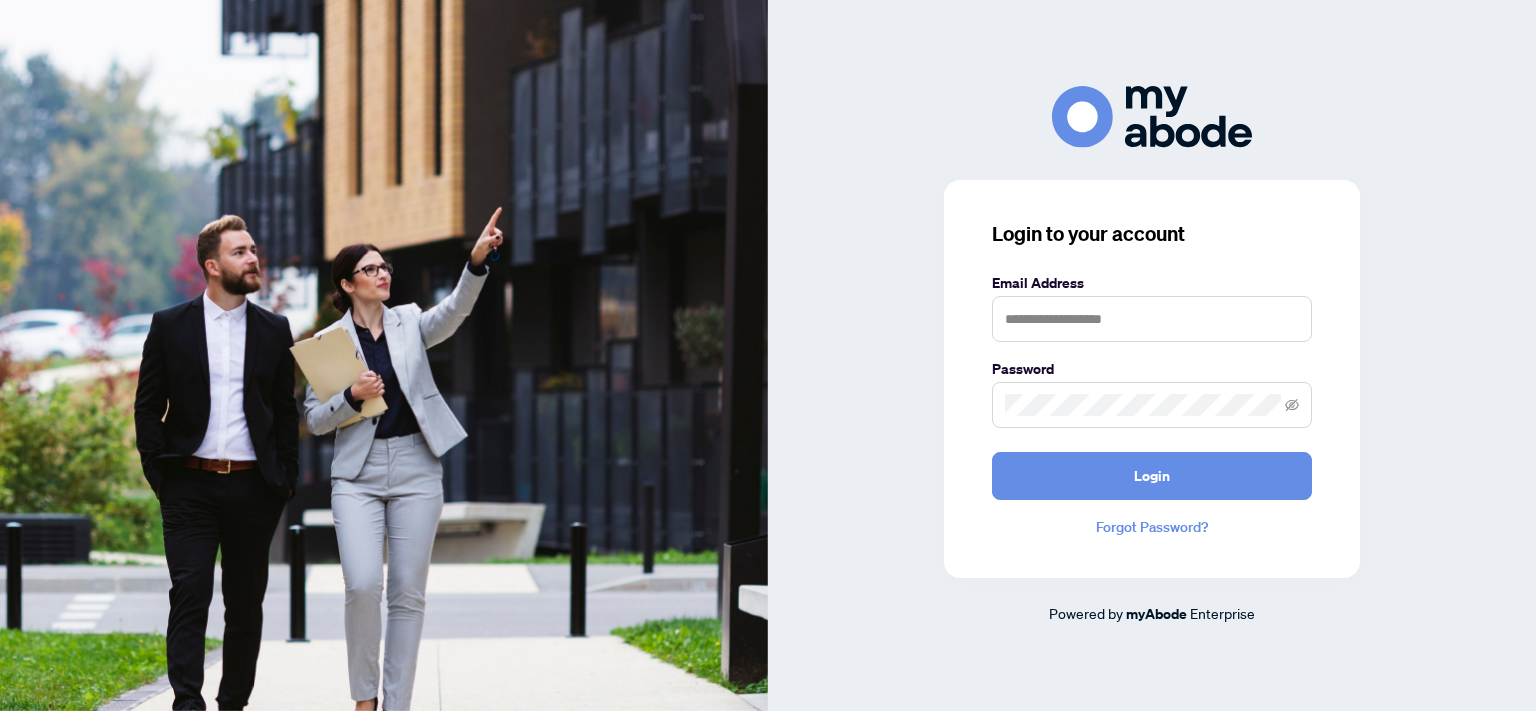 scroll, scrollTop: 0, scrollLeft: 0, axis: both 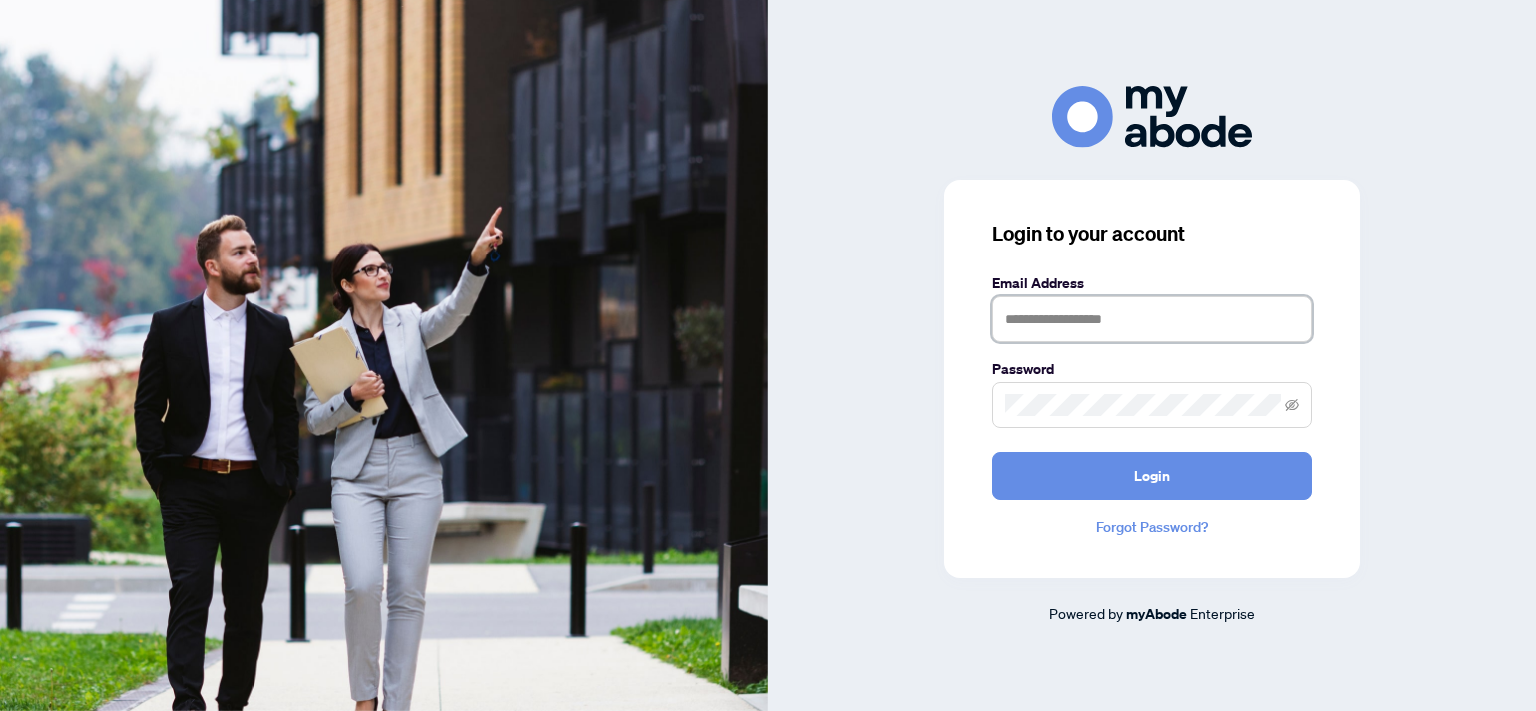 click at bounding box center (1152, 319) 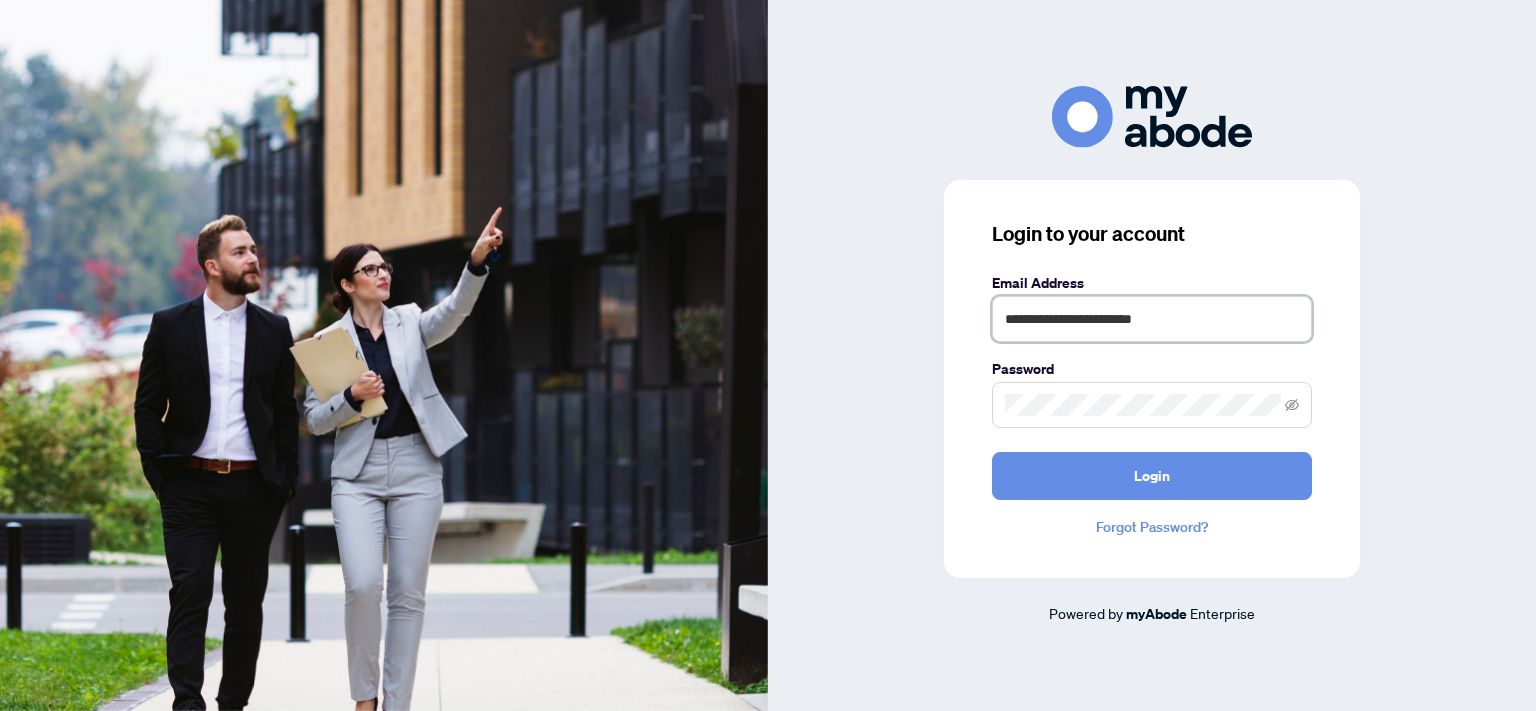 type on "**********" 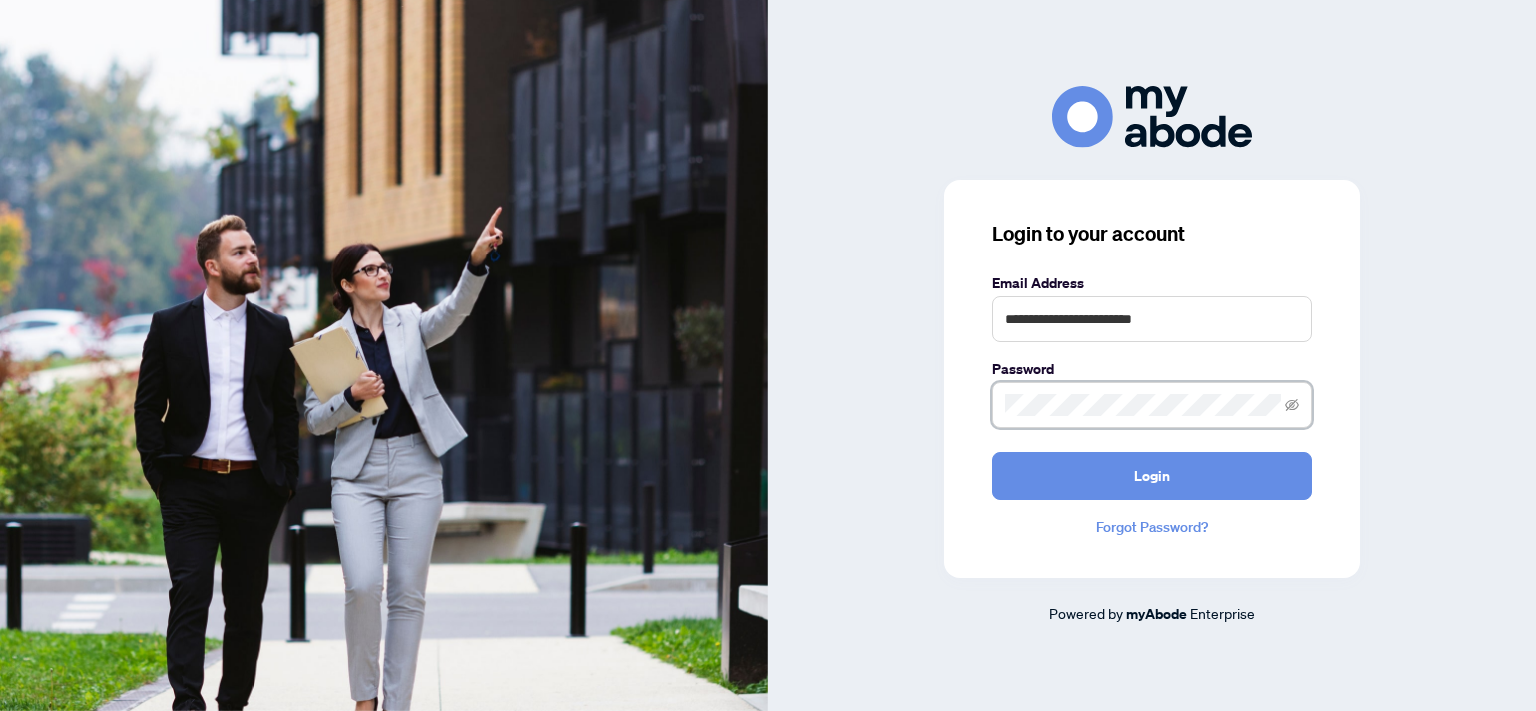 click on "Login" at bounding box center (1152, 476) 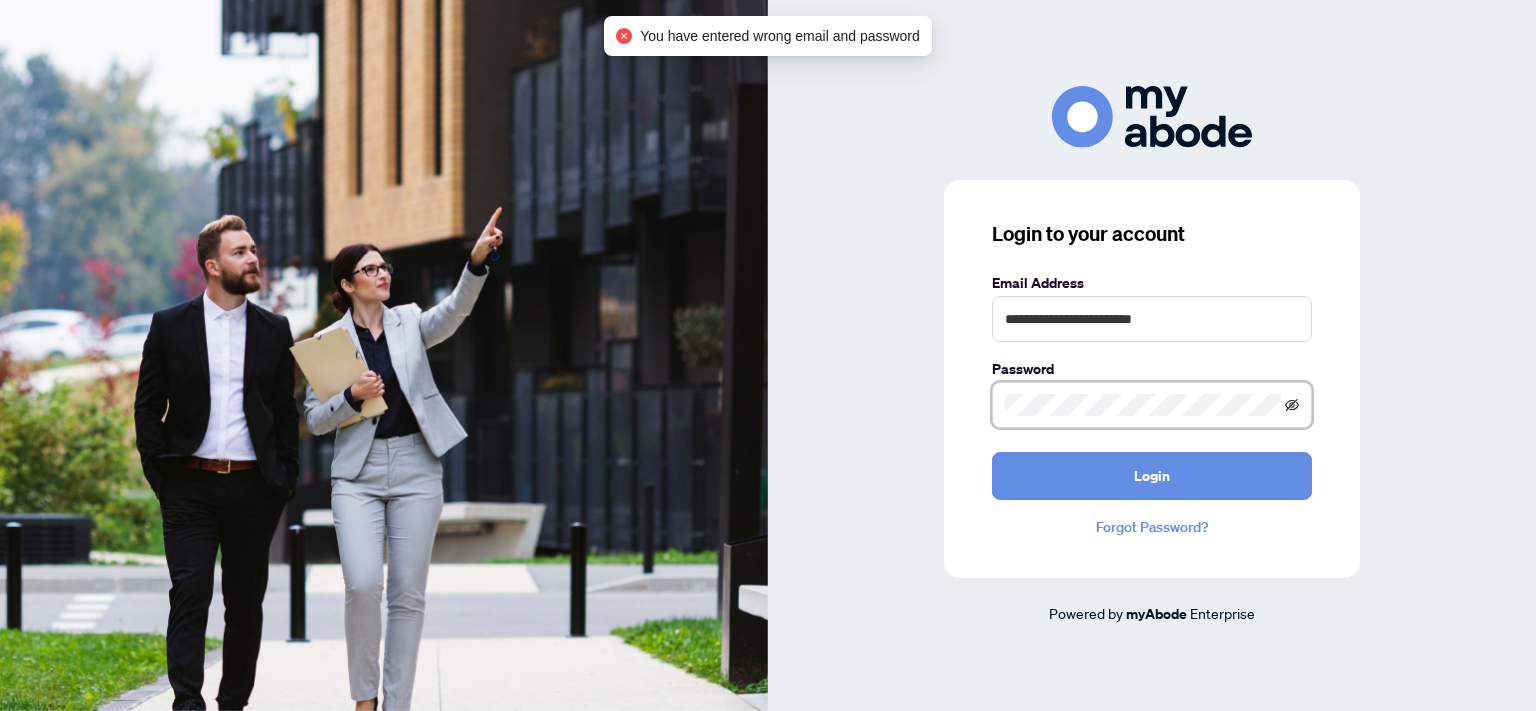 click 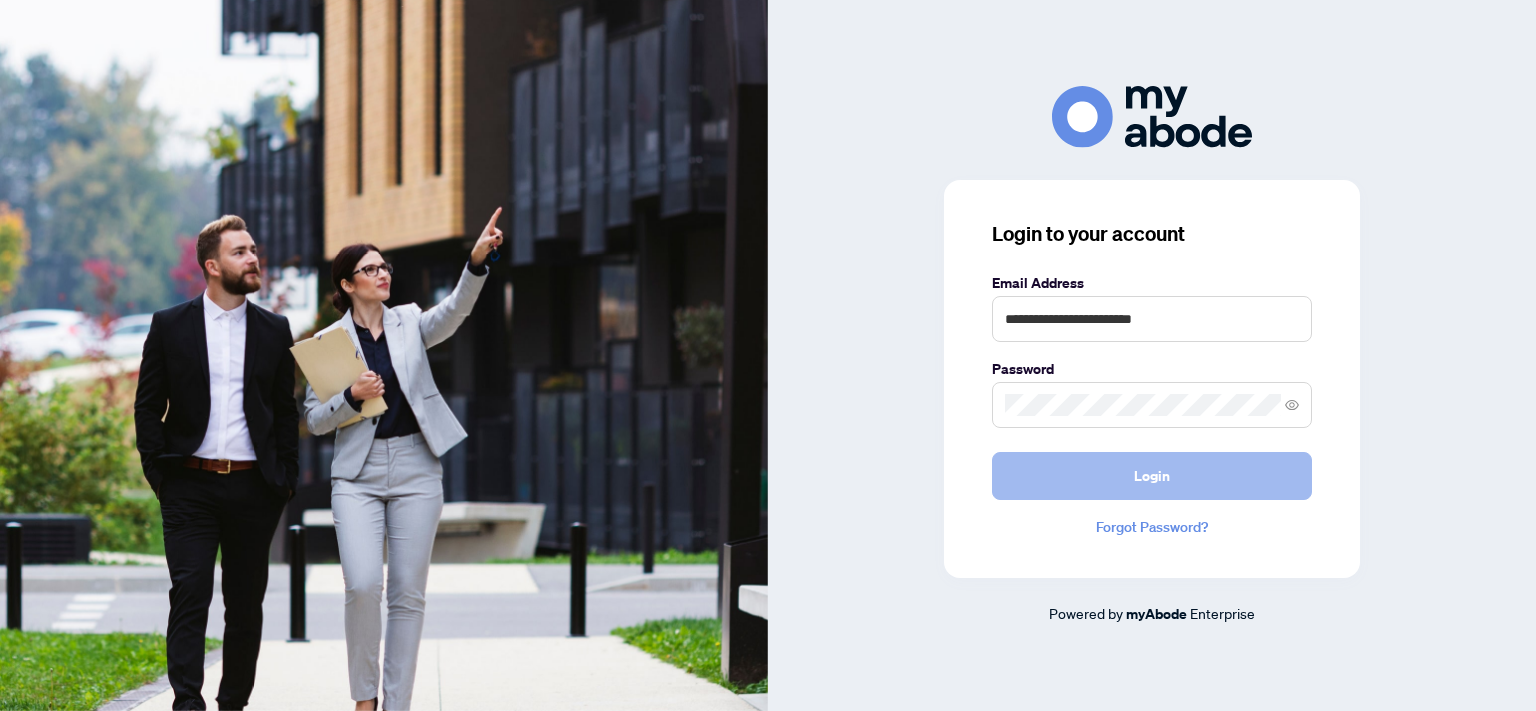 click on "Login" at bounding box center [1152, 476] 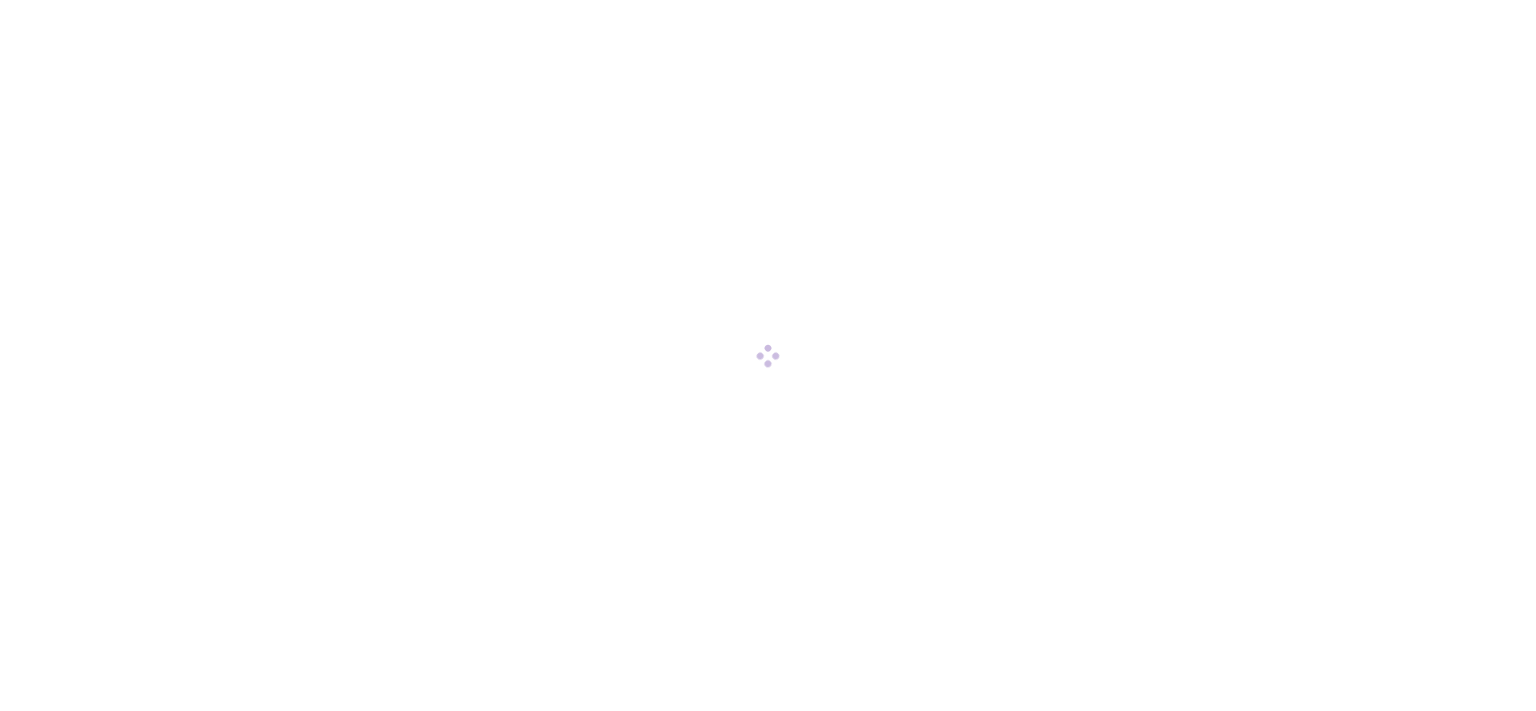scroll, scrollTop: 0, scrollLeft: 0, axis: both 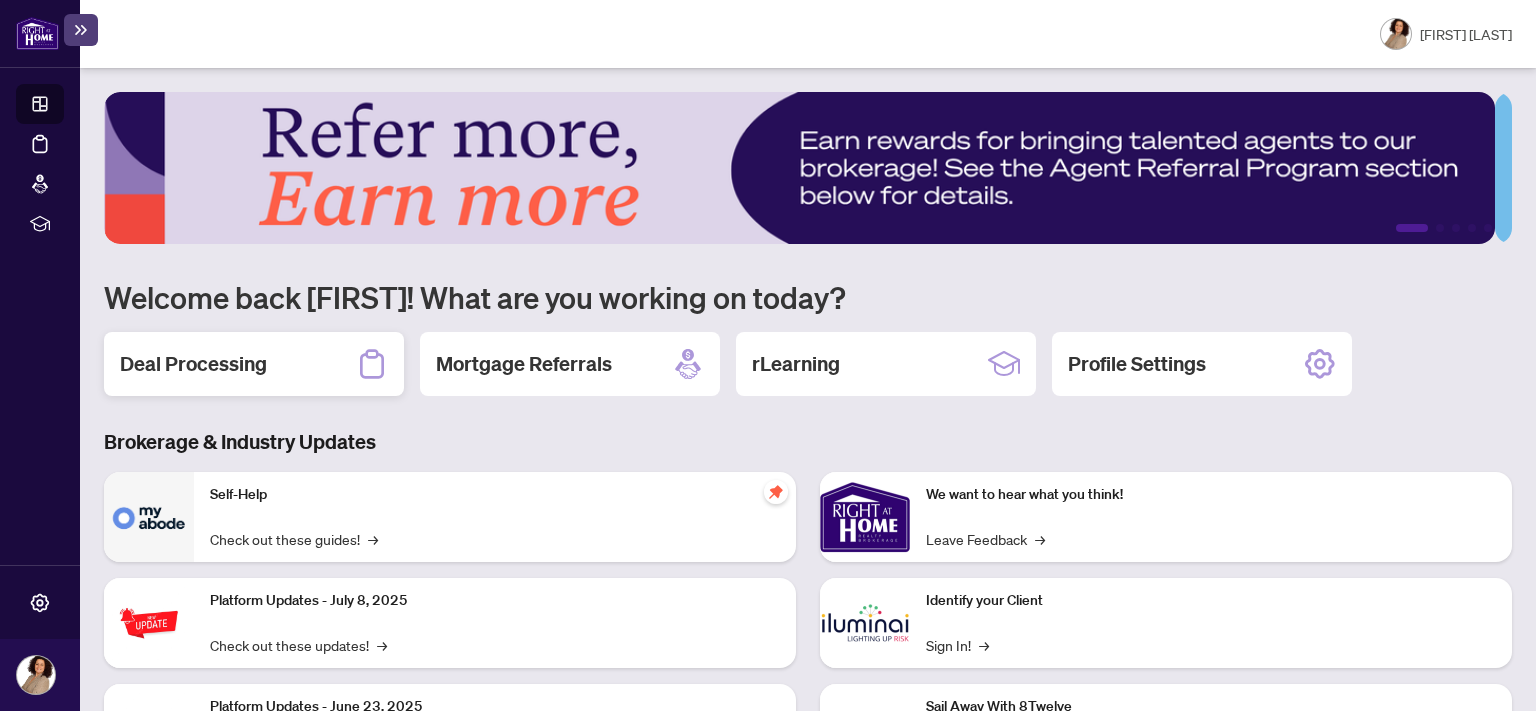 click on "Deal Processing" at bounding box center [193, 364] 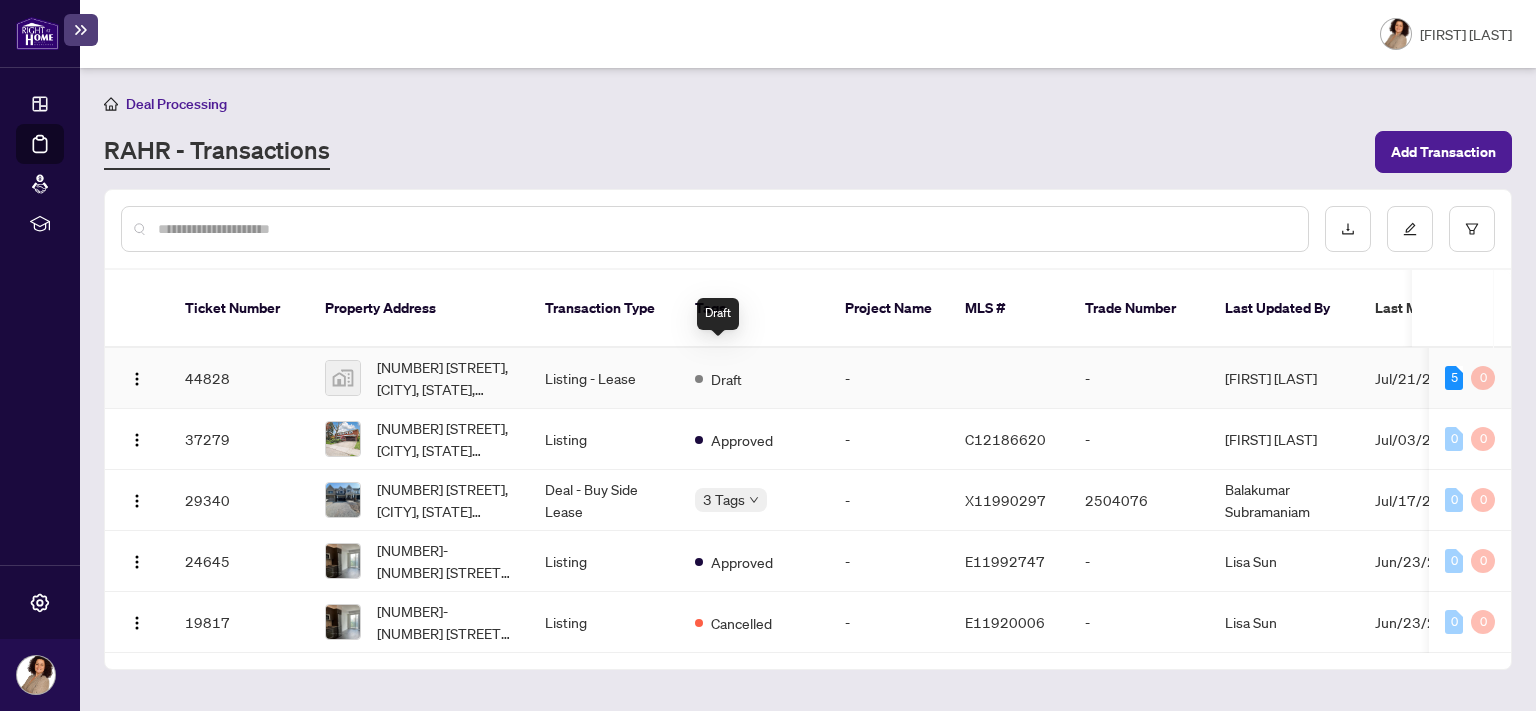 click on "Draft" at bounding box center [726, 379] 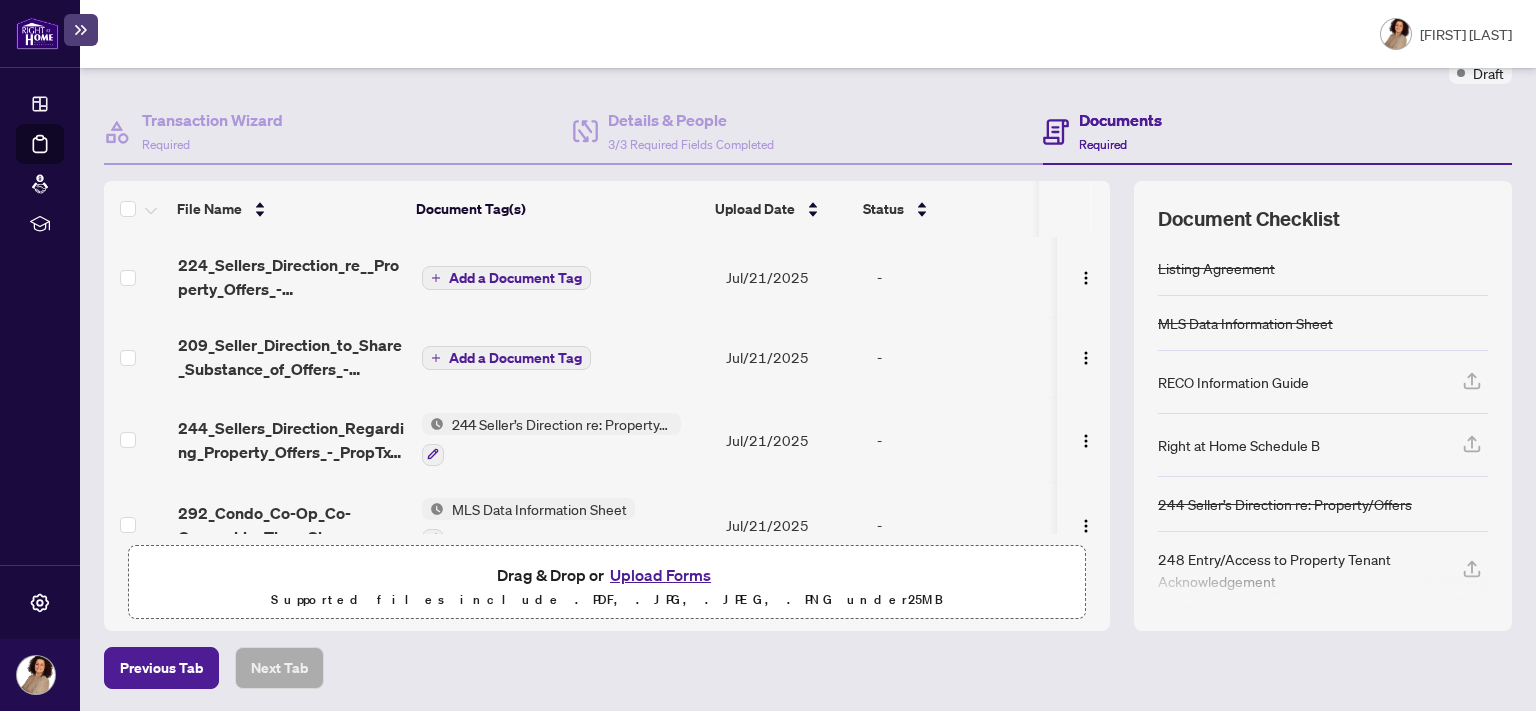 scroll, scrollTop: 0, scrollLeft: 0, axis: both 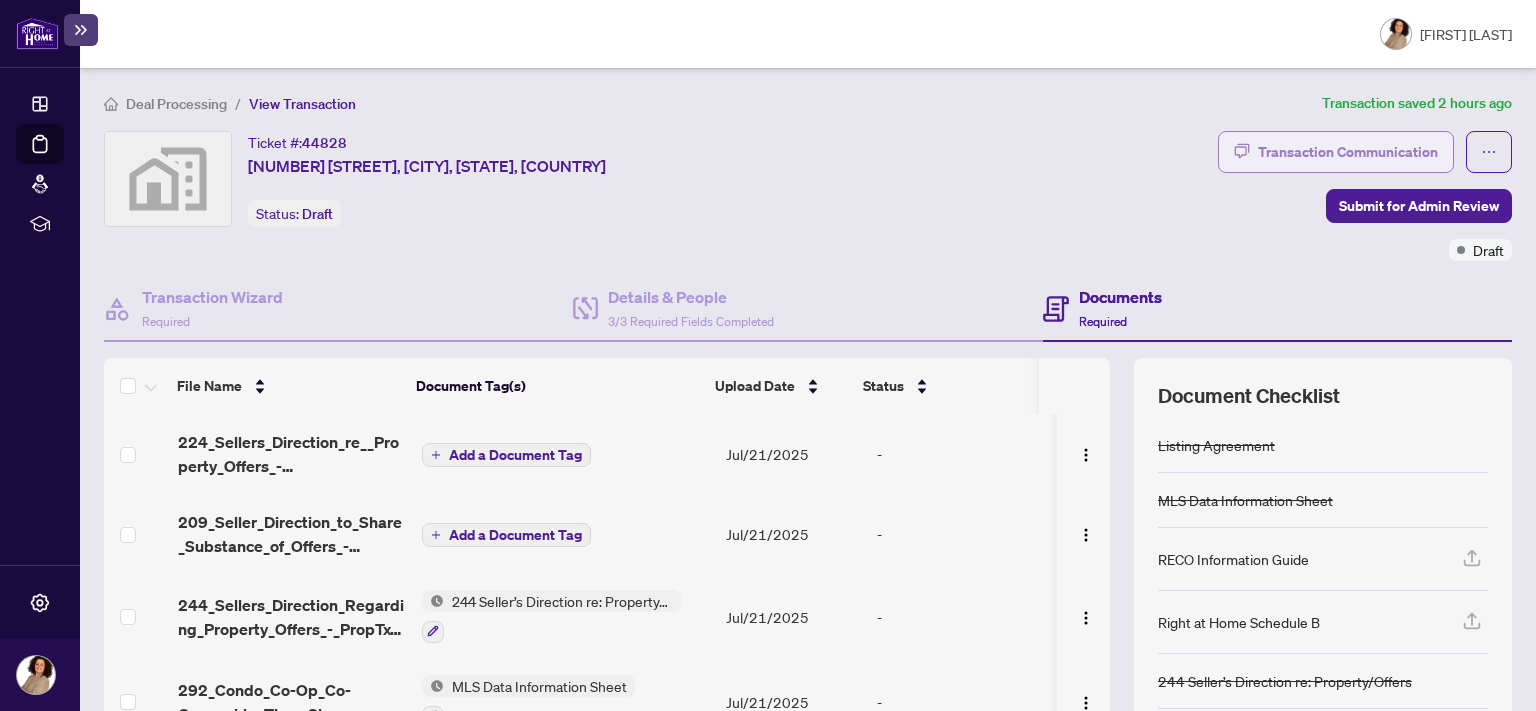 click on "Transaction Communication" at bounding box center [1348, 152] 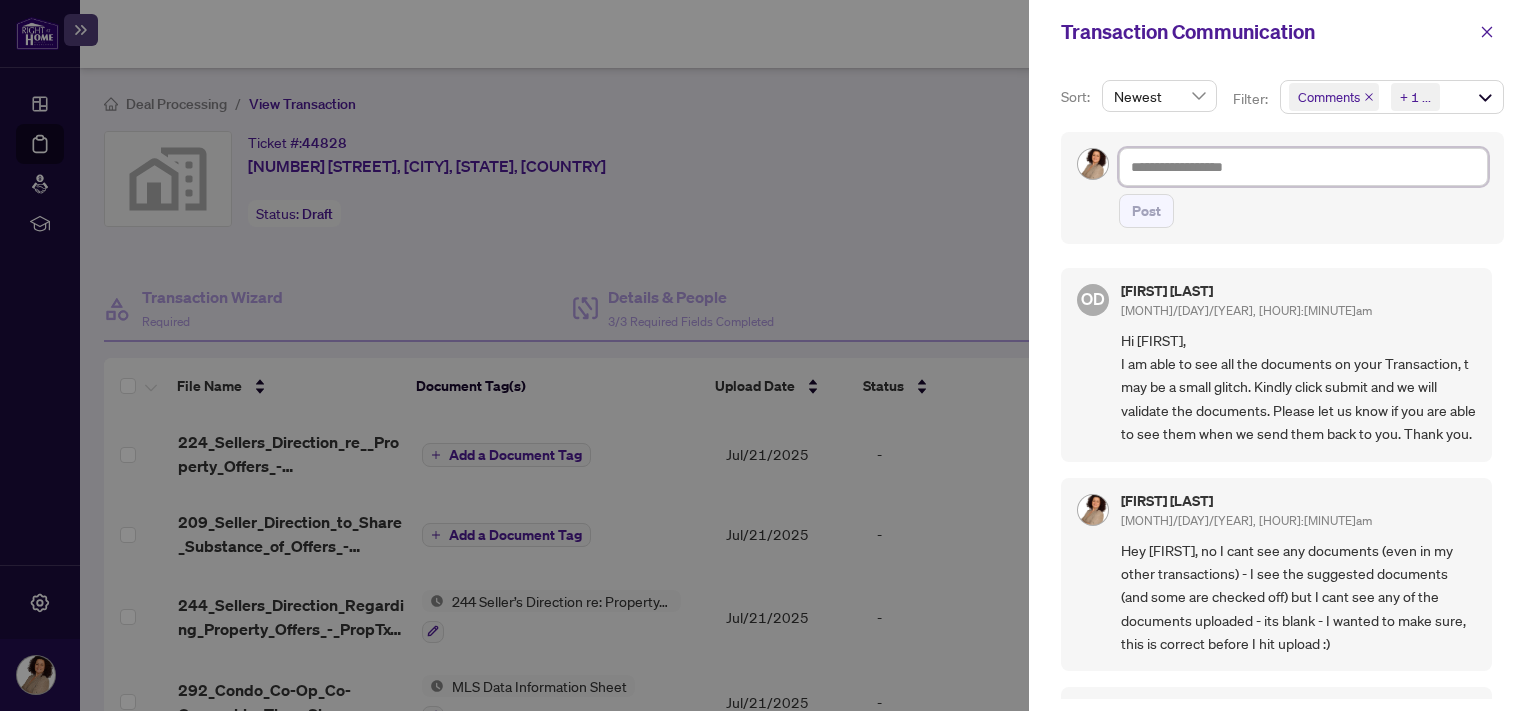click at bounding box center (1303, 167) 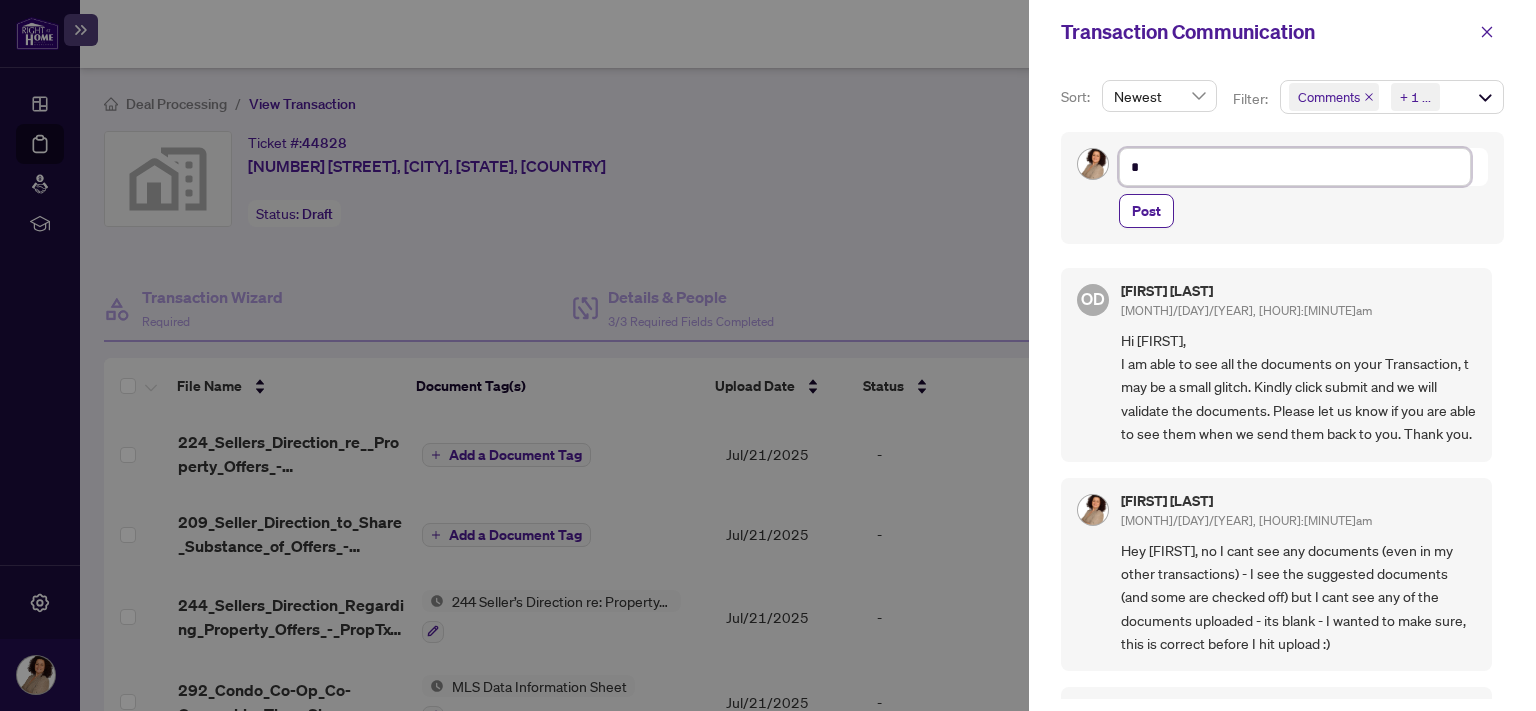 type on "**" 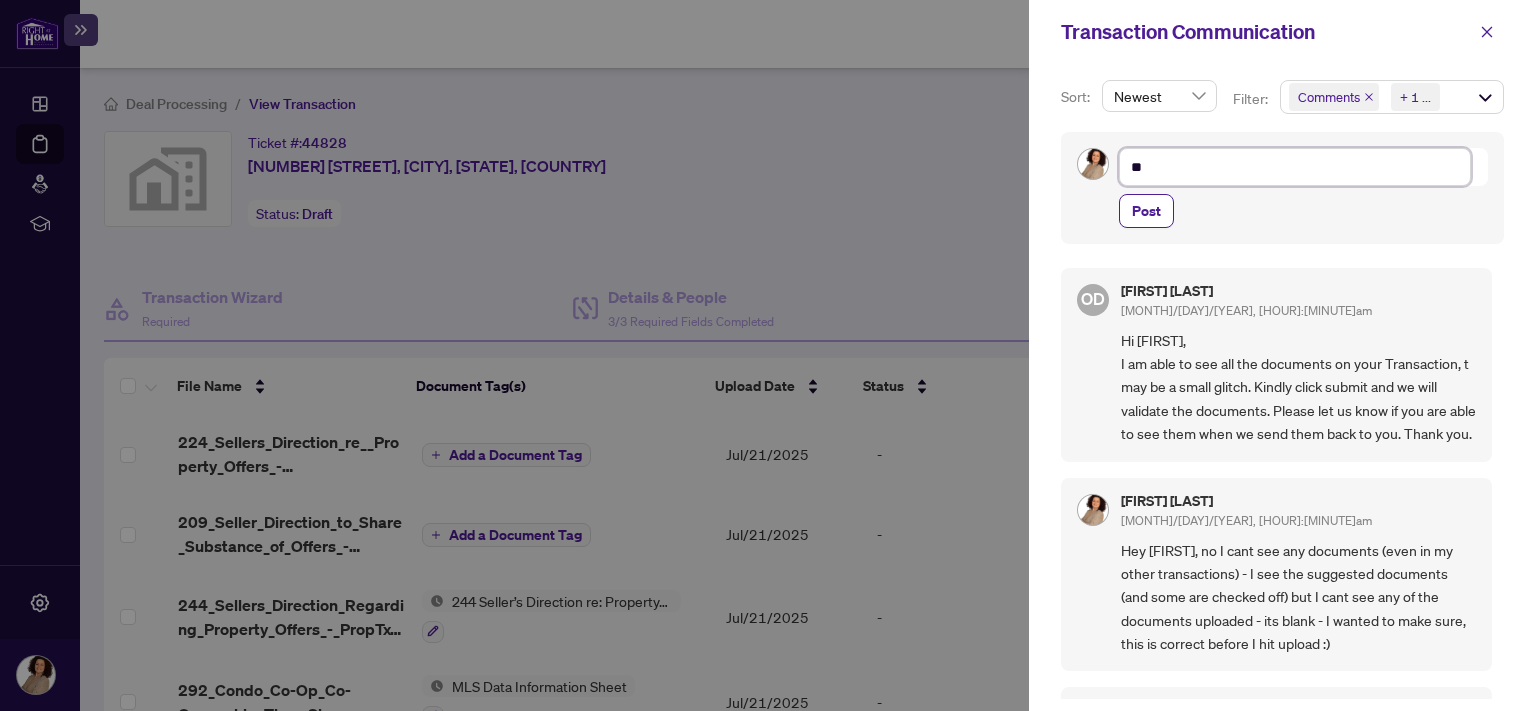 type on "**" 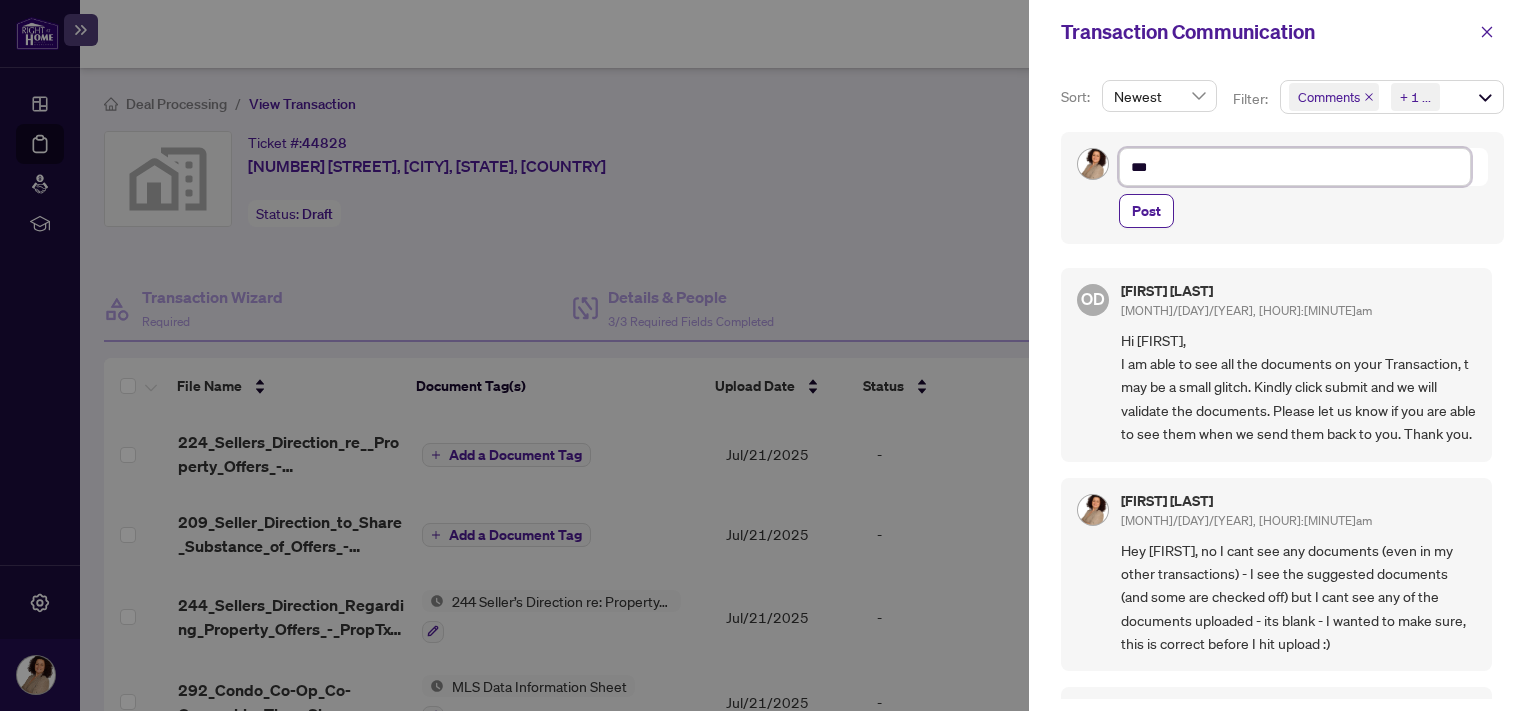 type on "****" 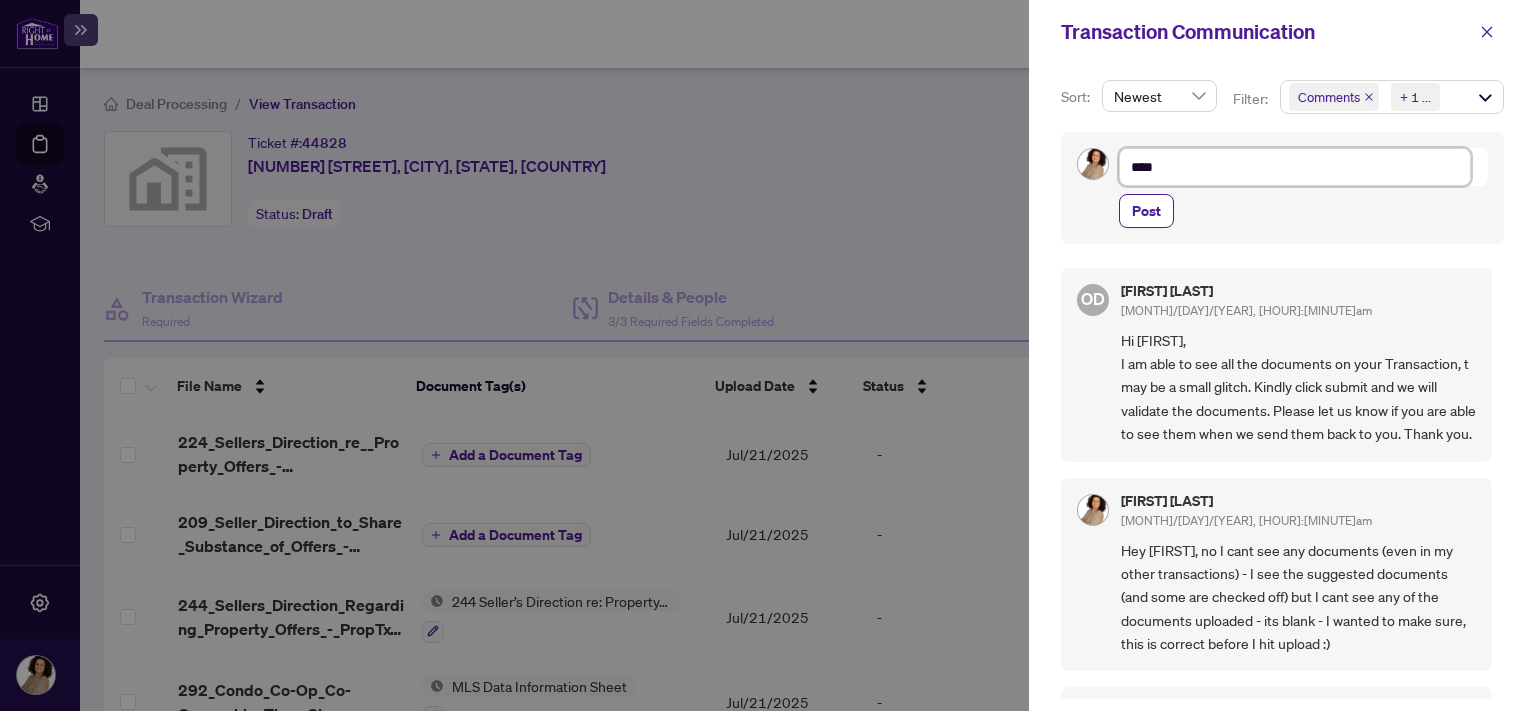 type on "*****" 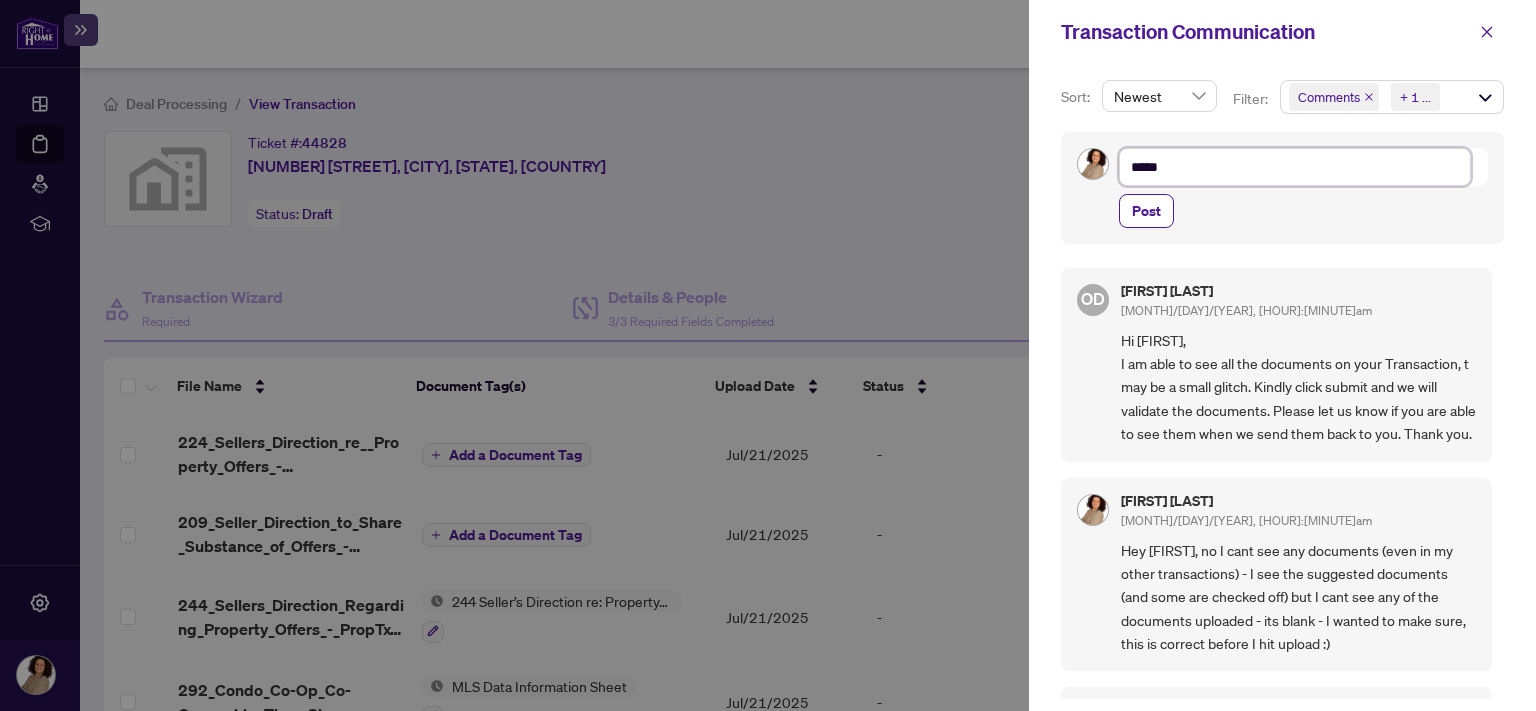 type on "******" 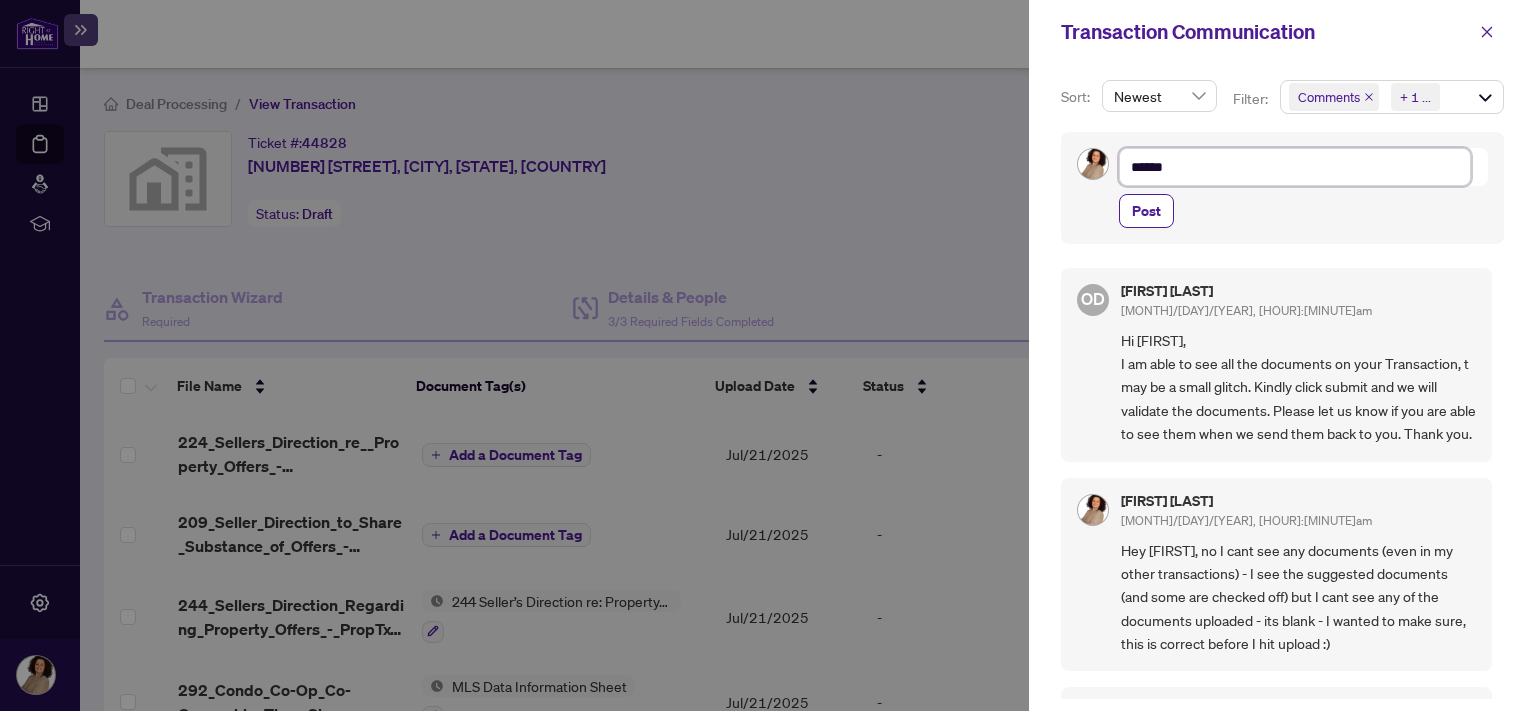 type on "******" 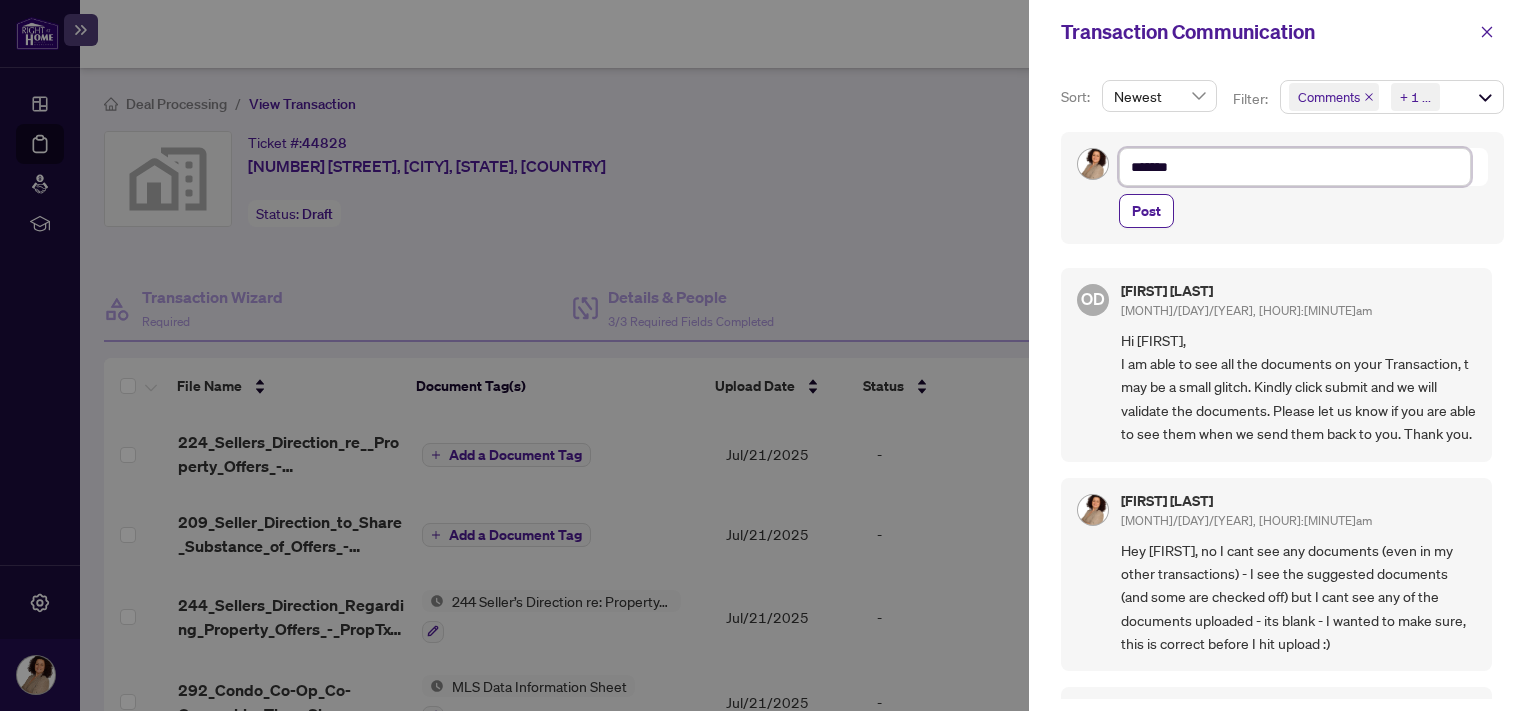 type on "********" 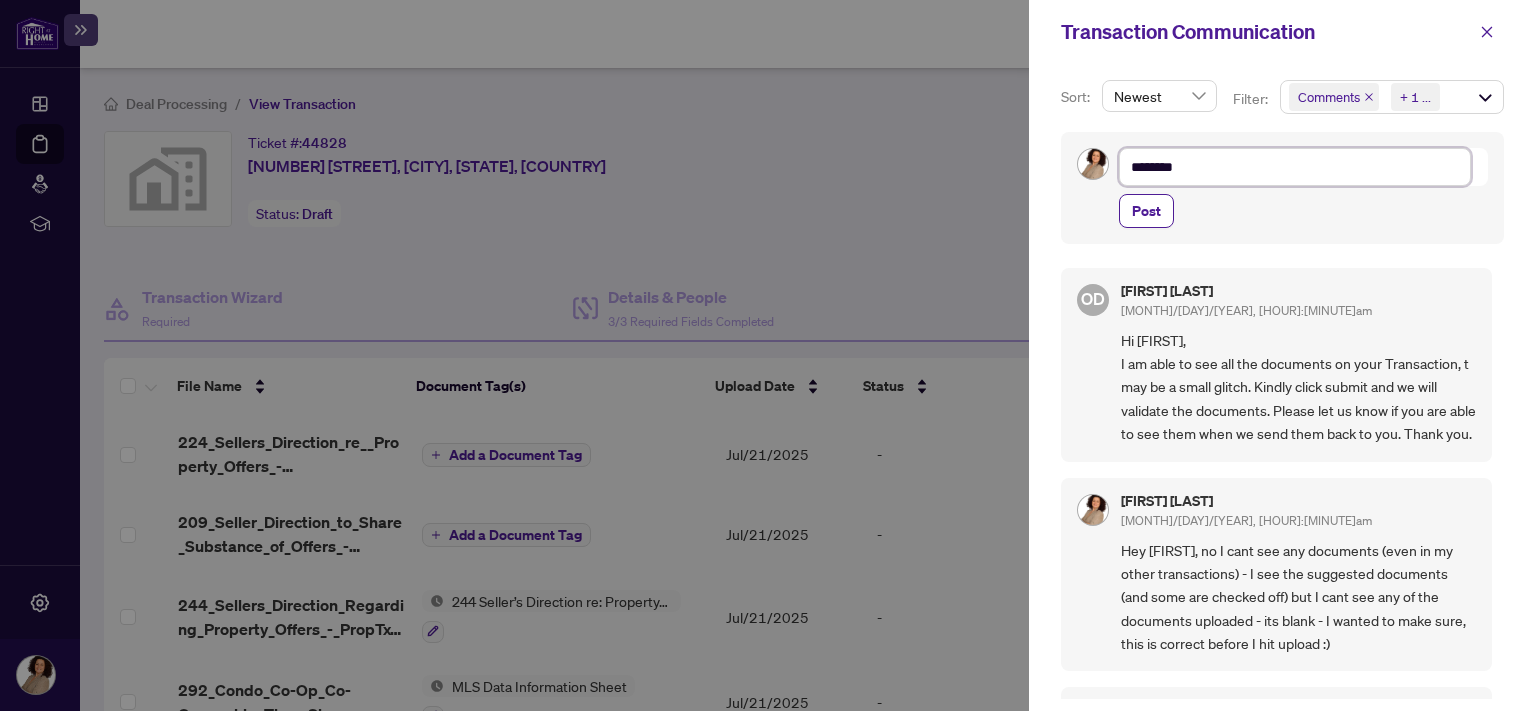 type on "*********" 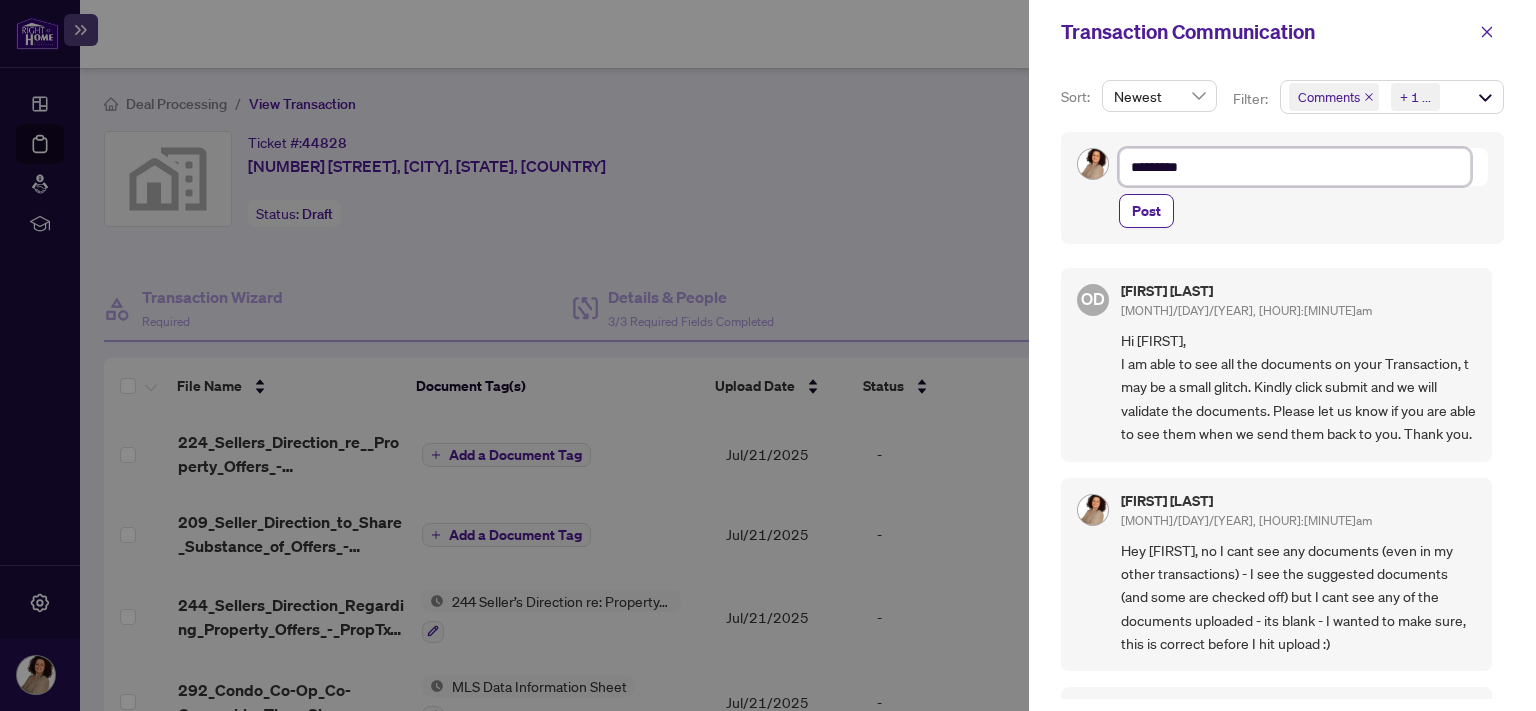 type on "**********" 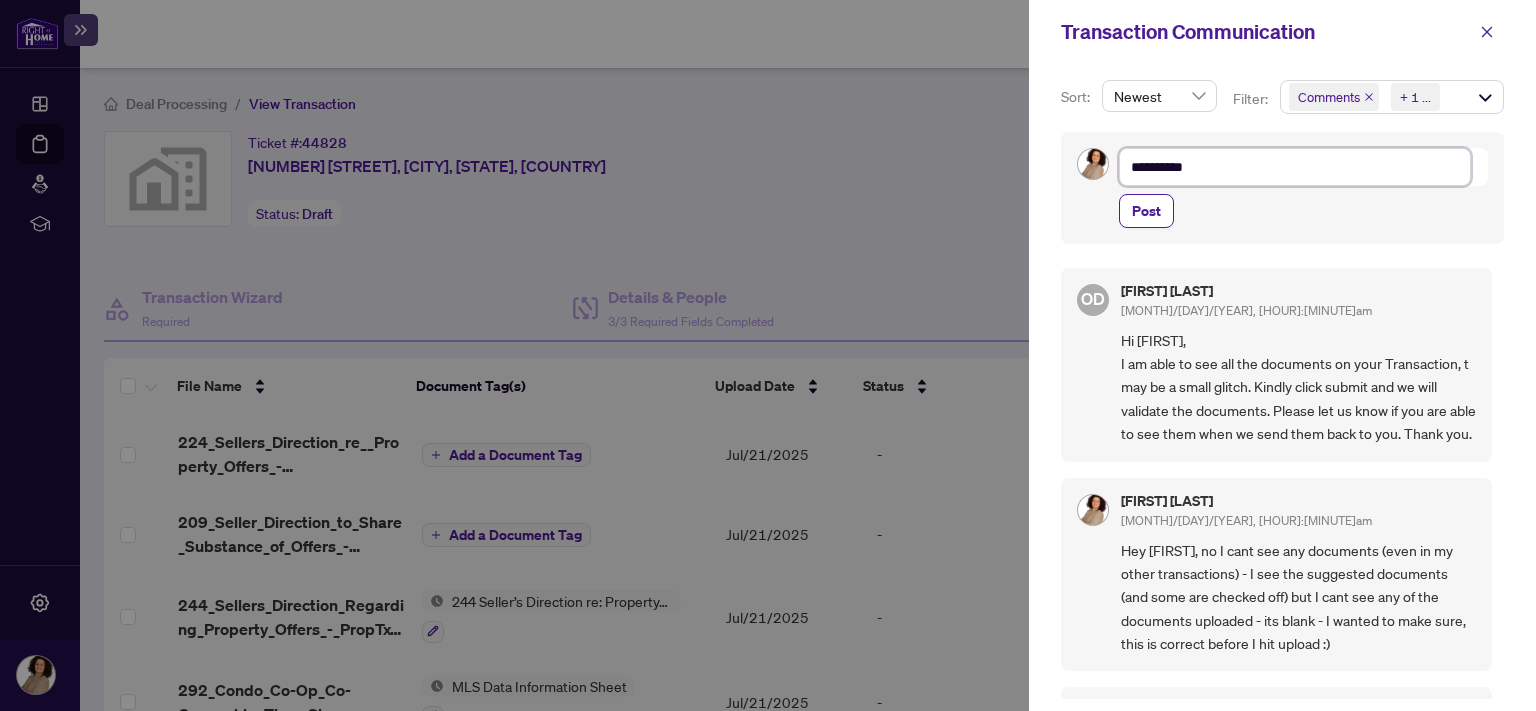 type on "**********" 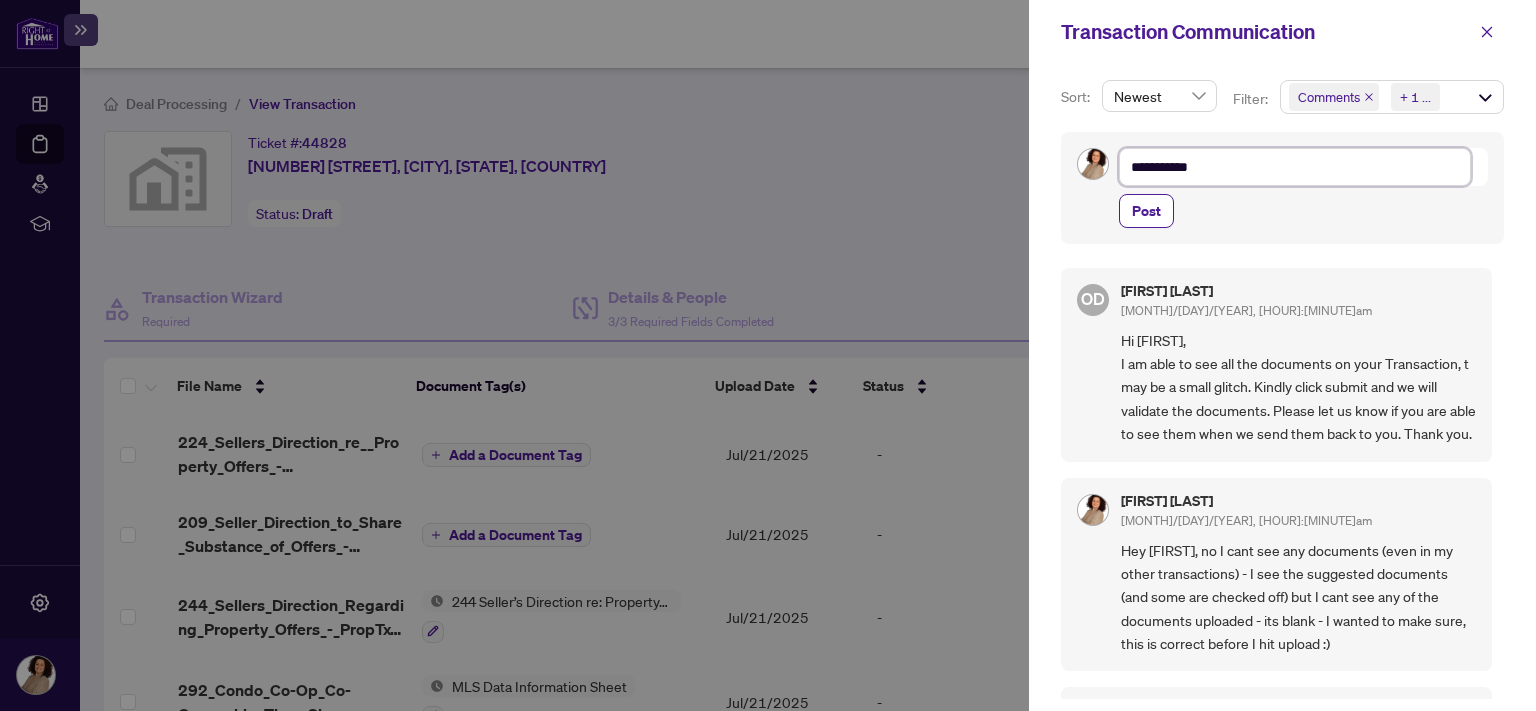 type on "**********" 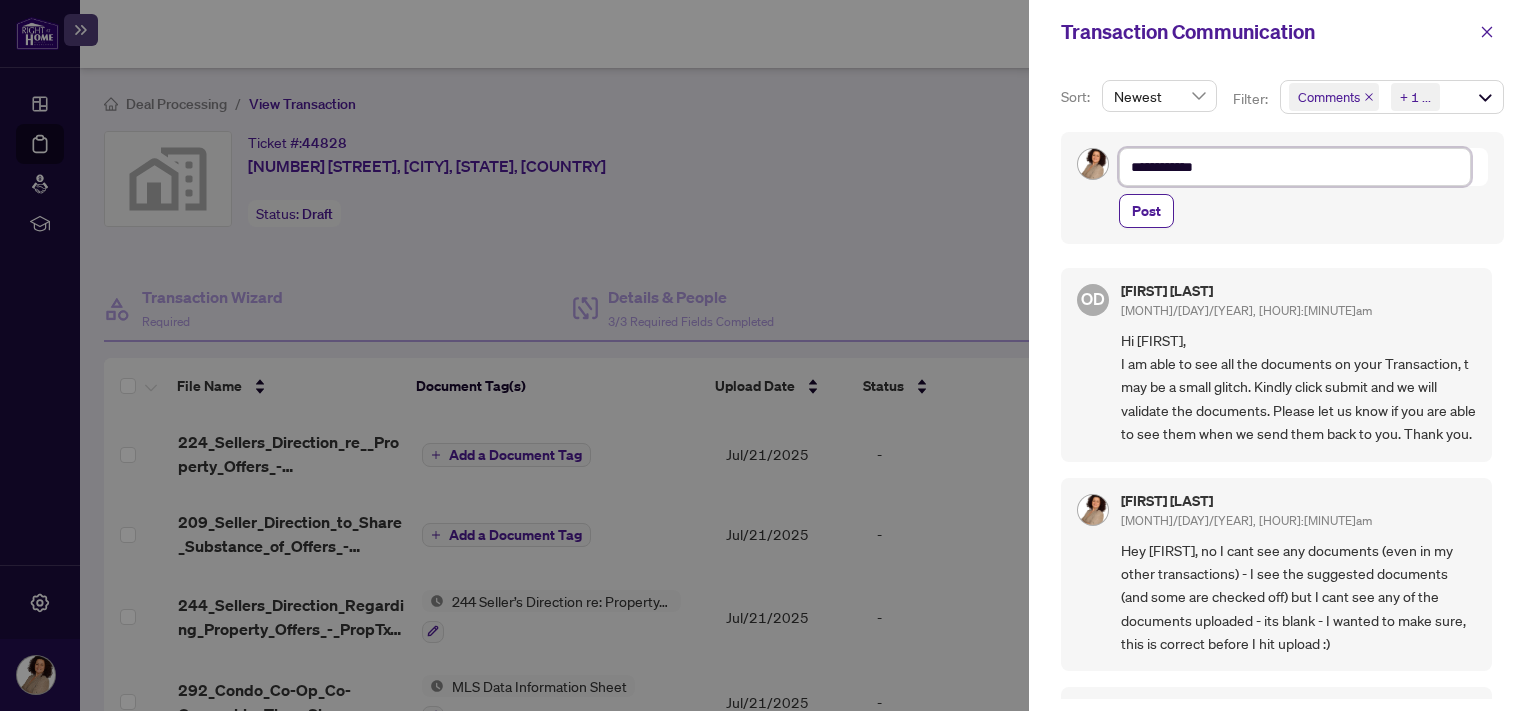 type on "**********" 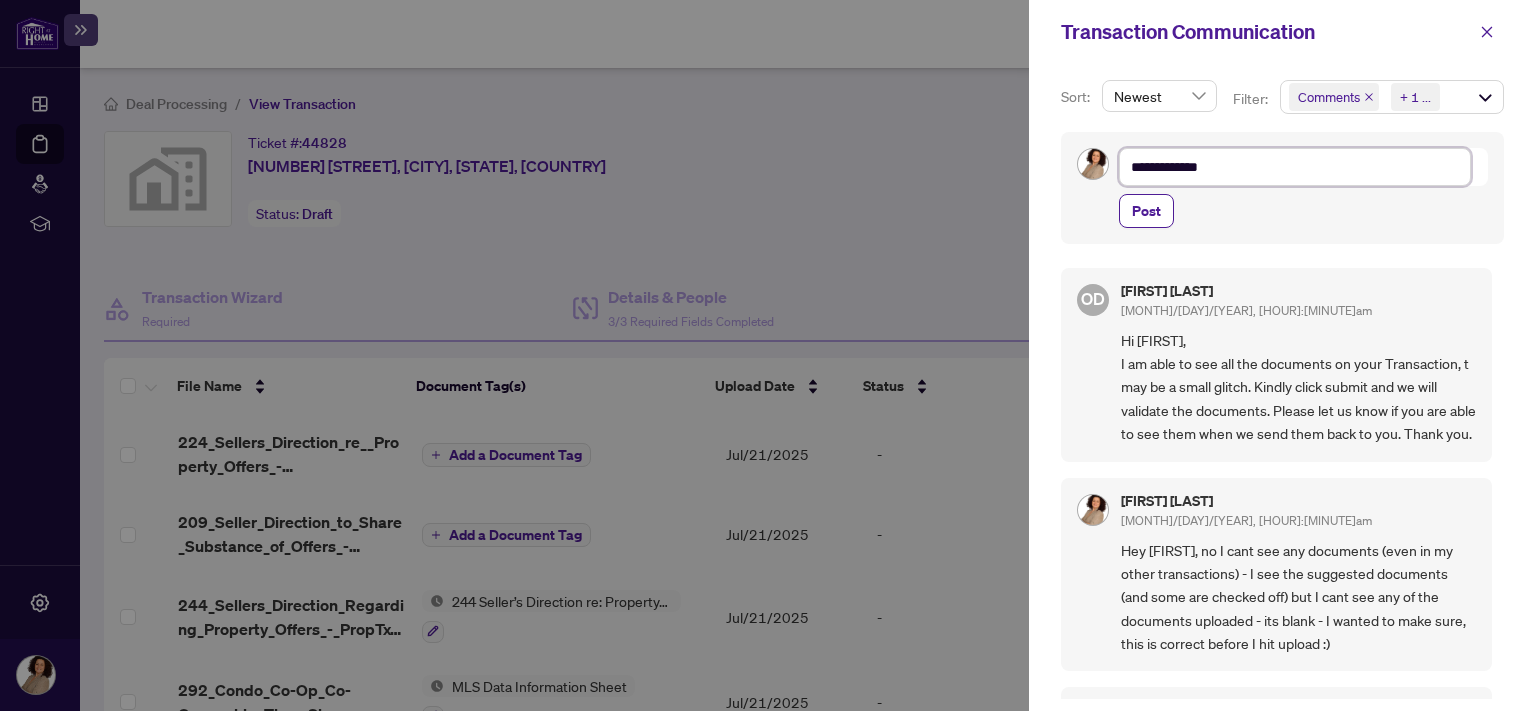 type on "**********" 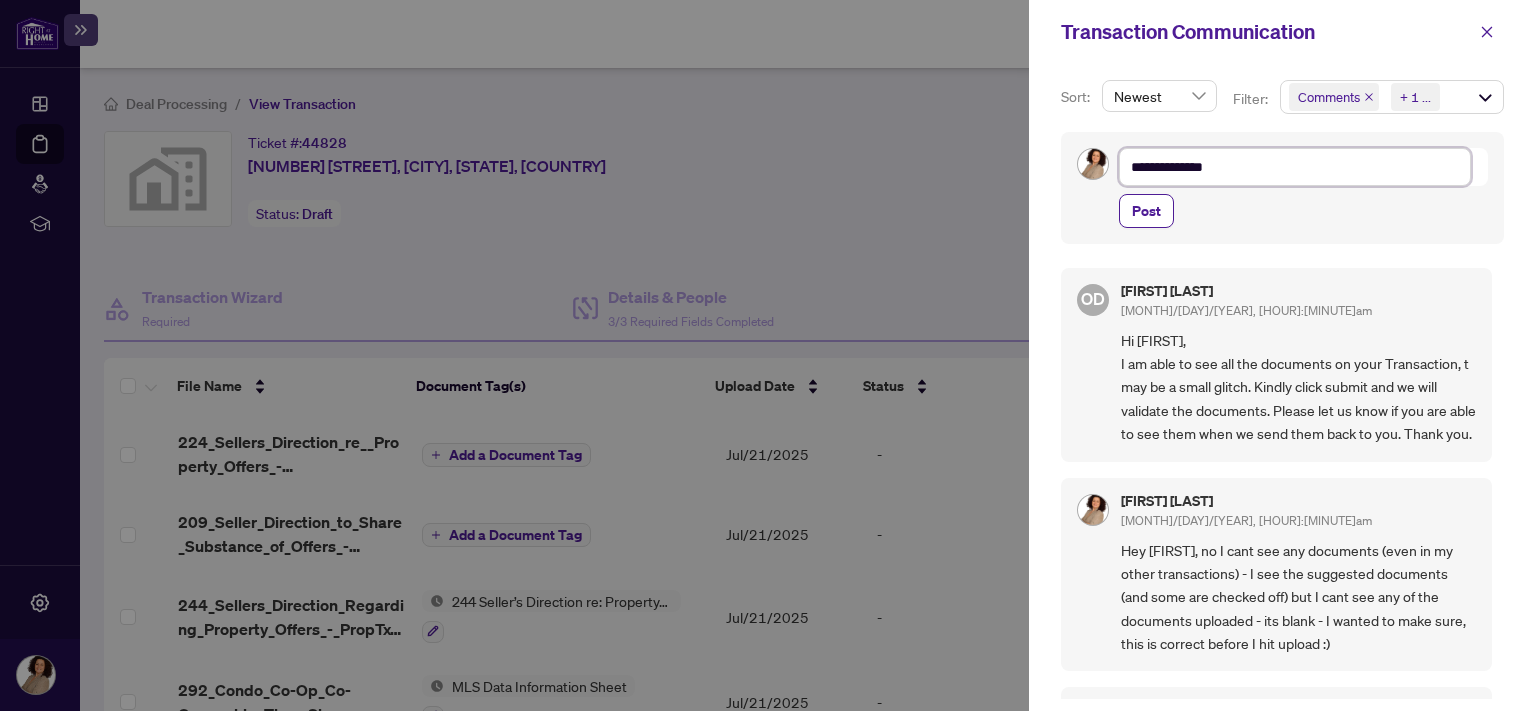 type on "**********" 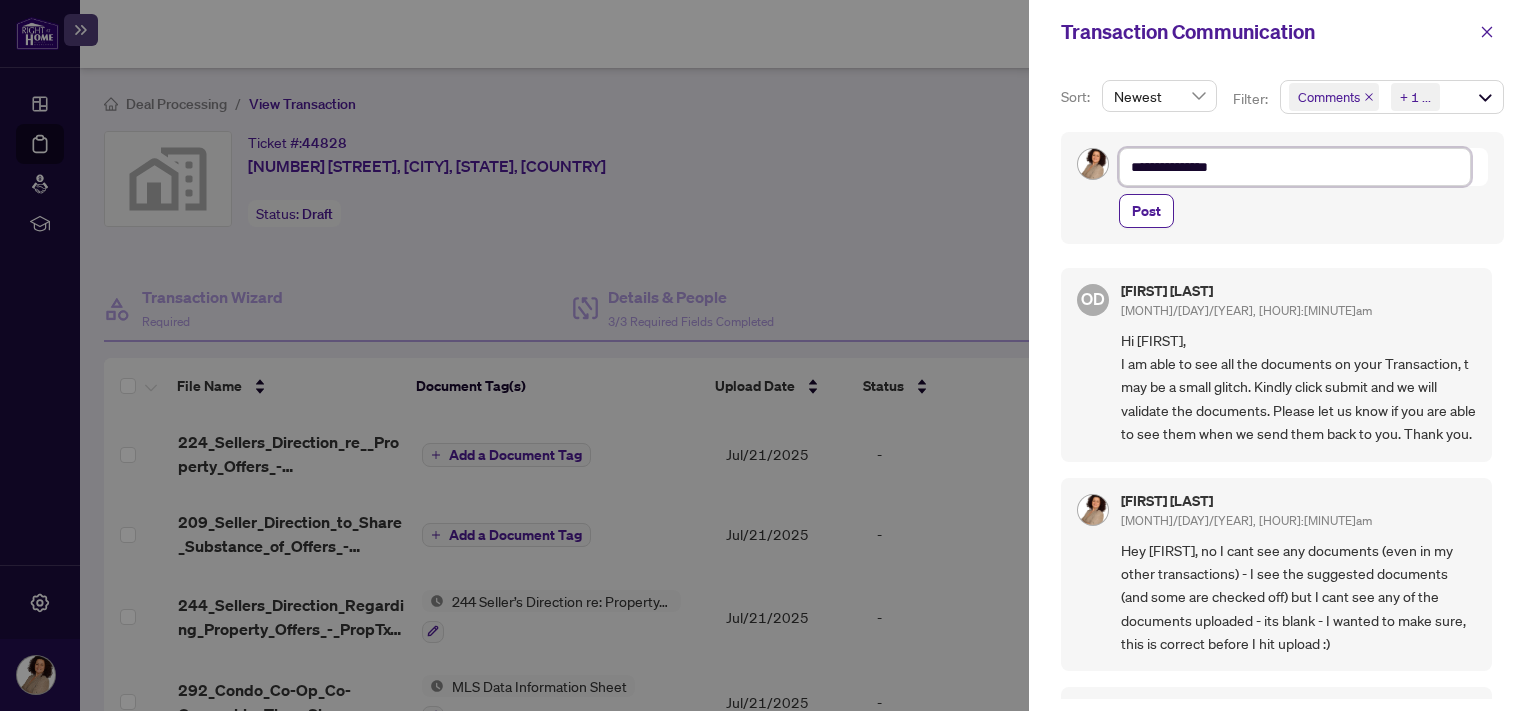type on "**********" 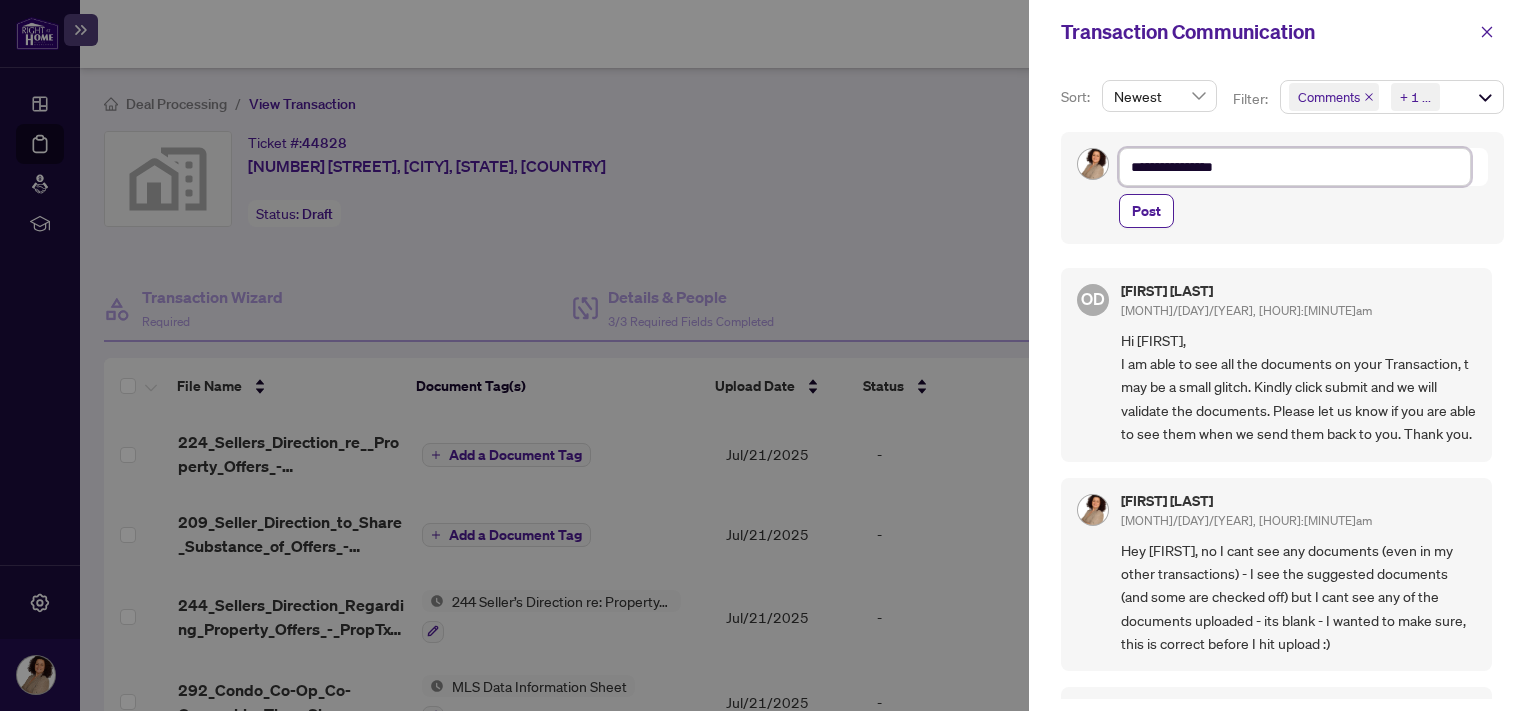 type on "**********" 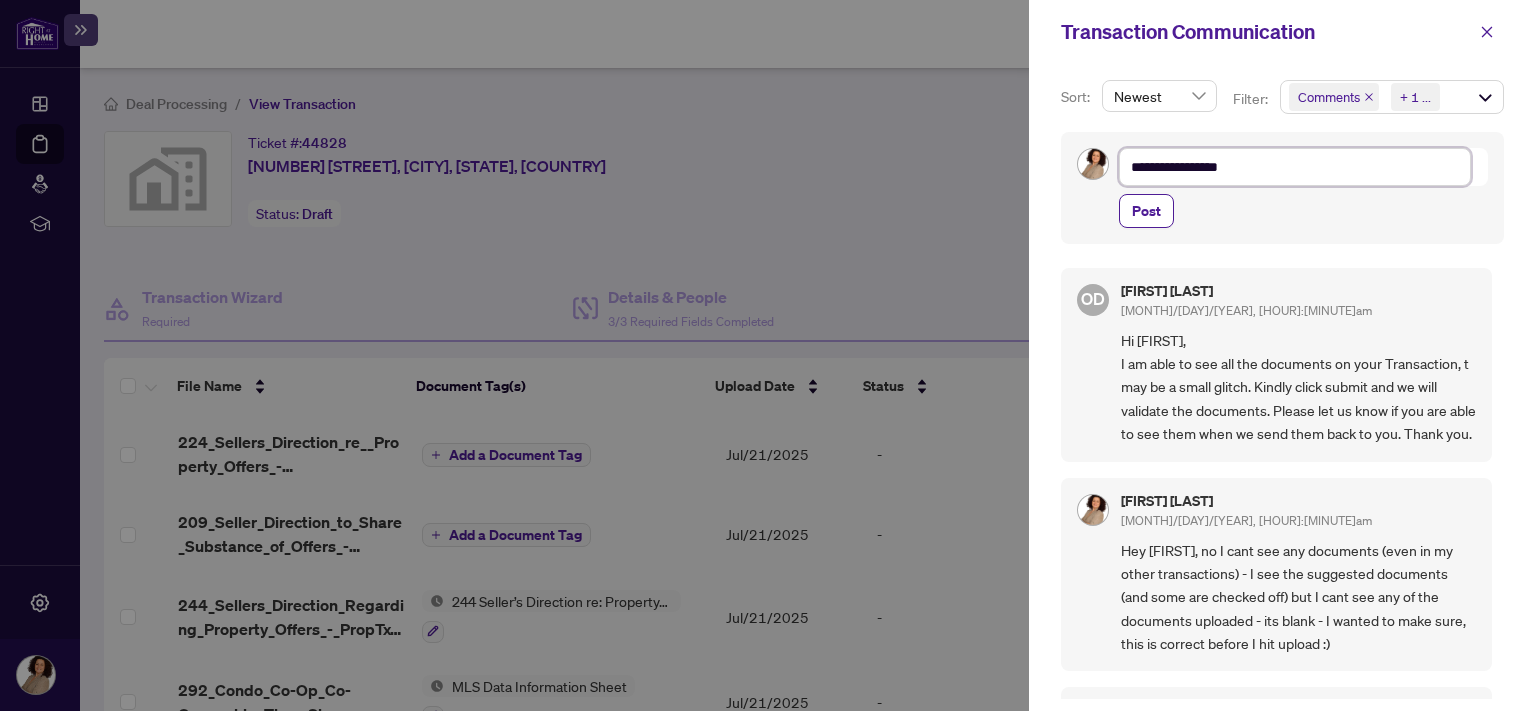 type on "**********" 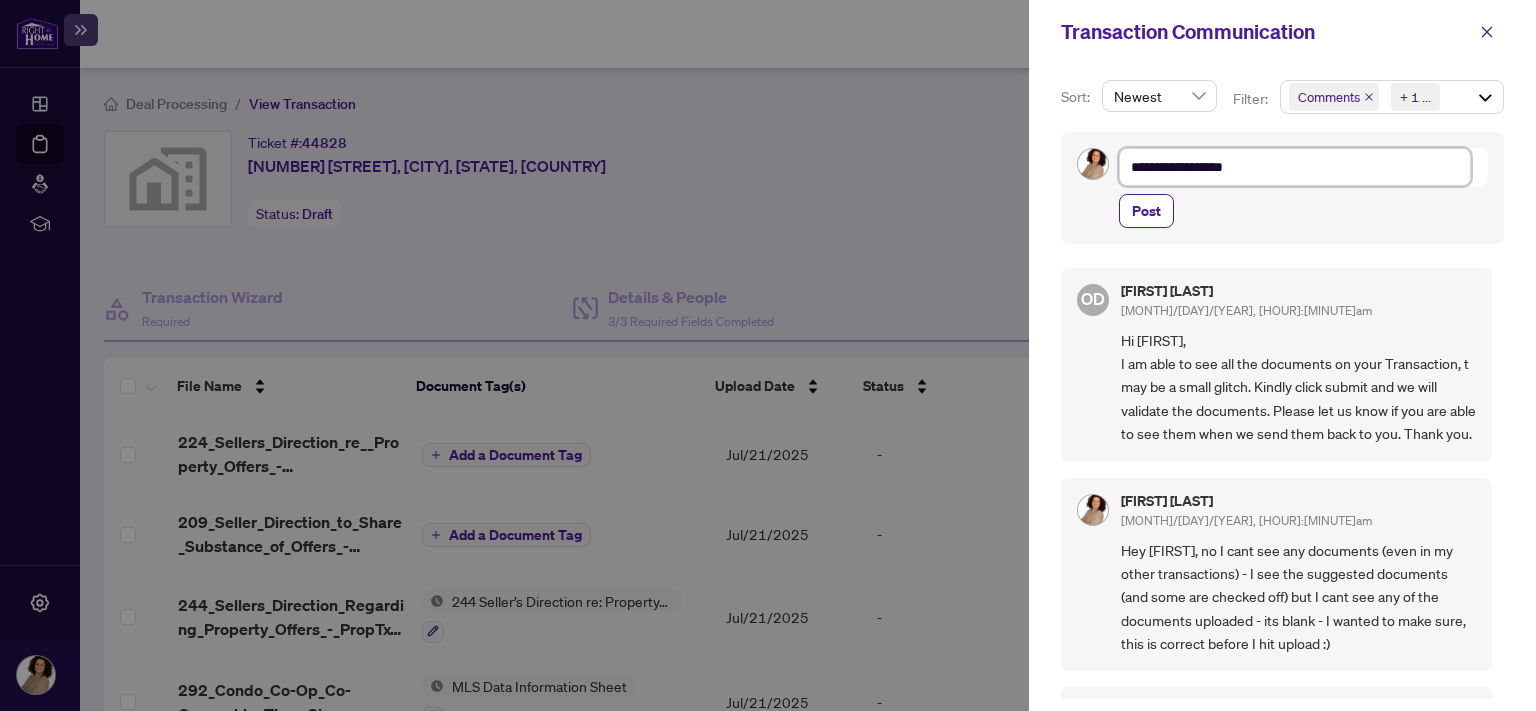 type on "**********" 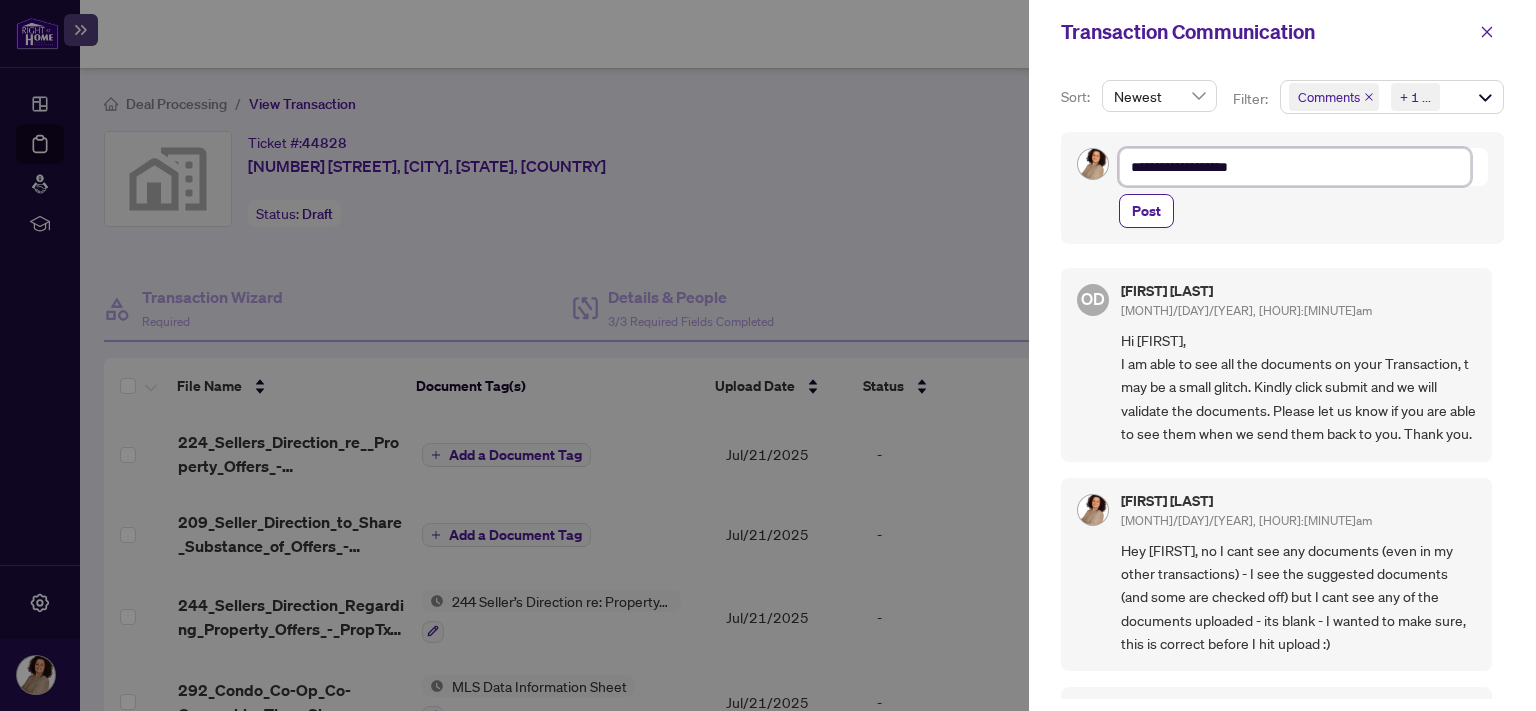 type on "**********" 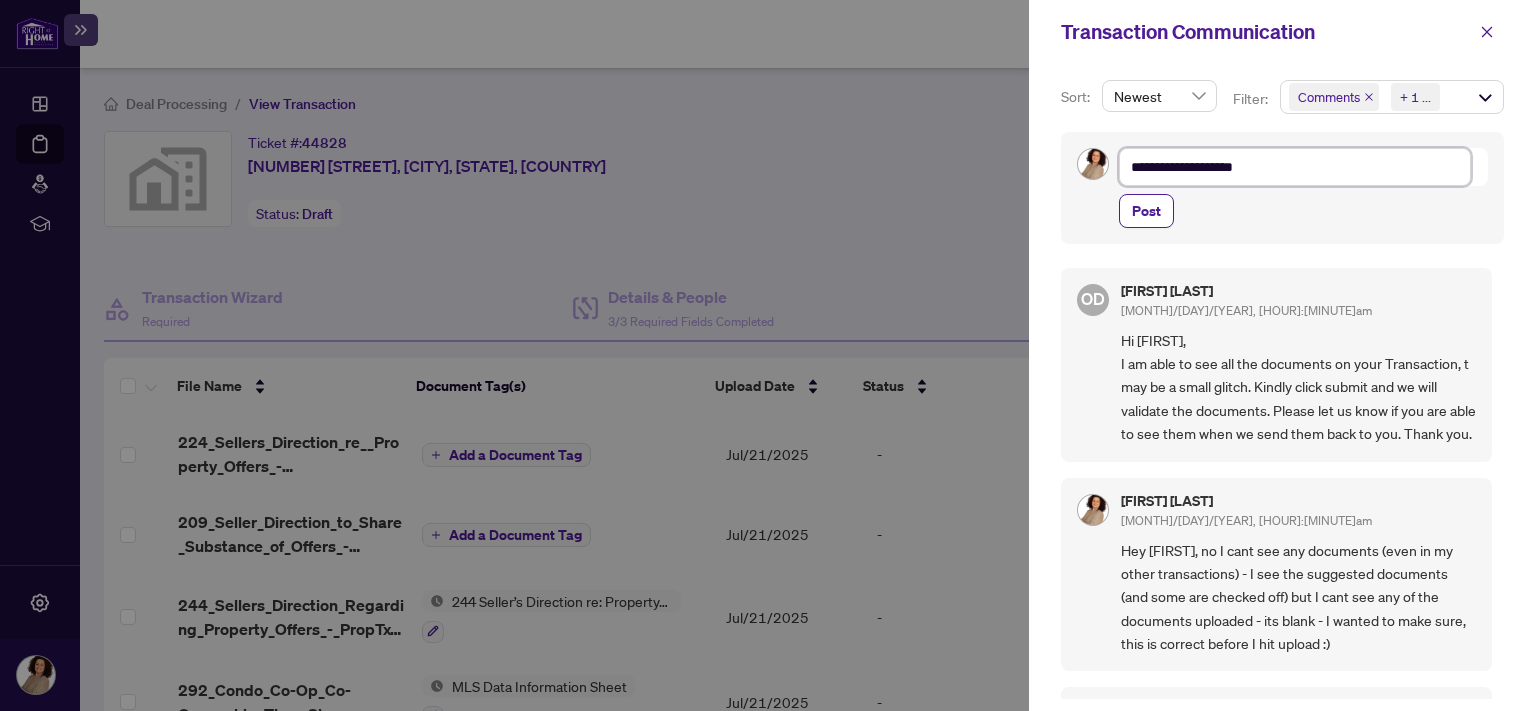 type on "**********" 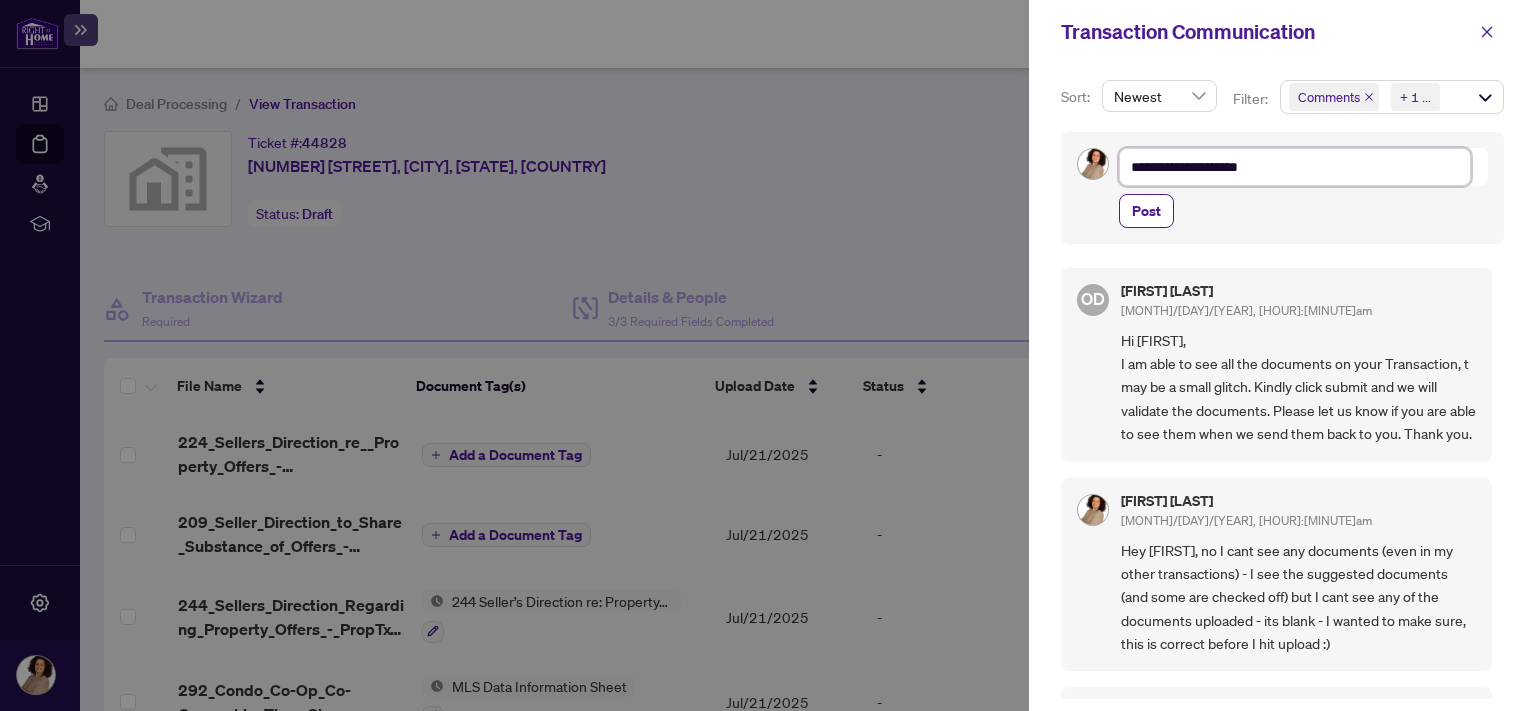 type on "**********" 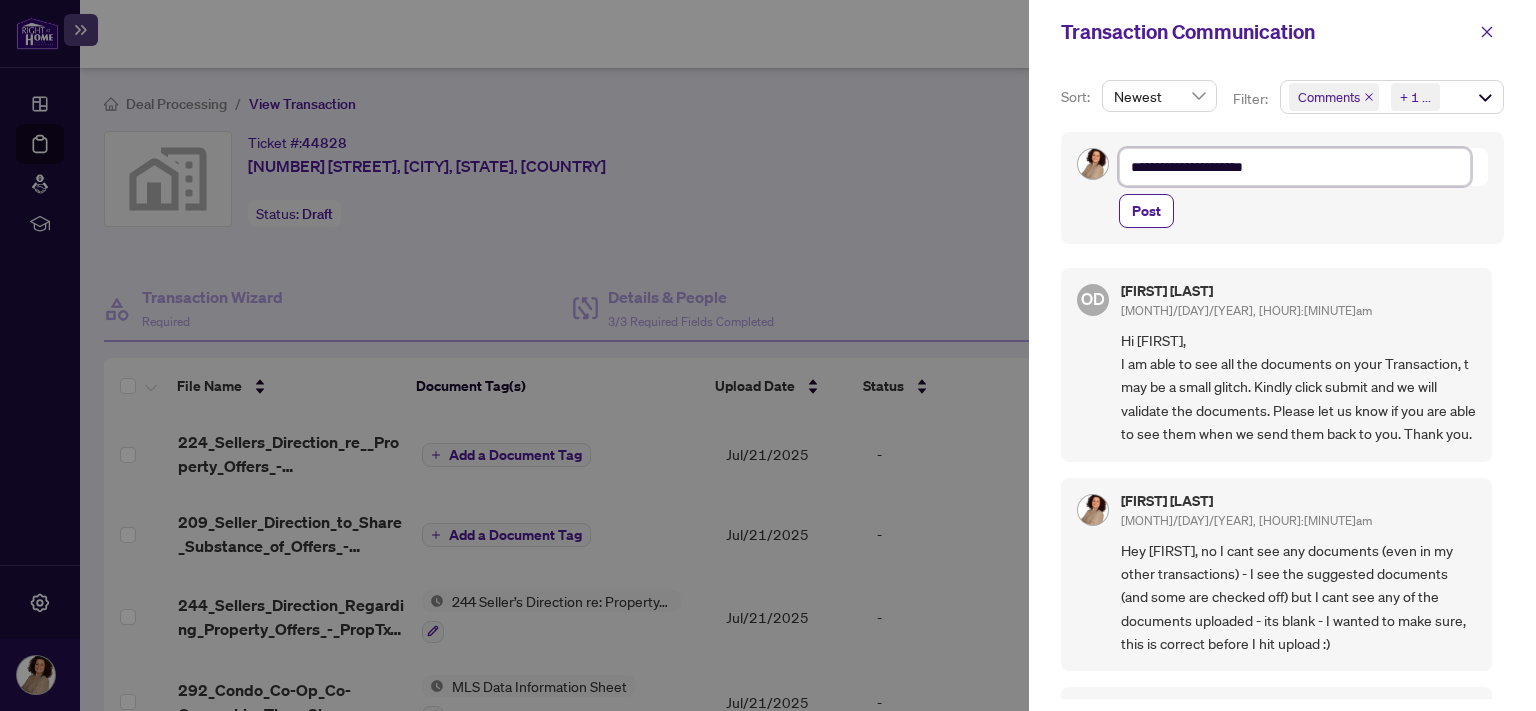 type on "**********" 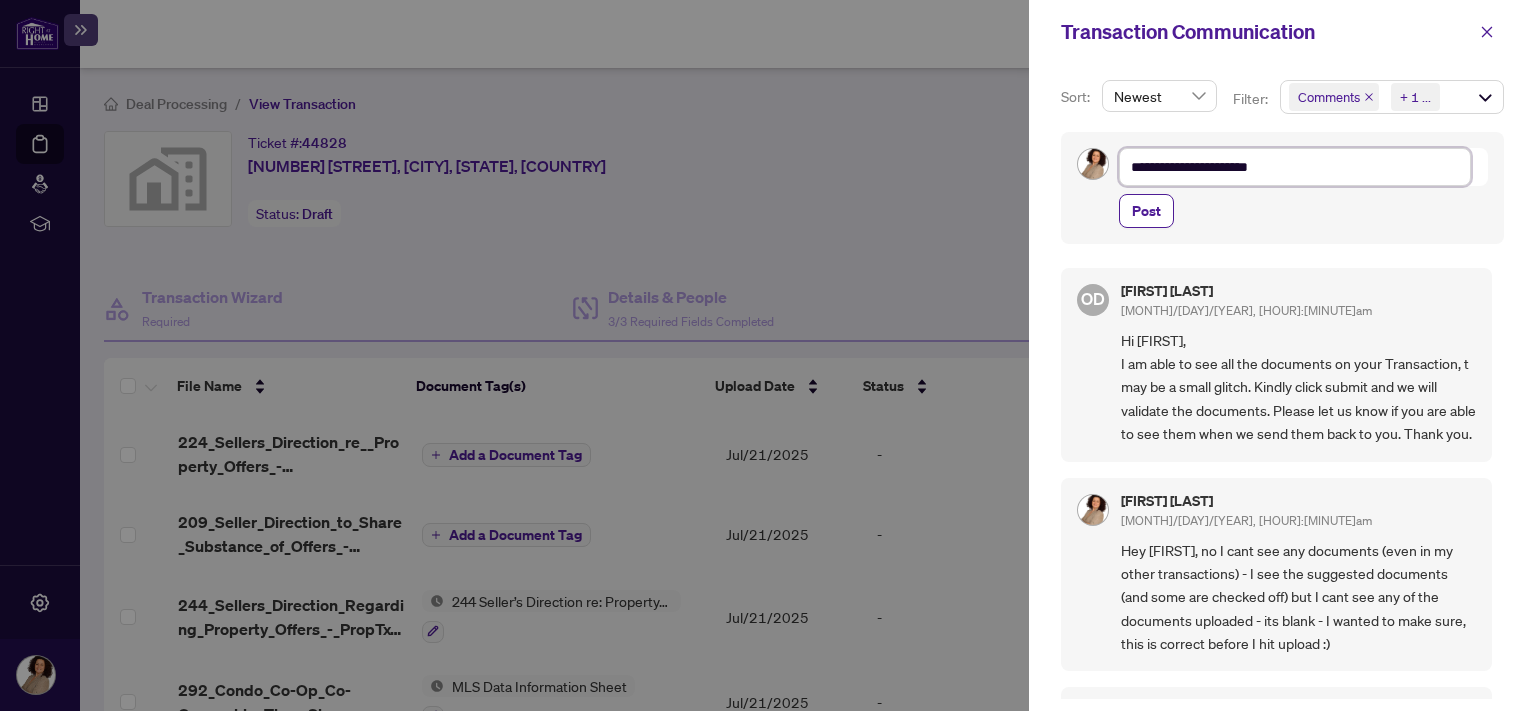type on "**********" 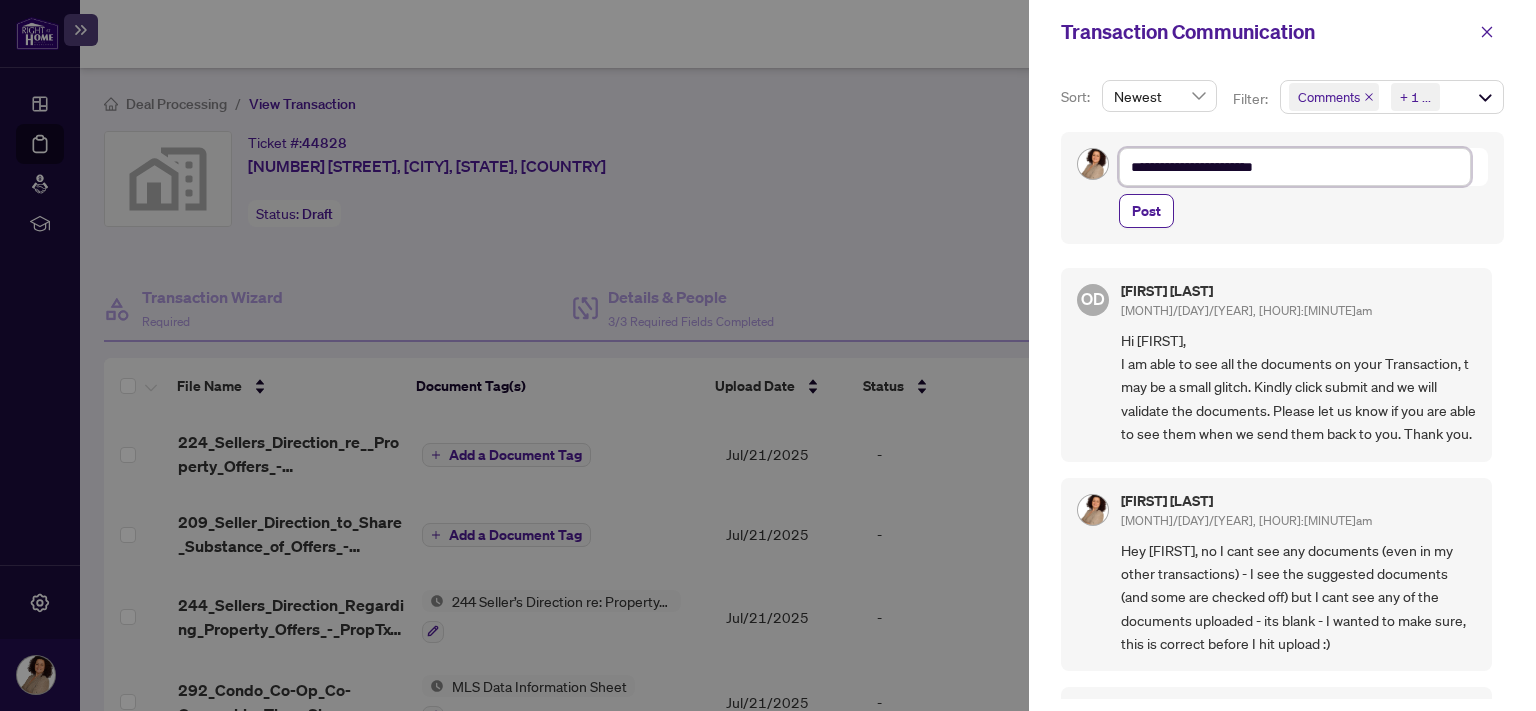 type on "**********" 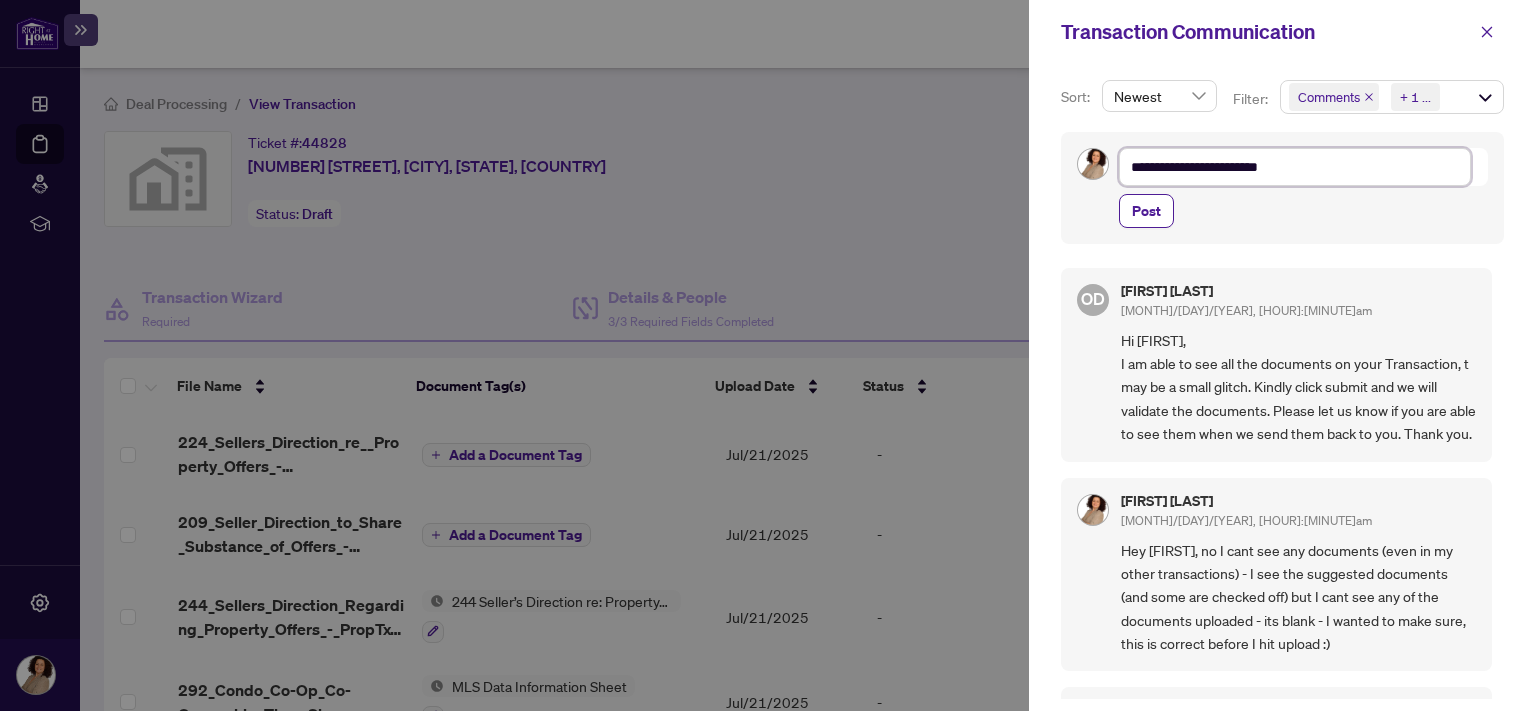 type on "**********" 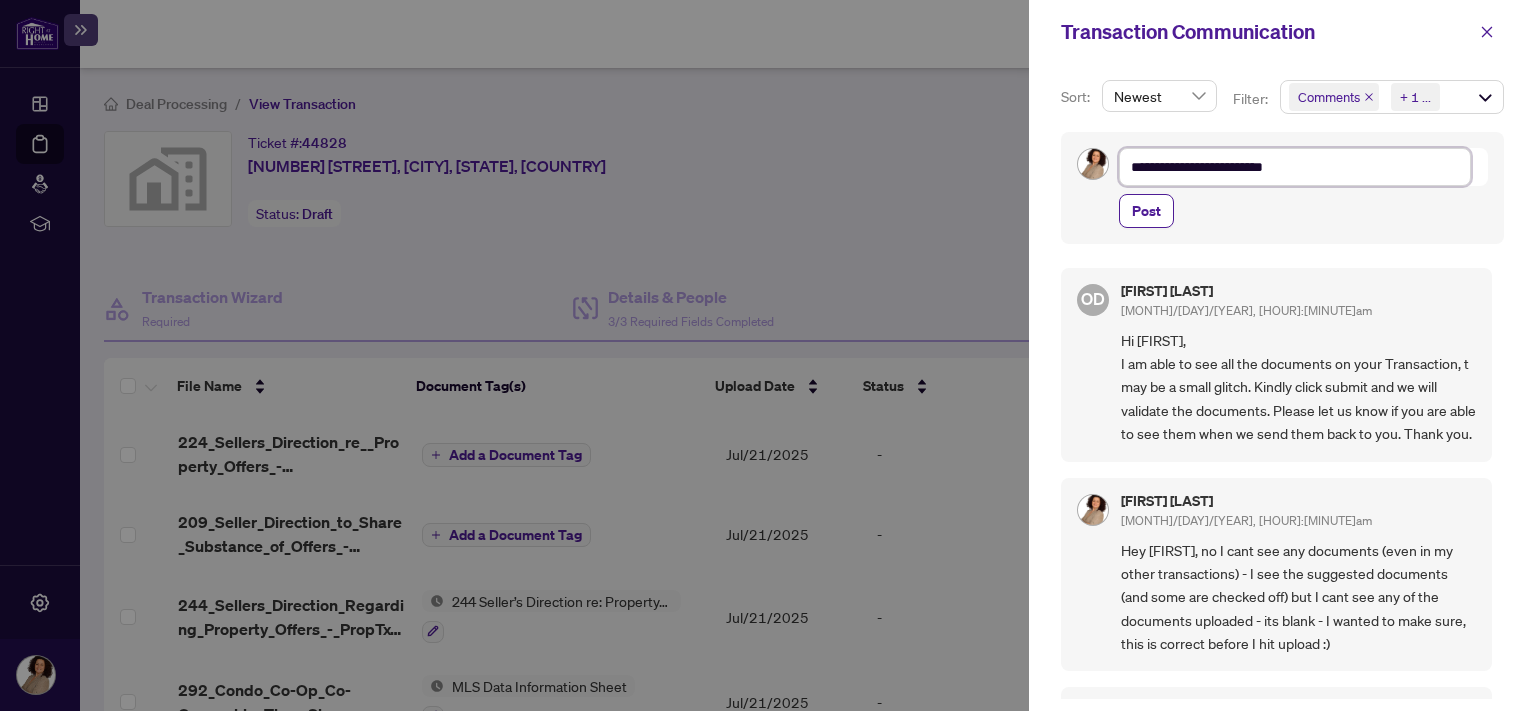type on "**********" 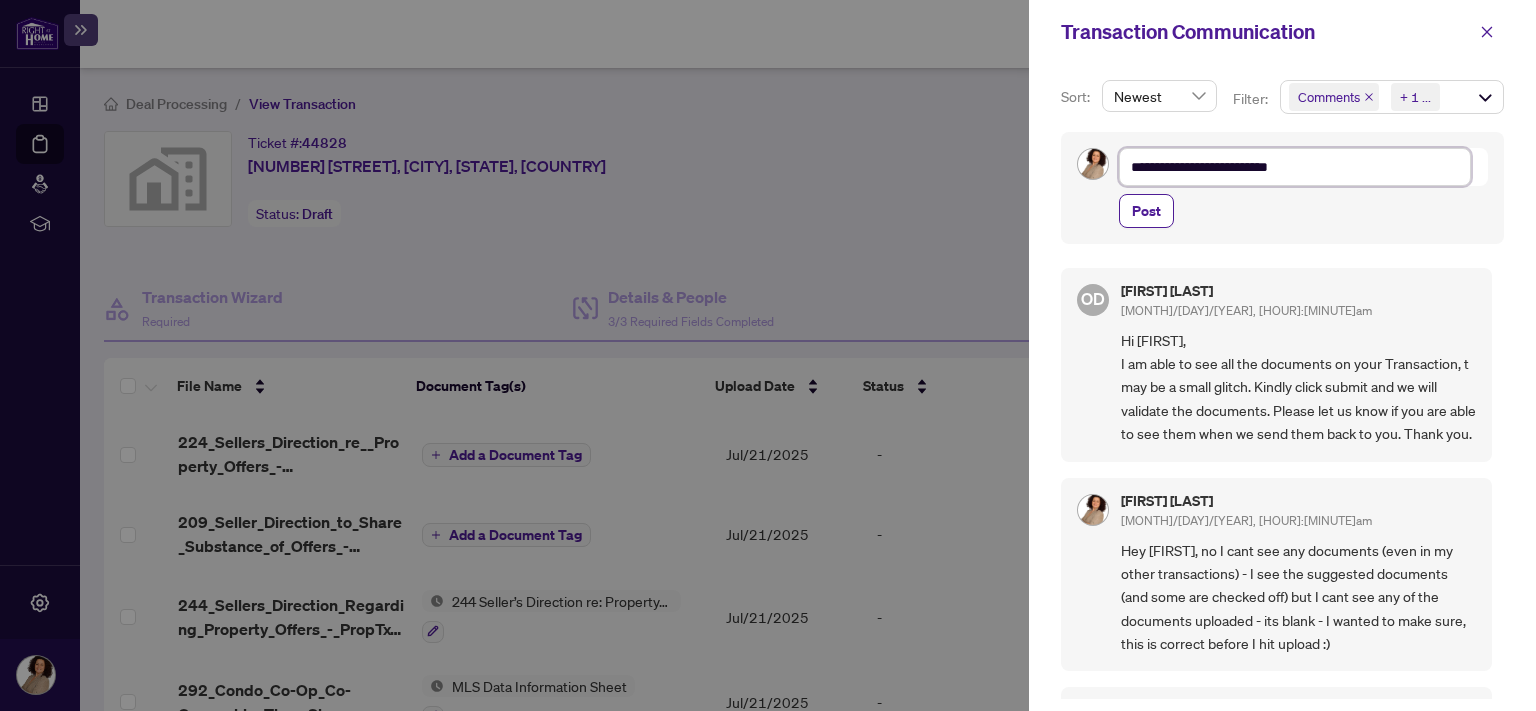type on "**********" 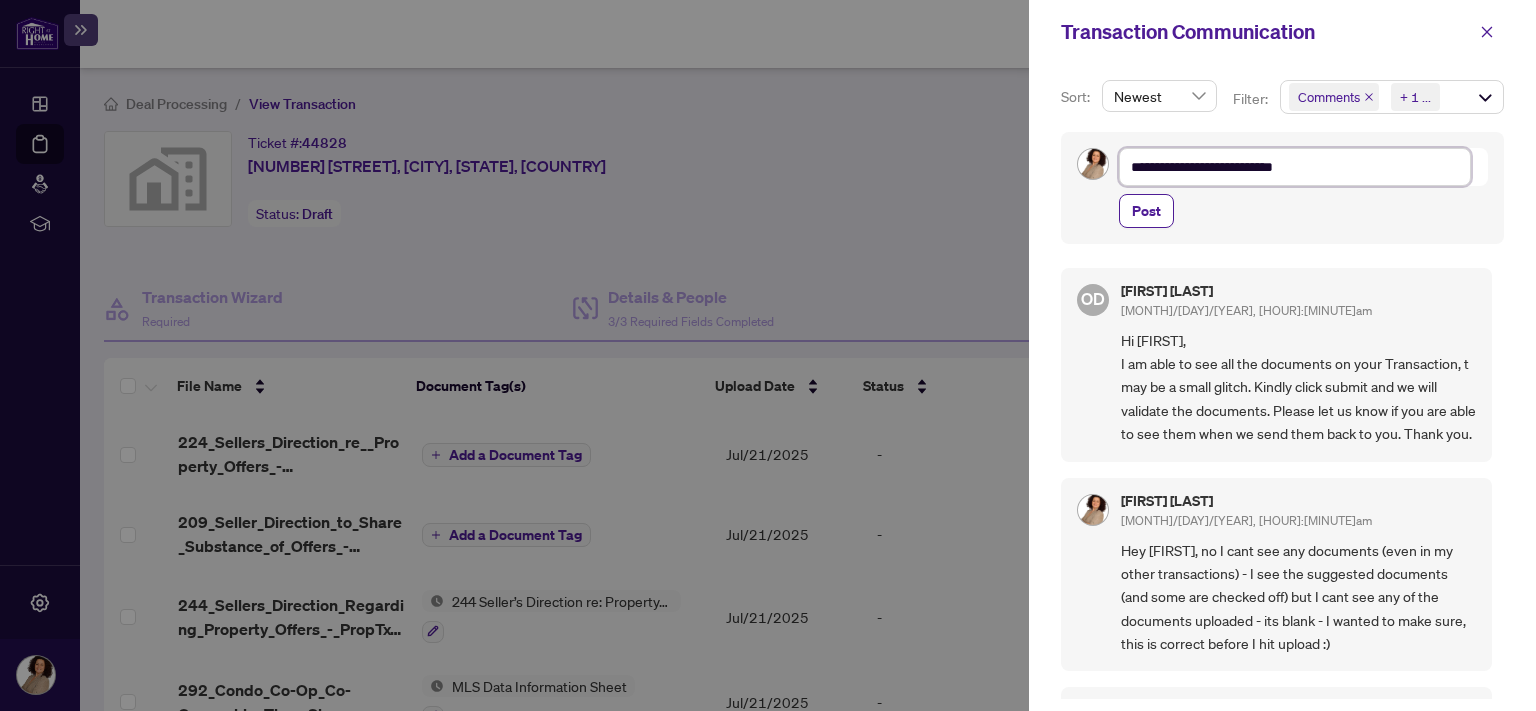 type on "**********" 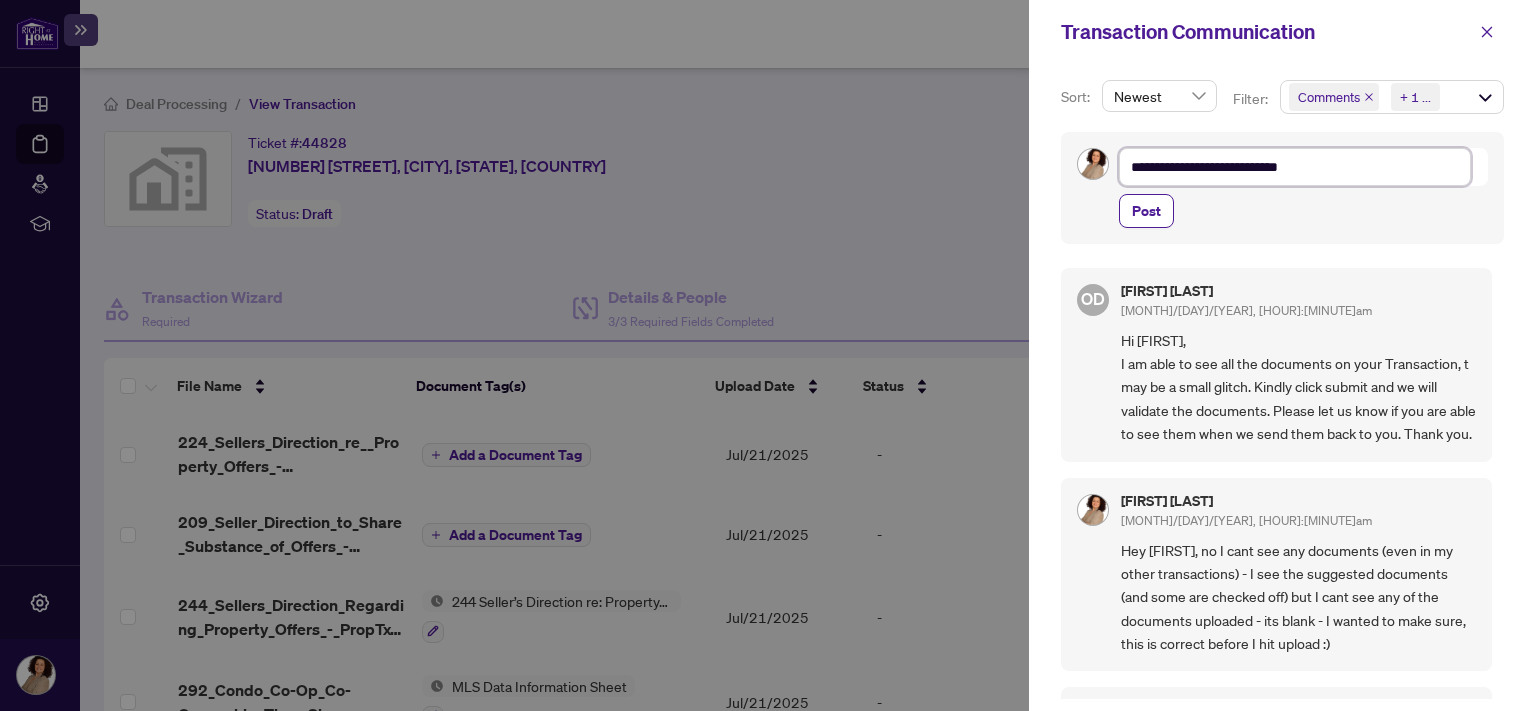 type on "**********" 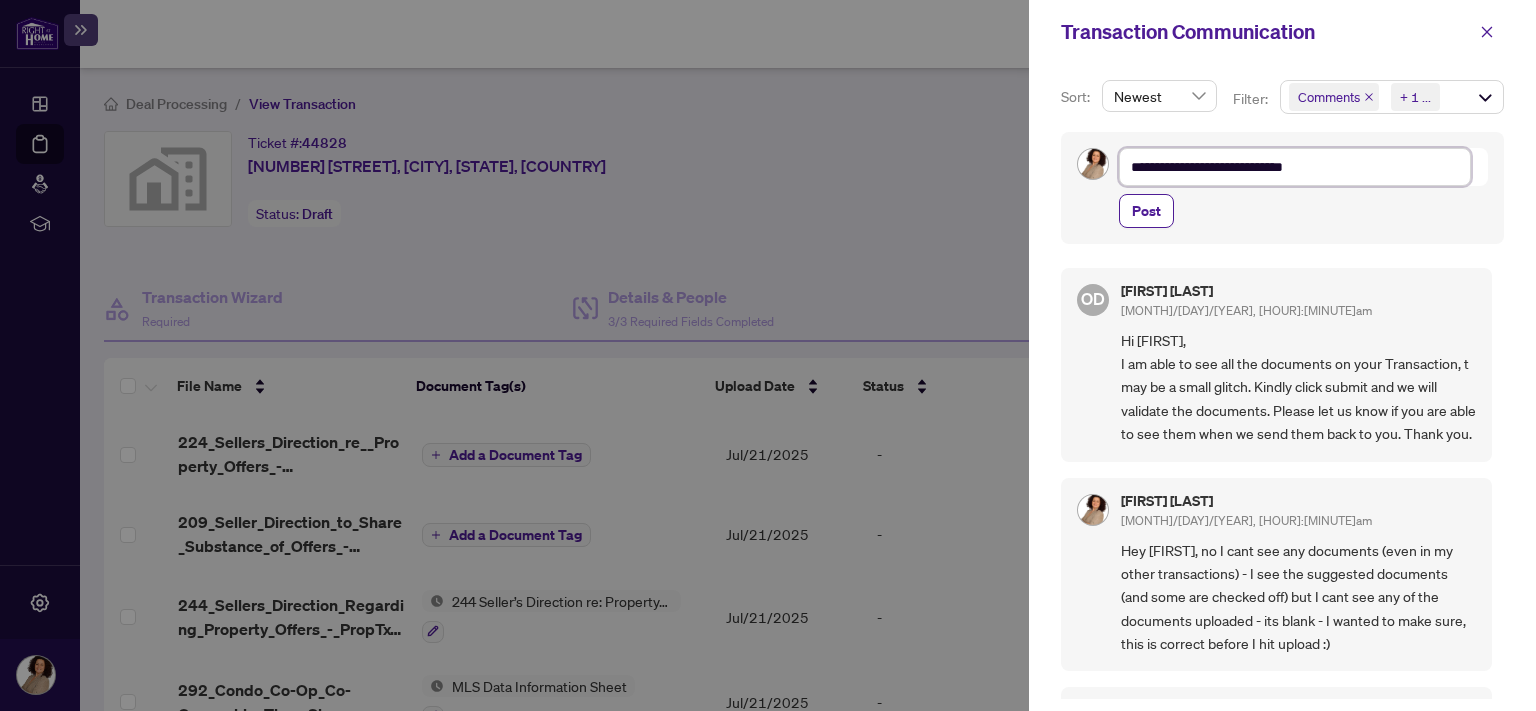 type on "**********" 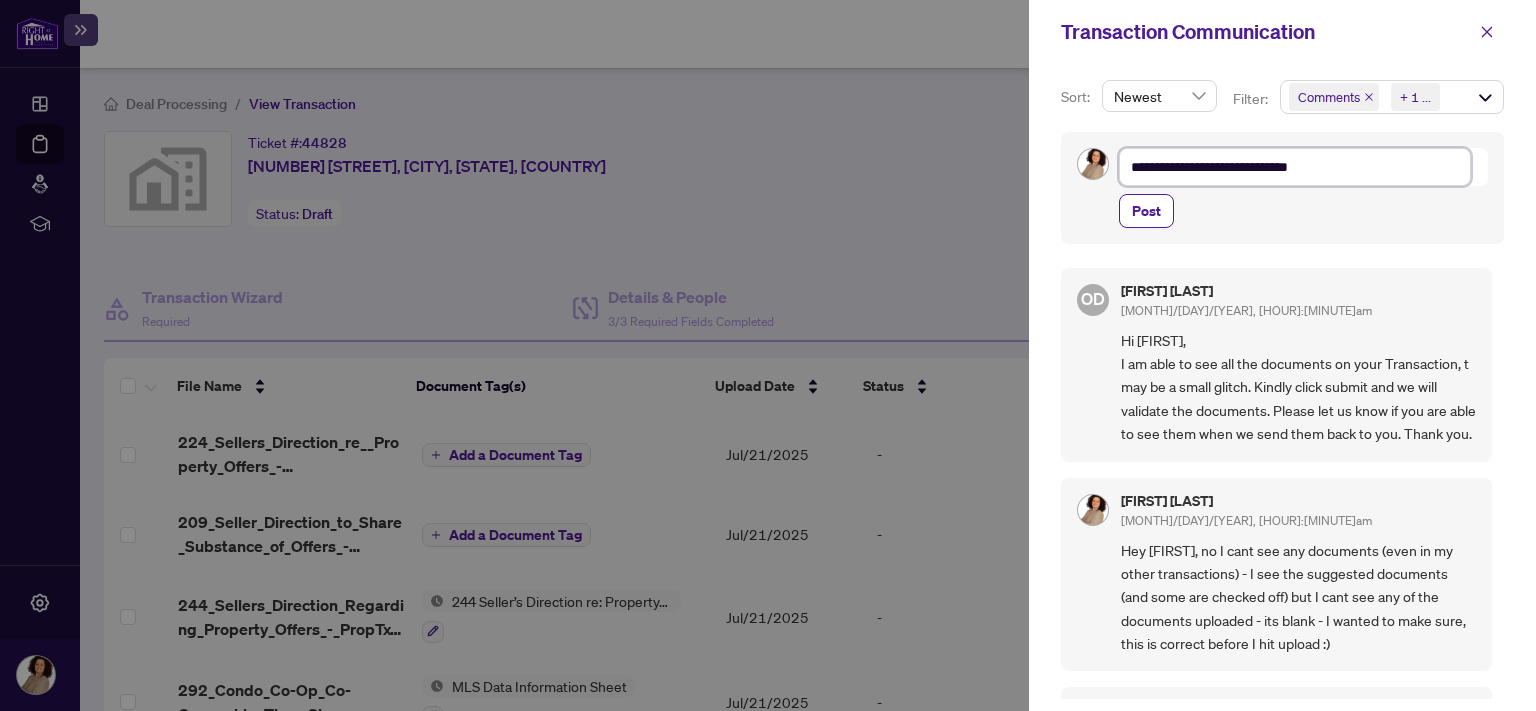 type on "**********" 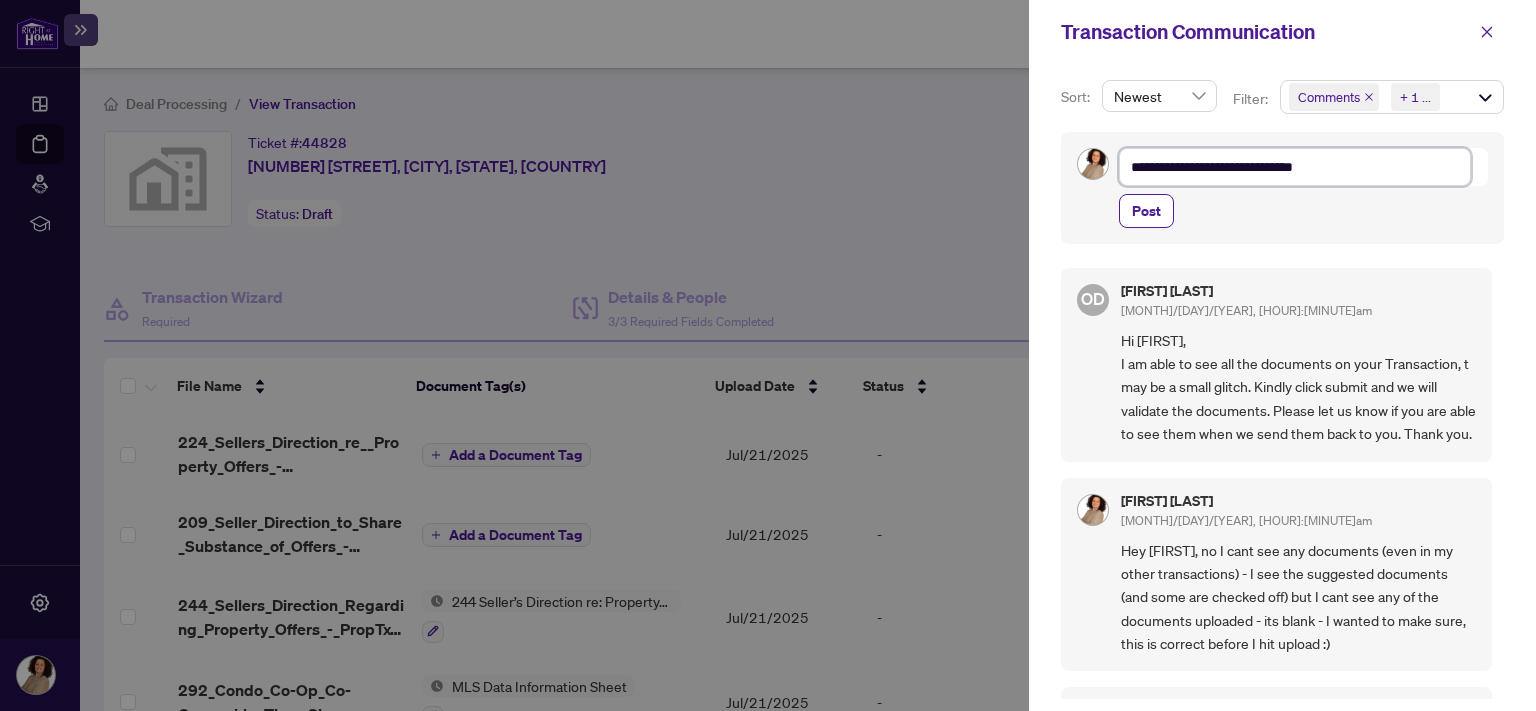 type on "**********" 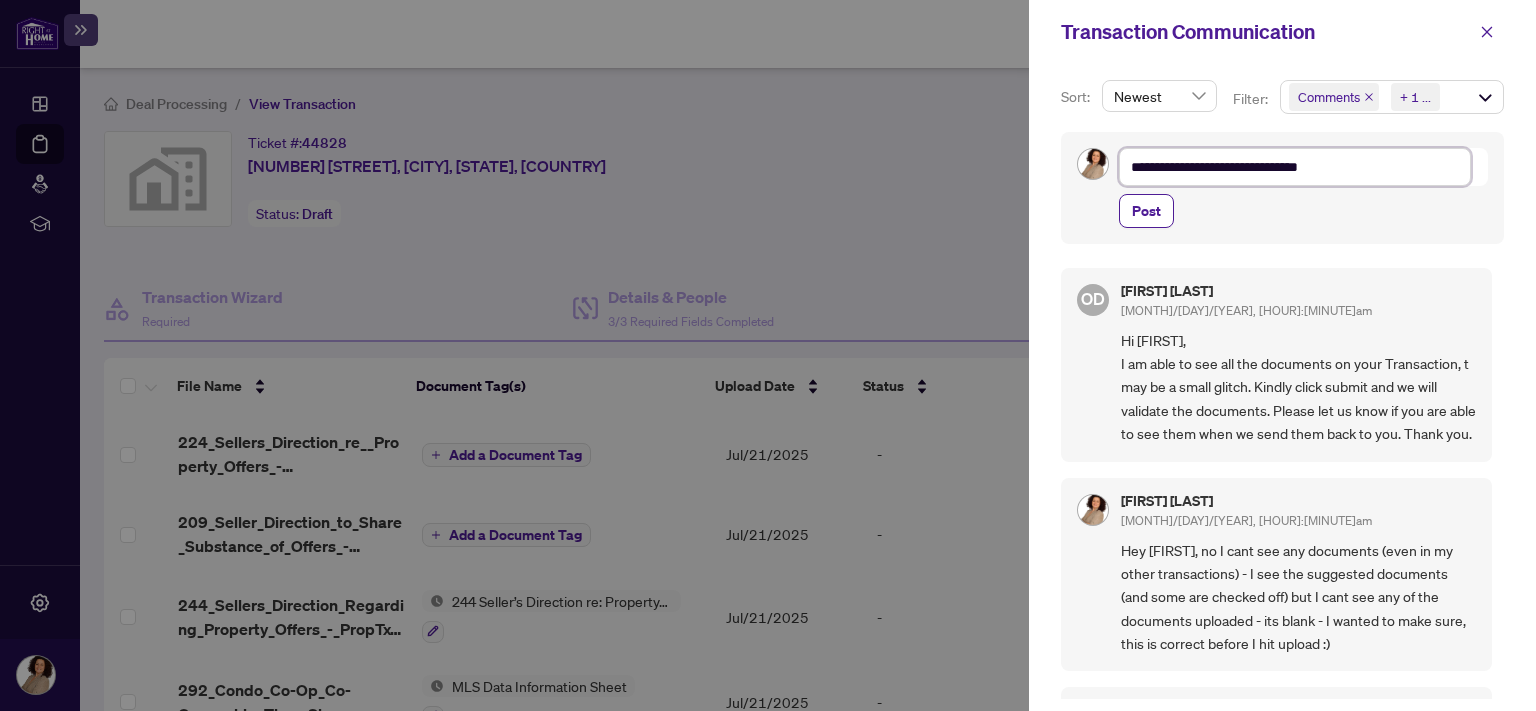 type on "**********" 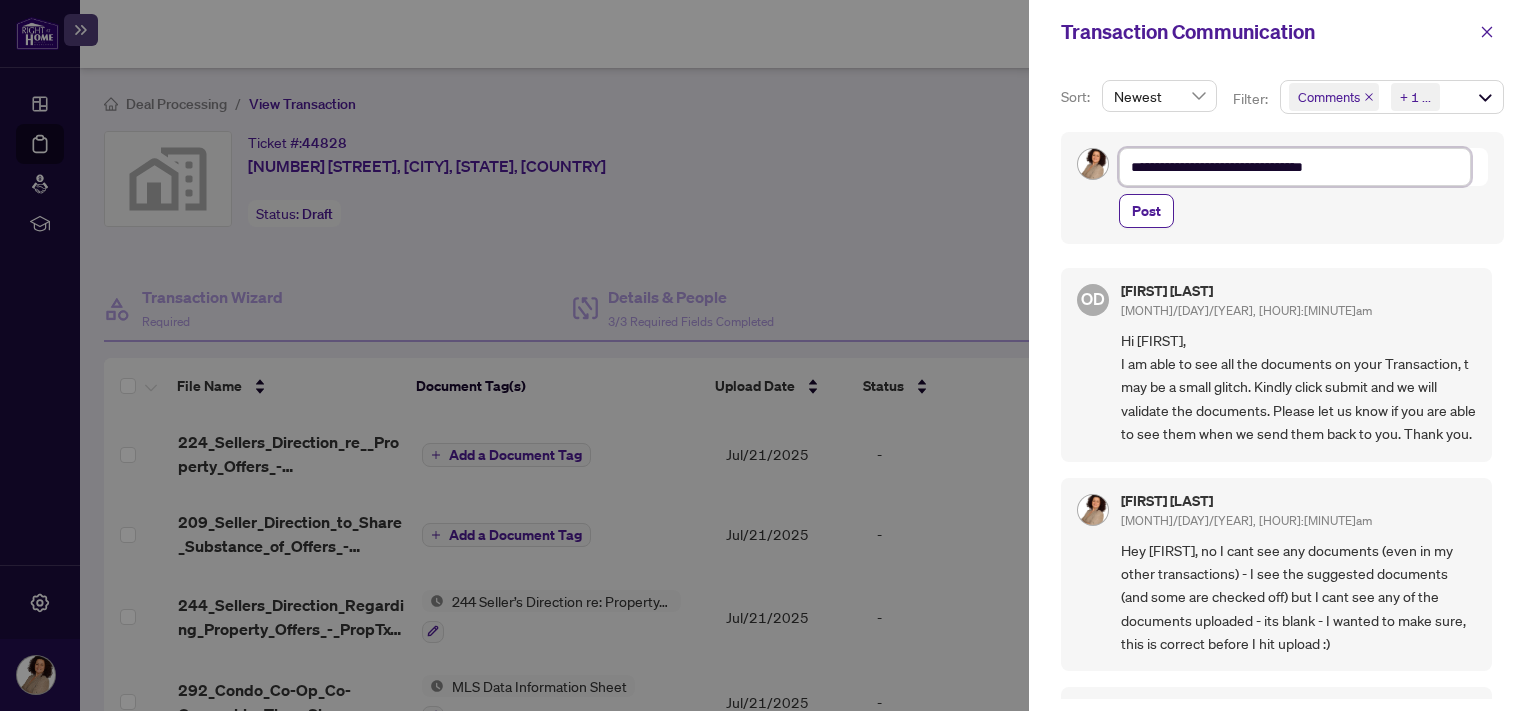 type on "**********" 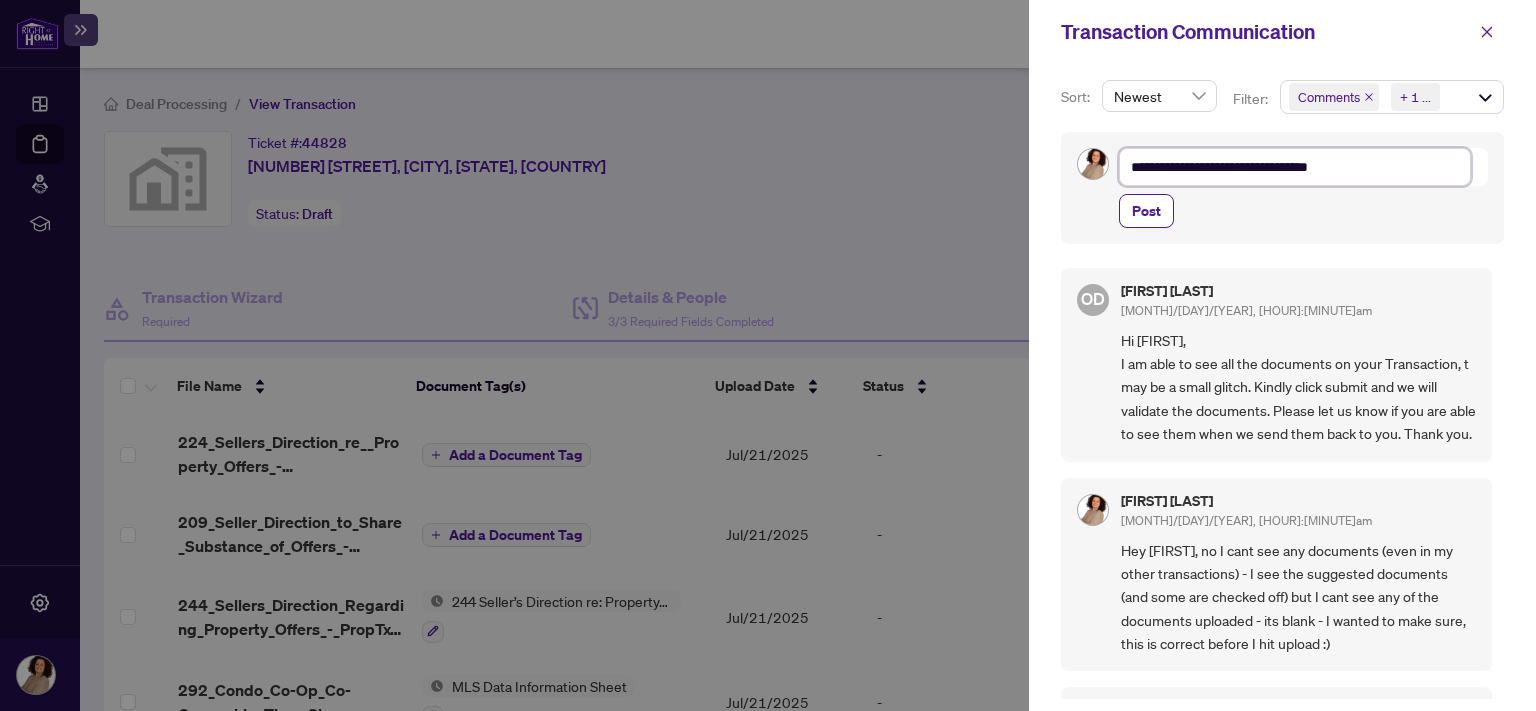 type on "**********" 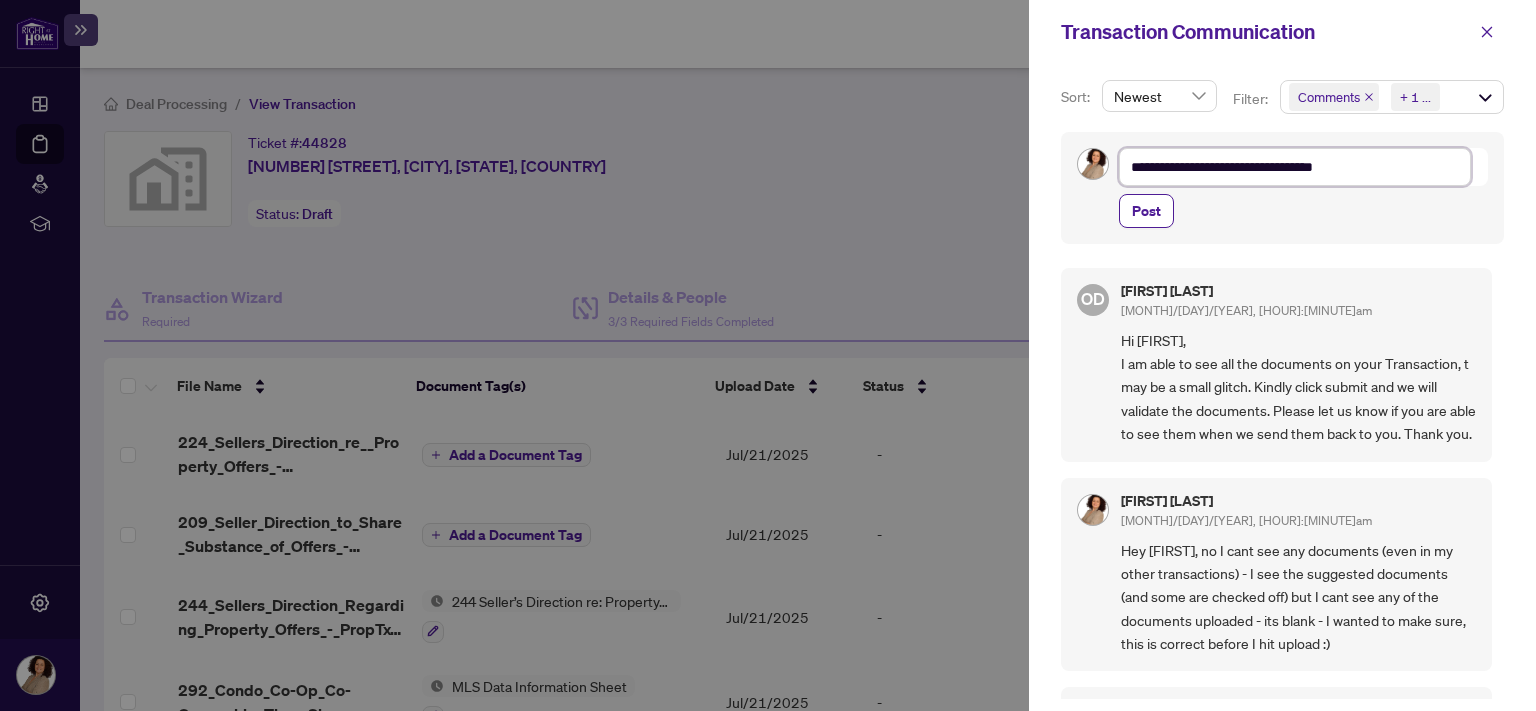 type on "**********" 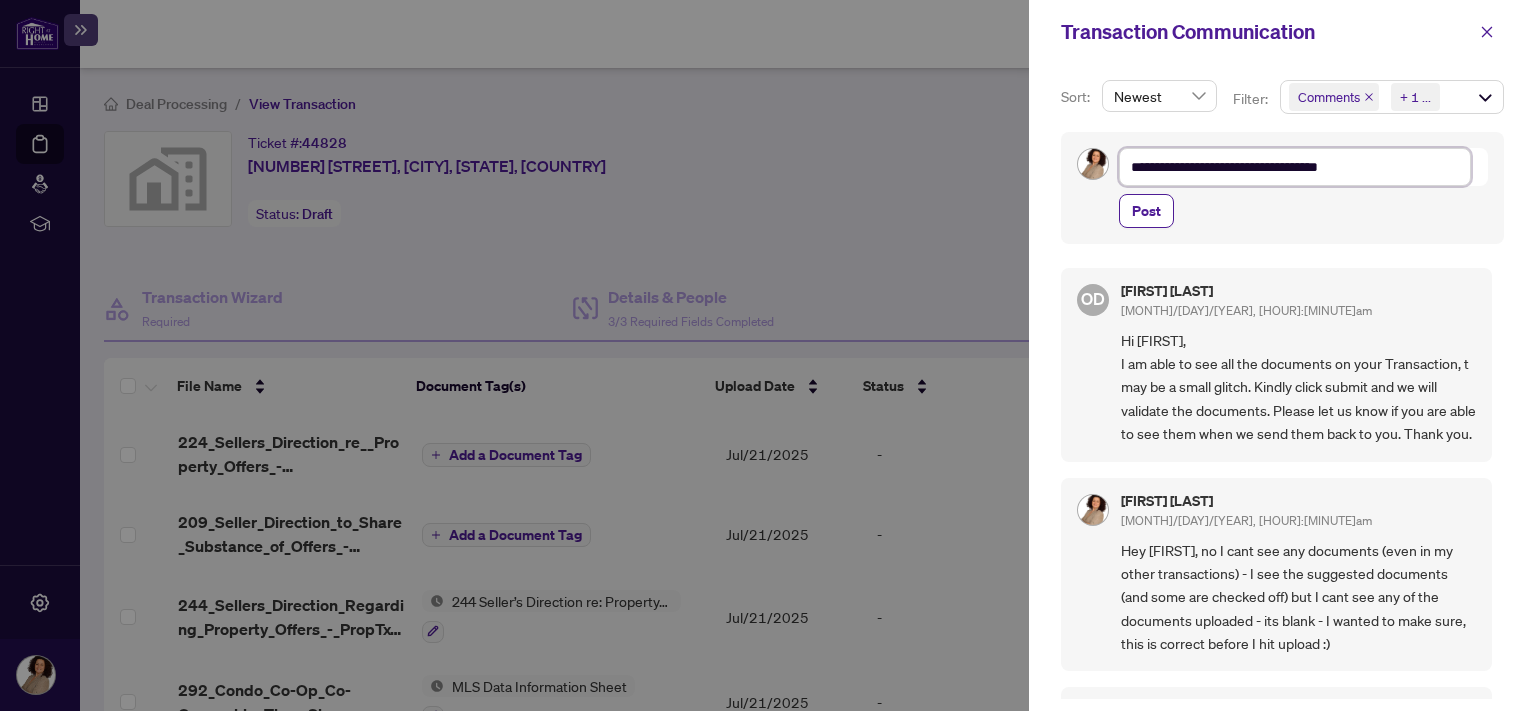 type on "**********" 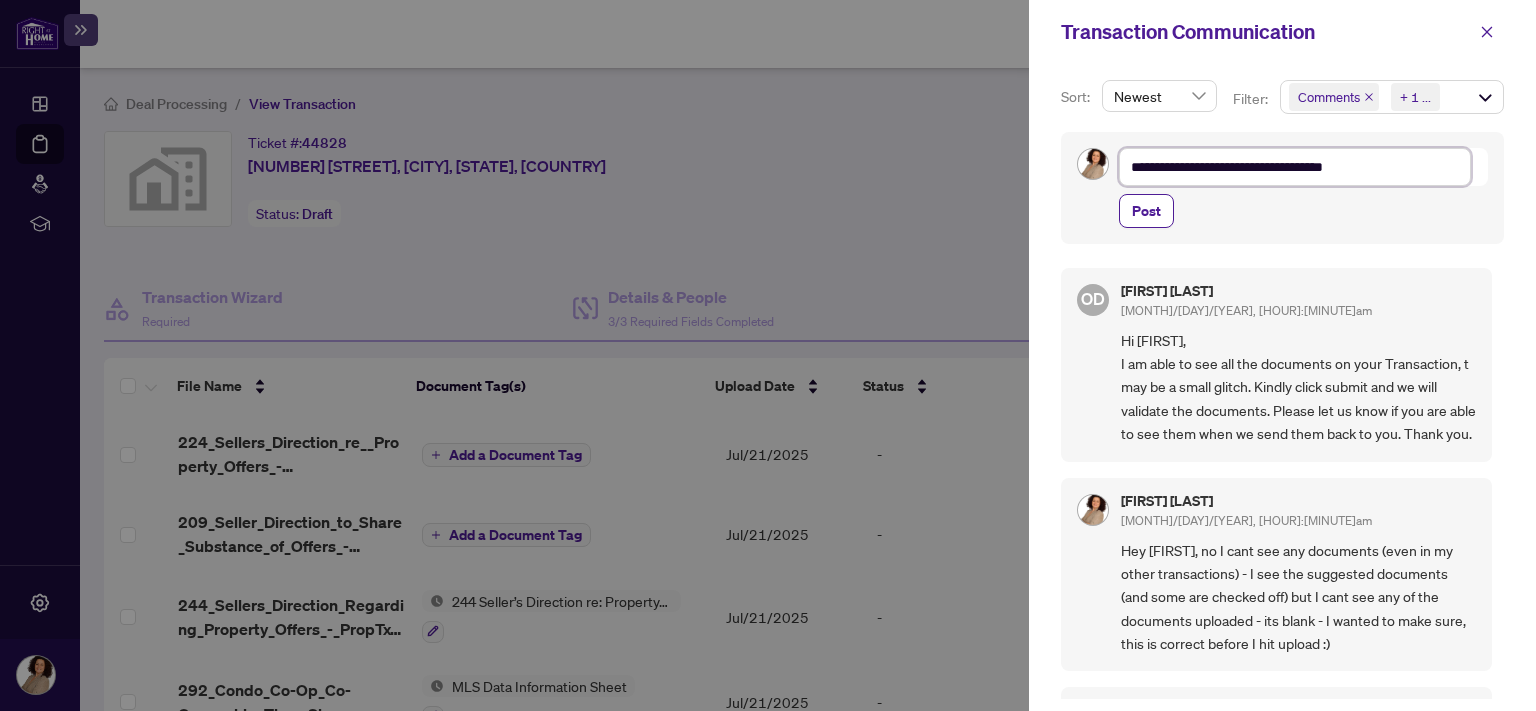 type on "**********" 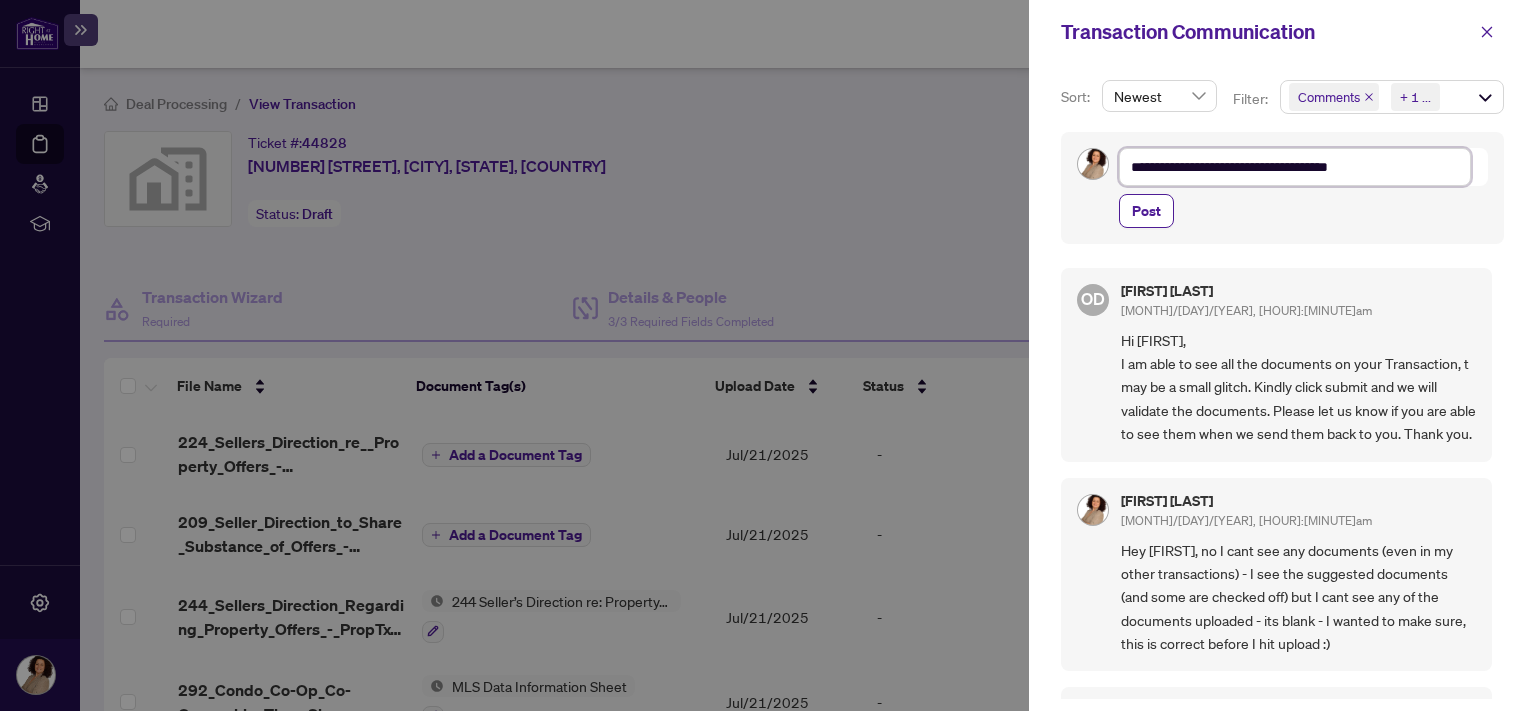 type on "**********" 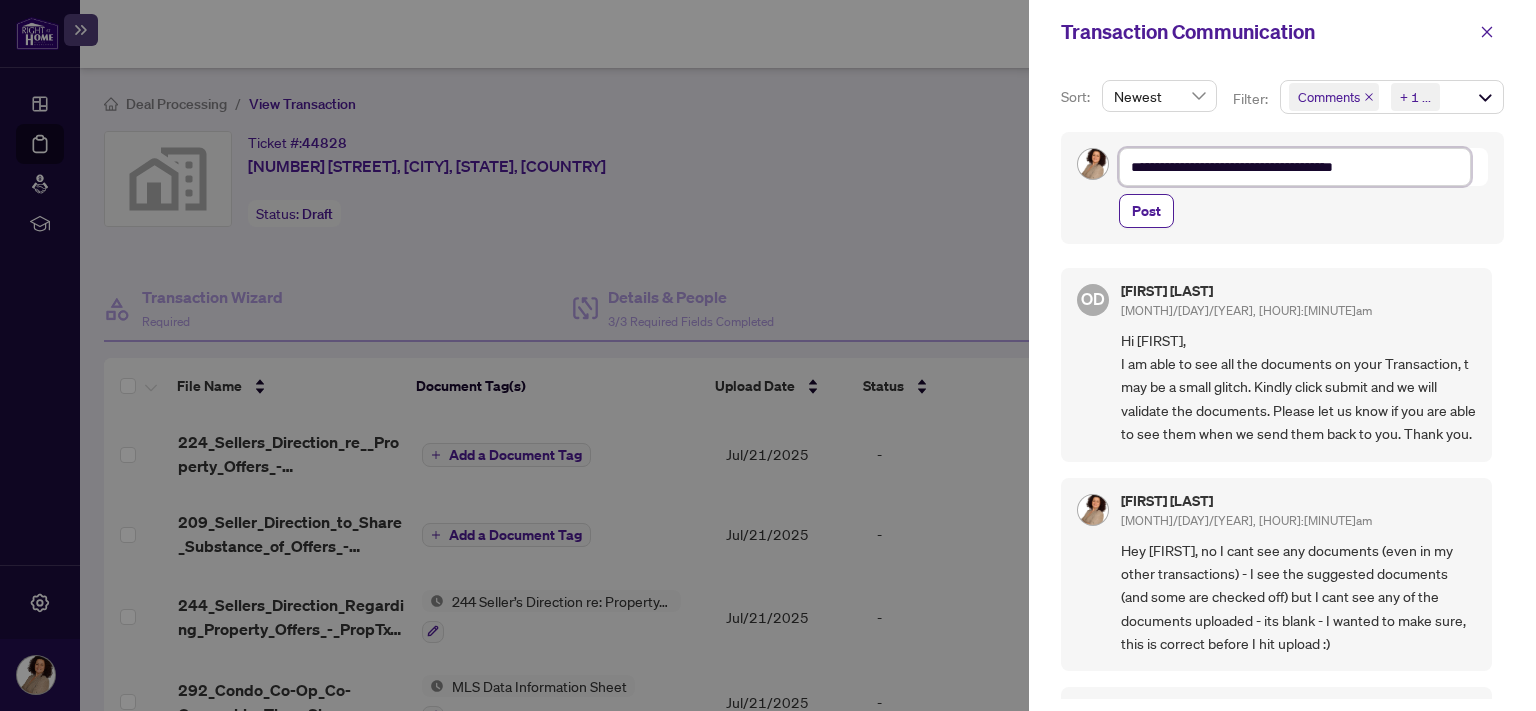 type on "**********" 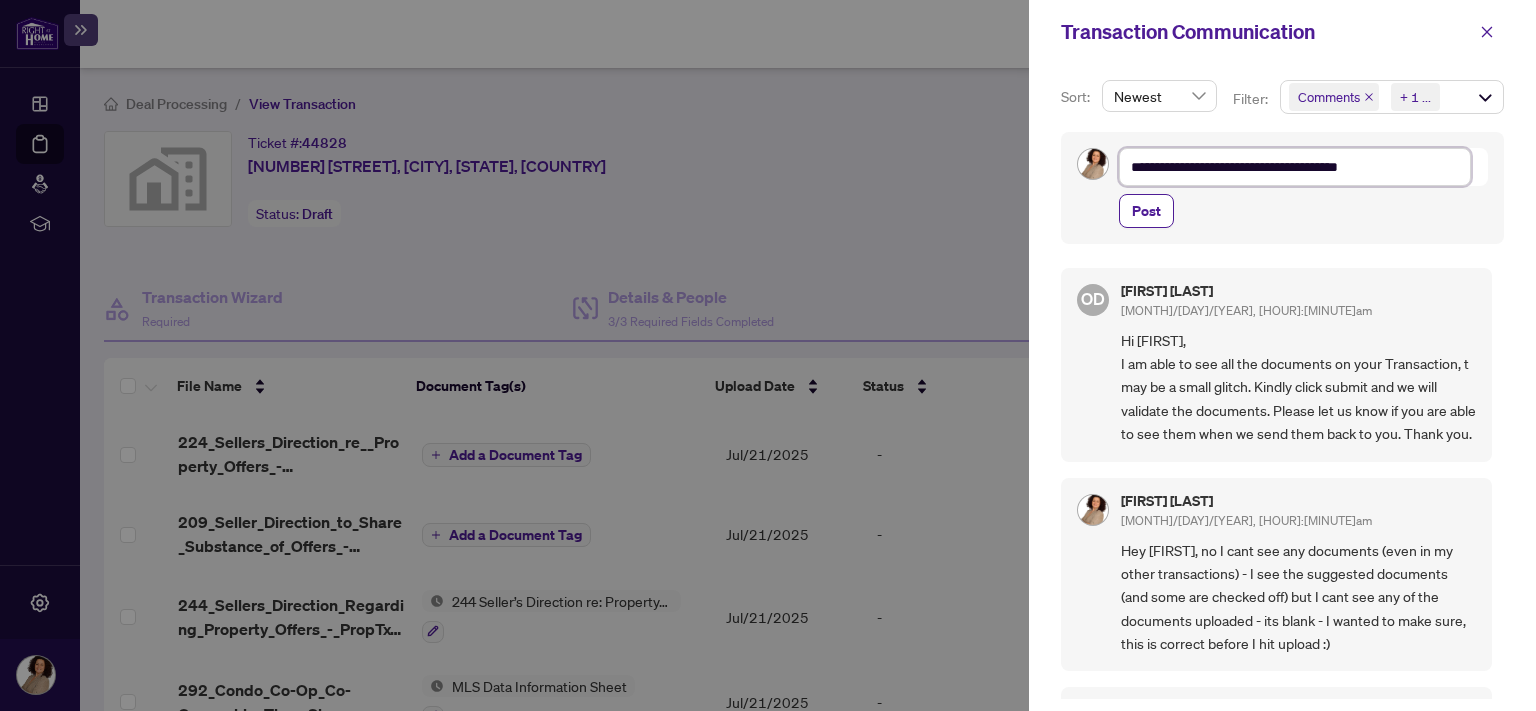 type on "**********" 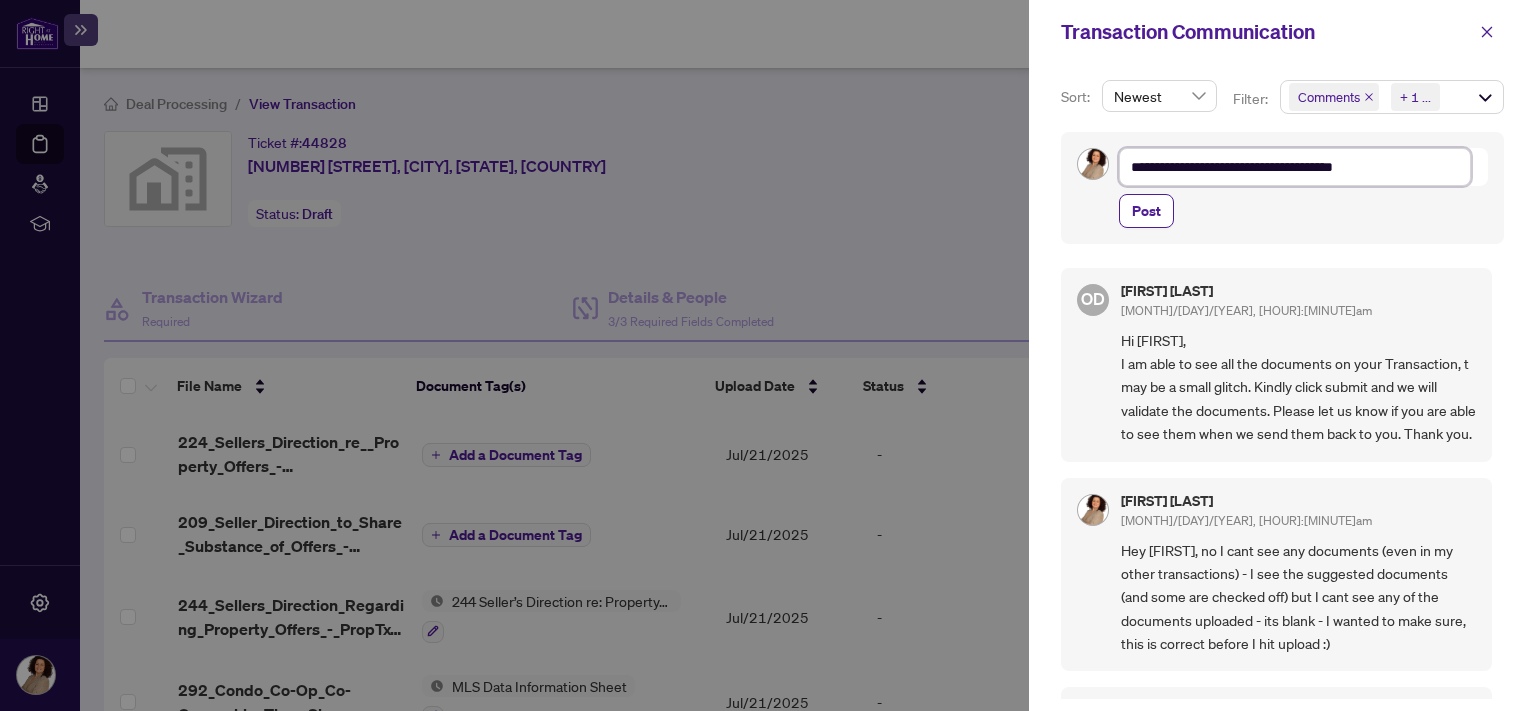 type on "**********" 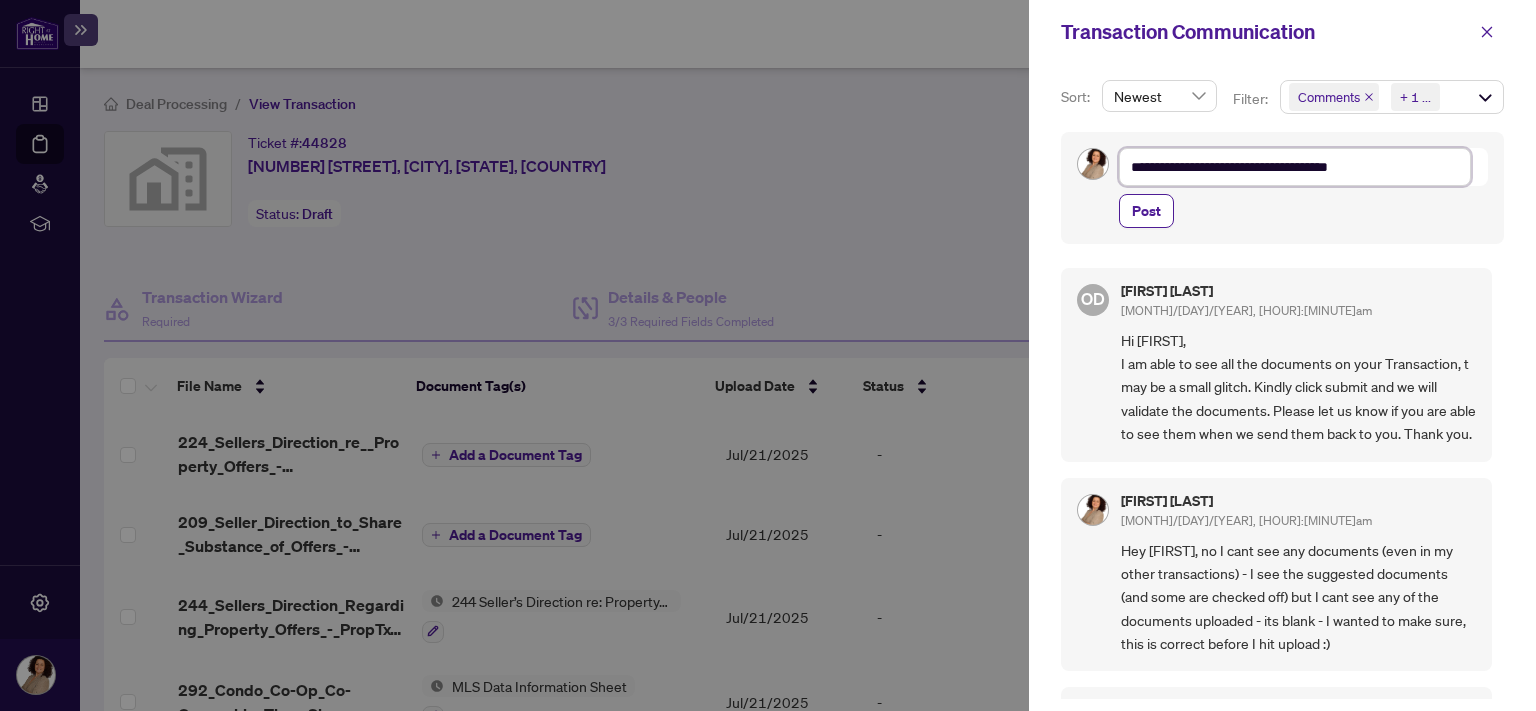 type on "**********" 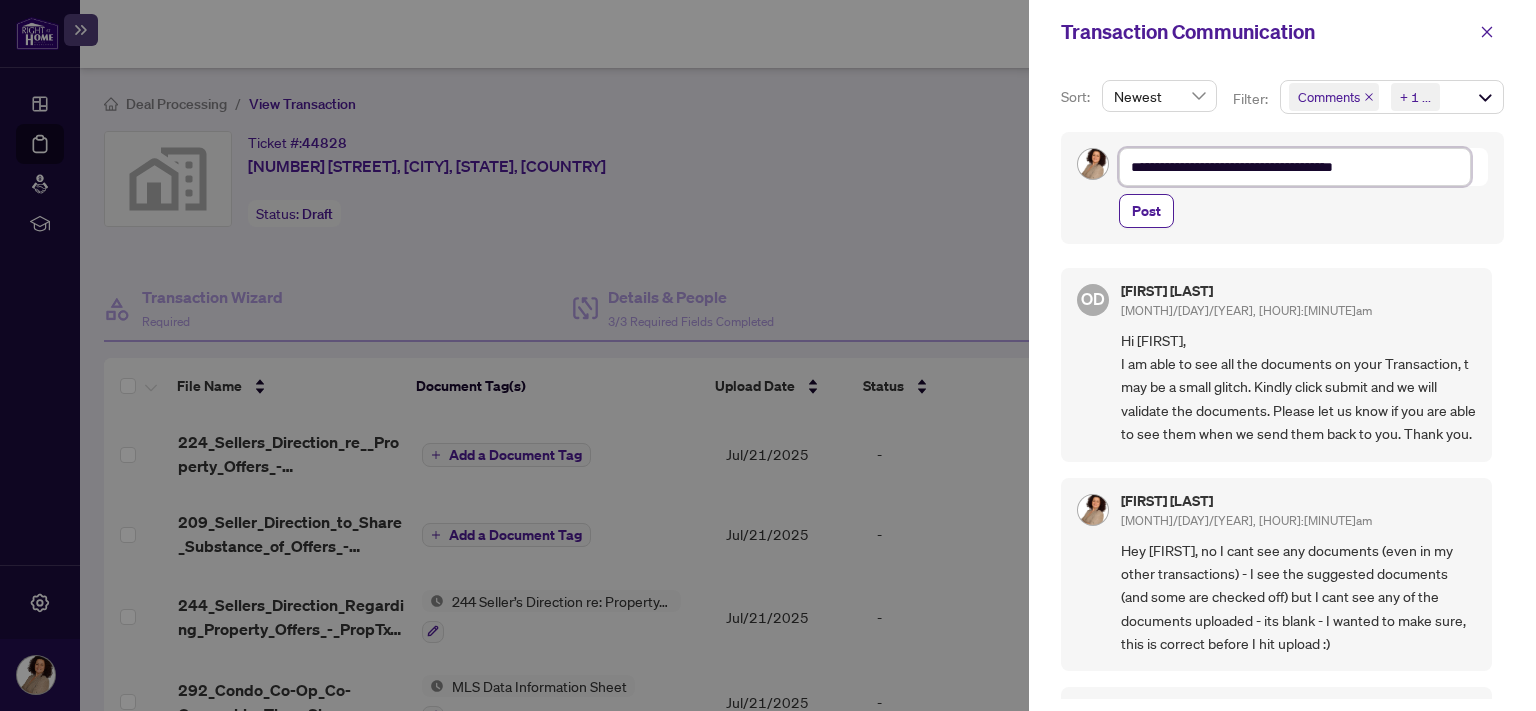 type on "**********" 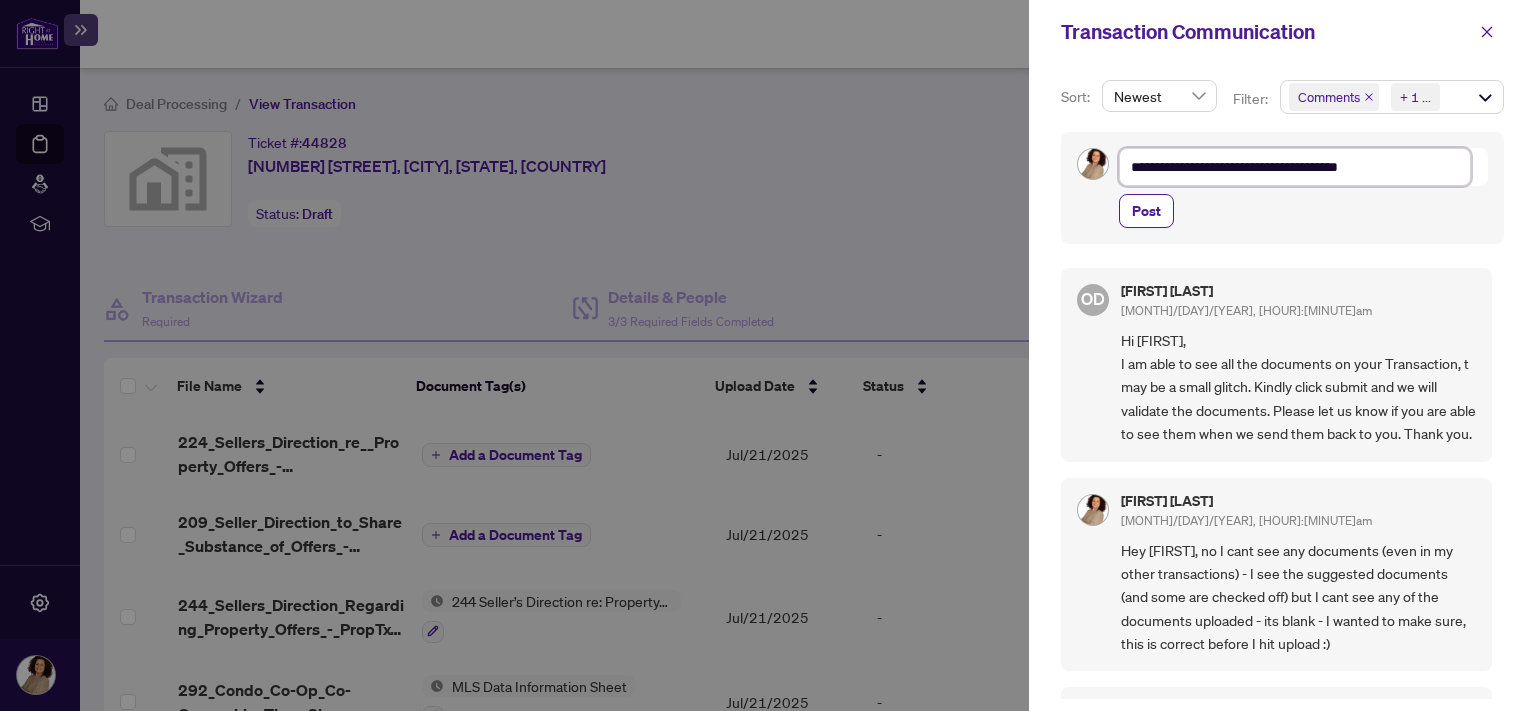 type on "**********" 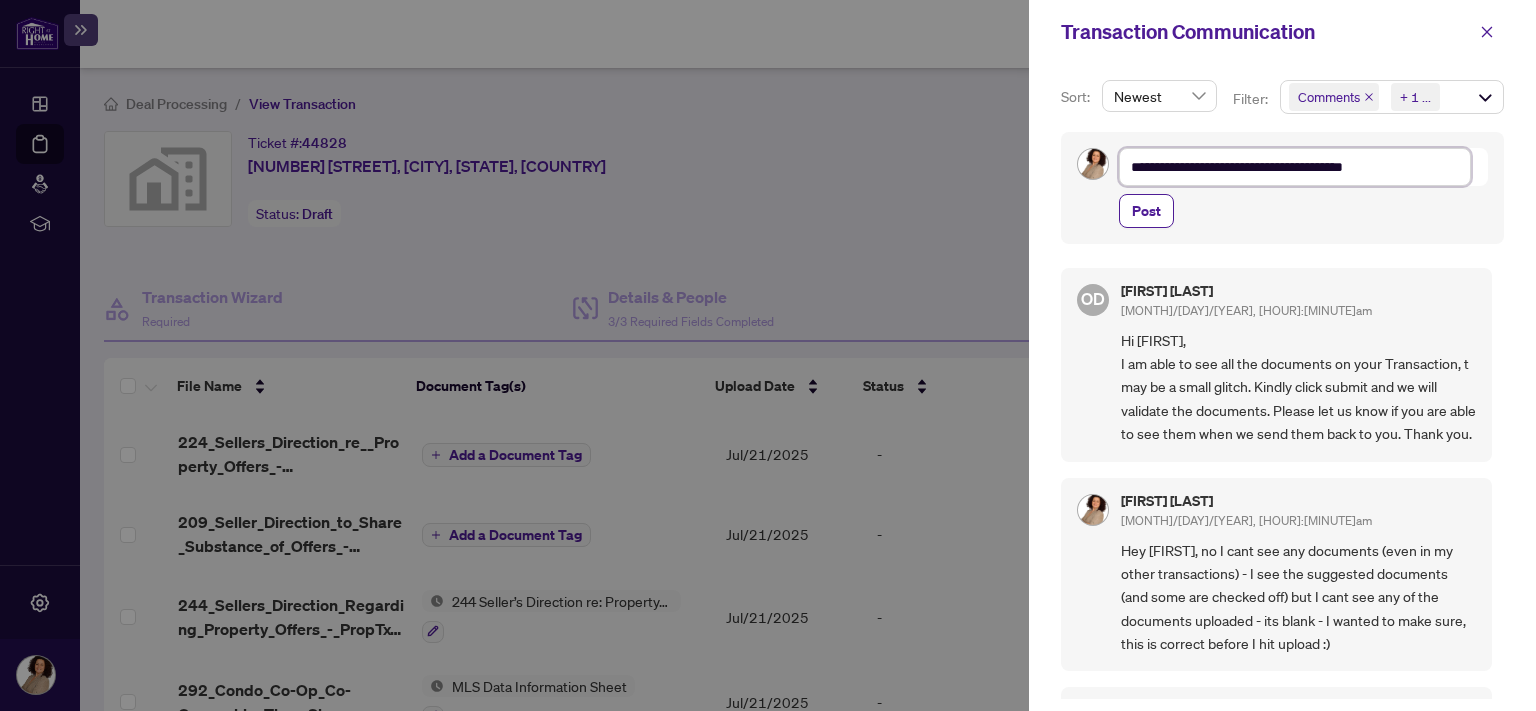 type on "**********" 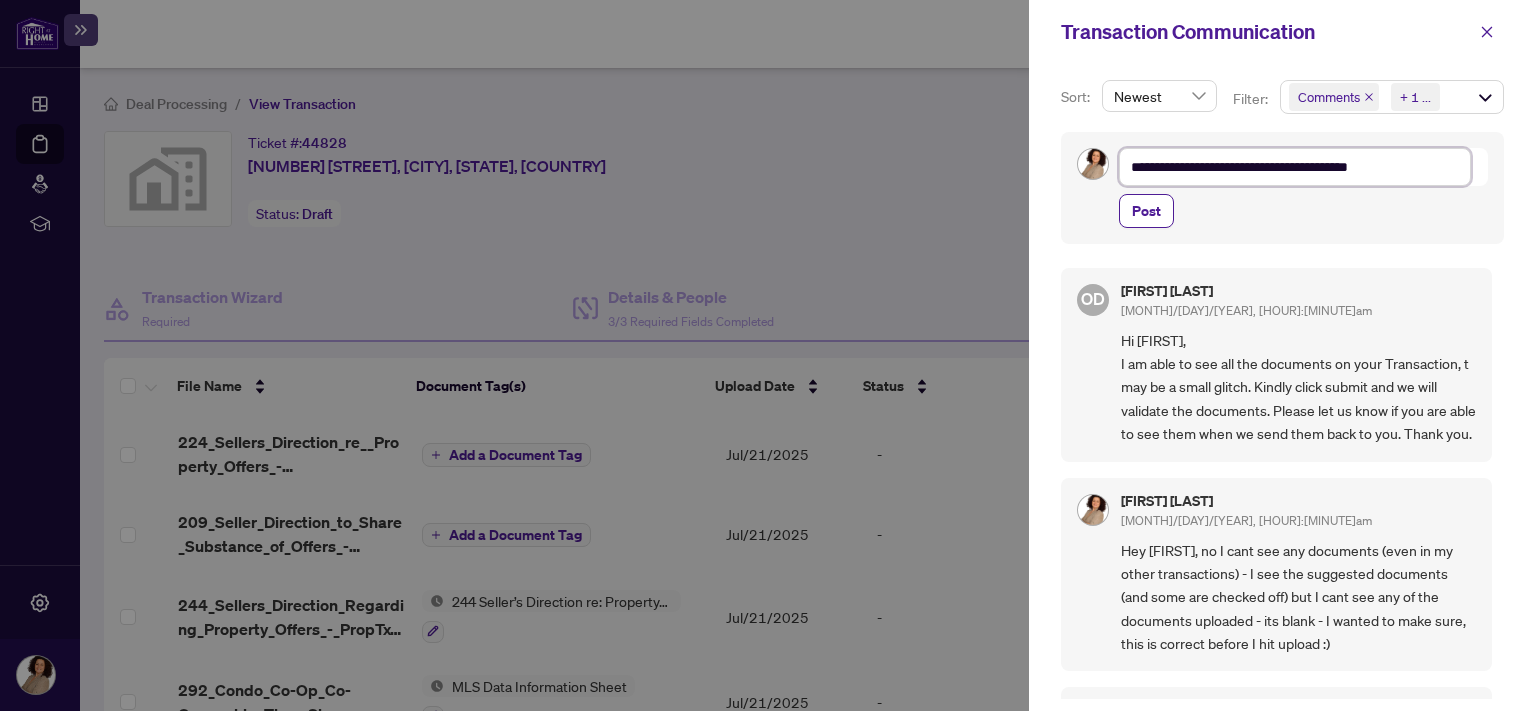 type on "**********" 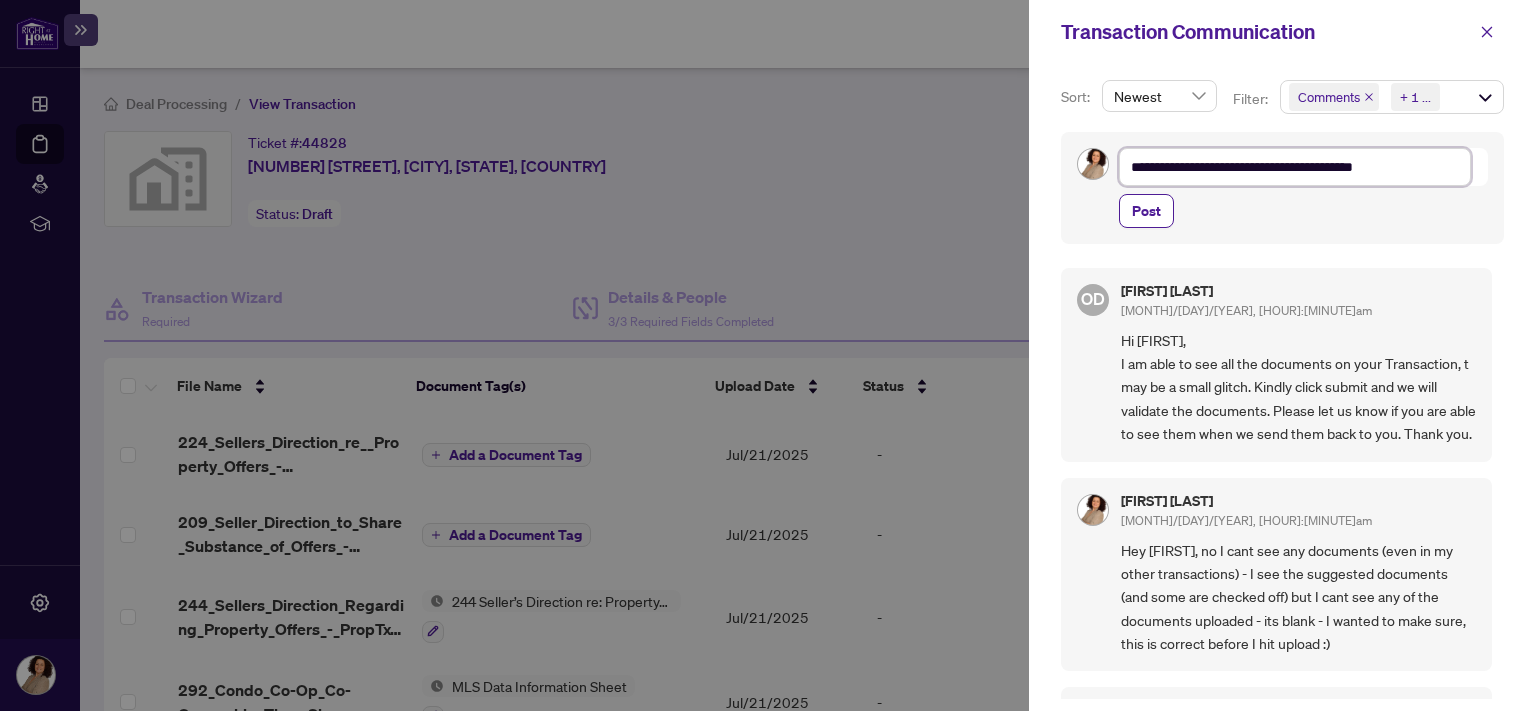 type on "**********" 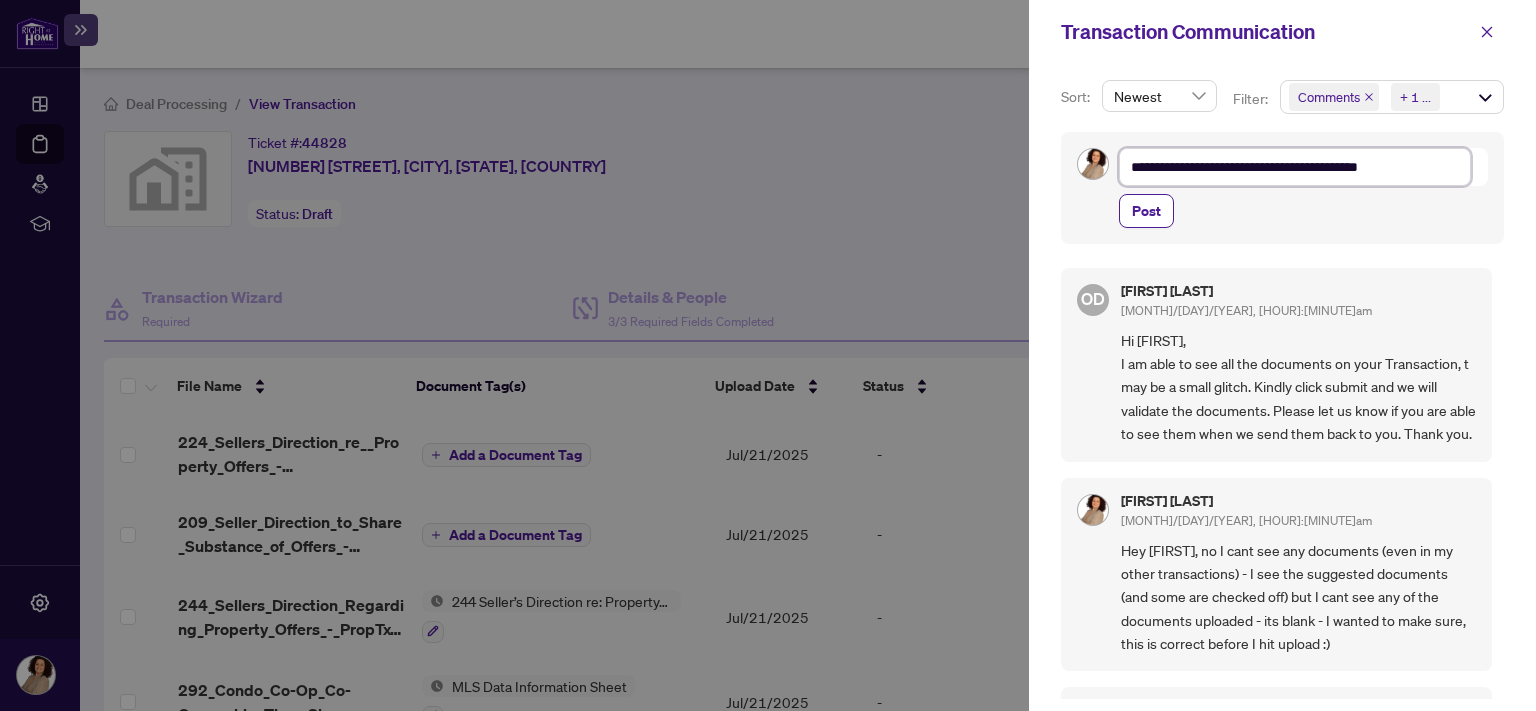 type on "**********" 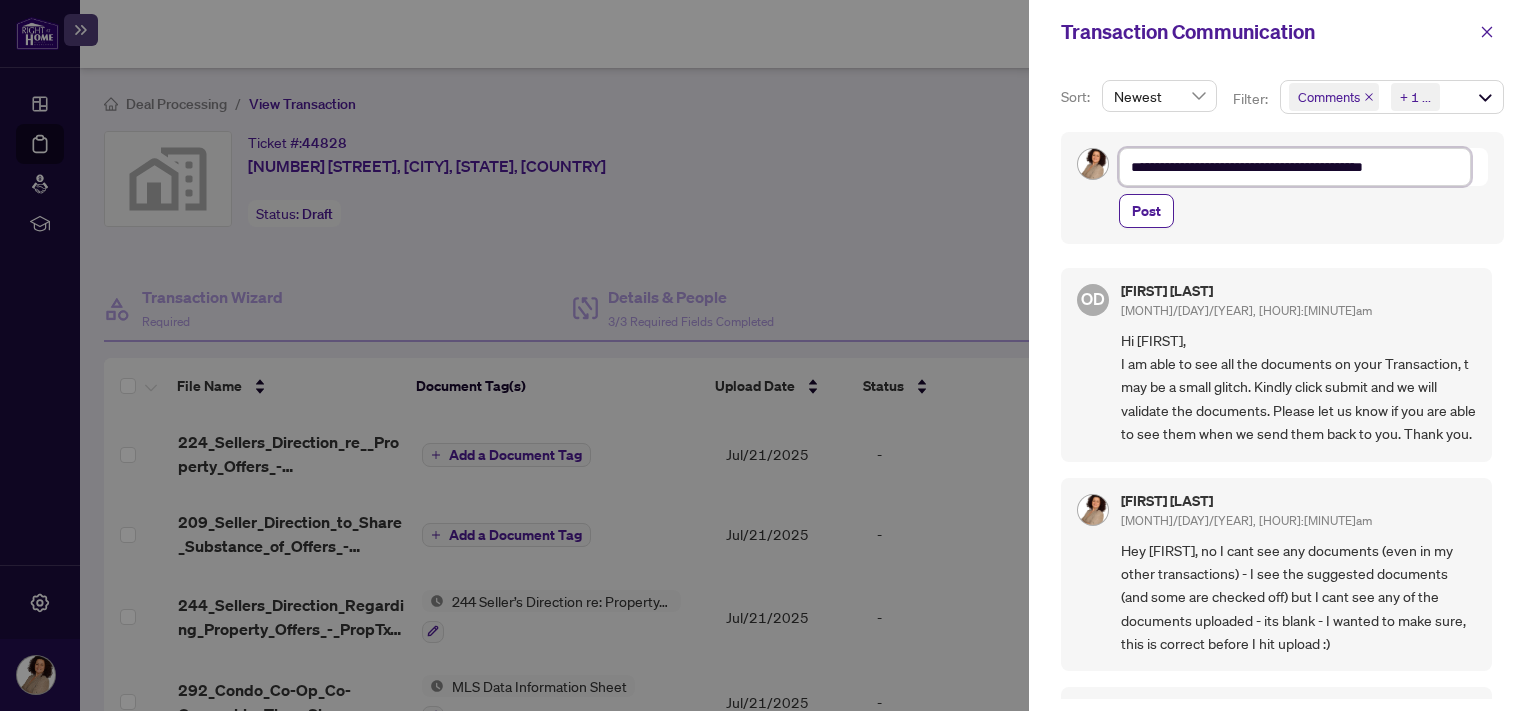 type on "**********" 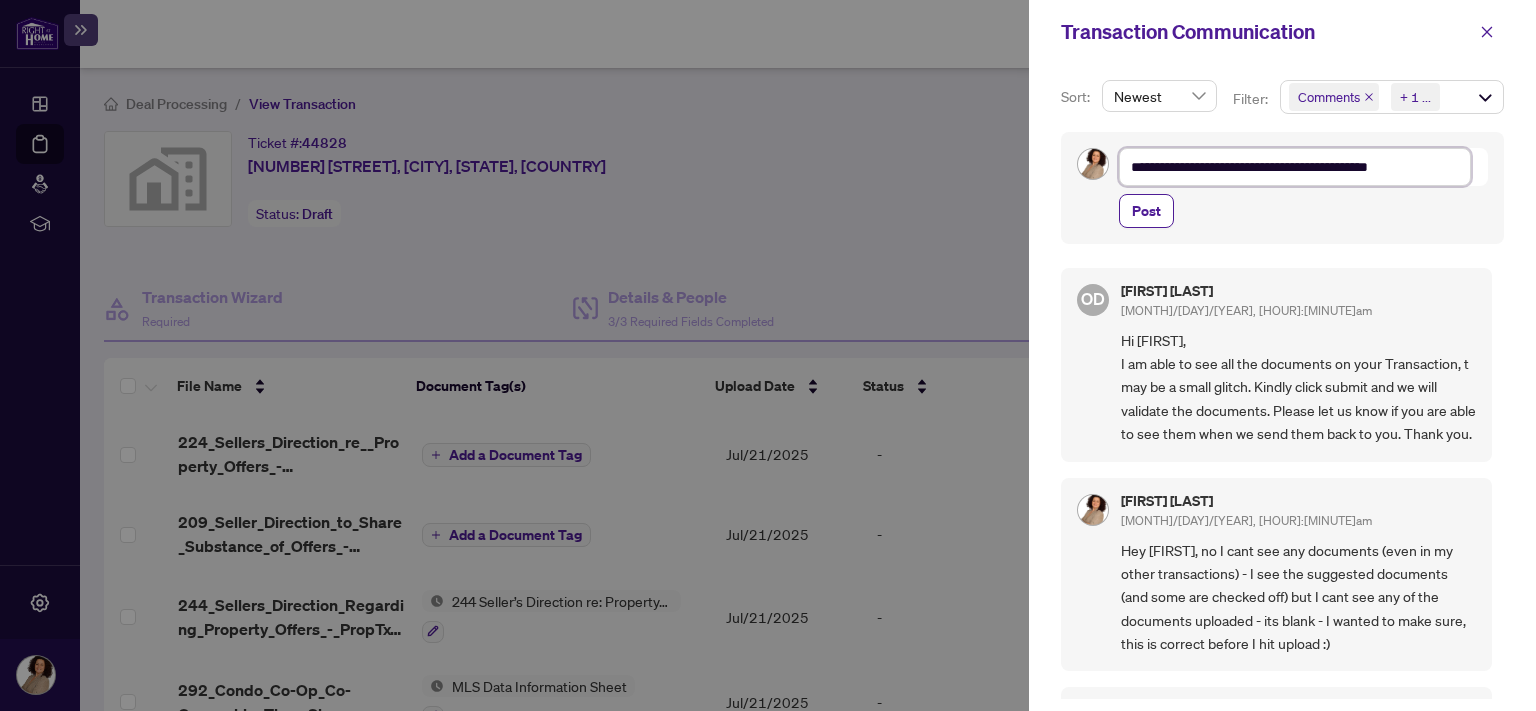 type on "**********" 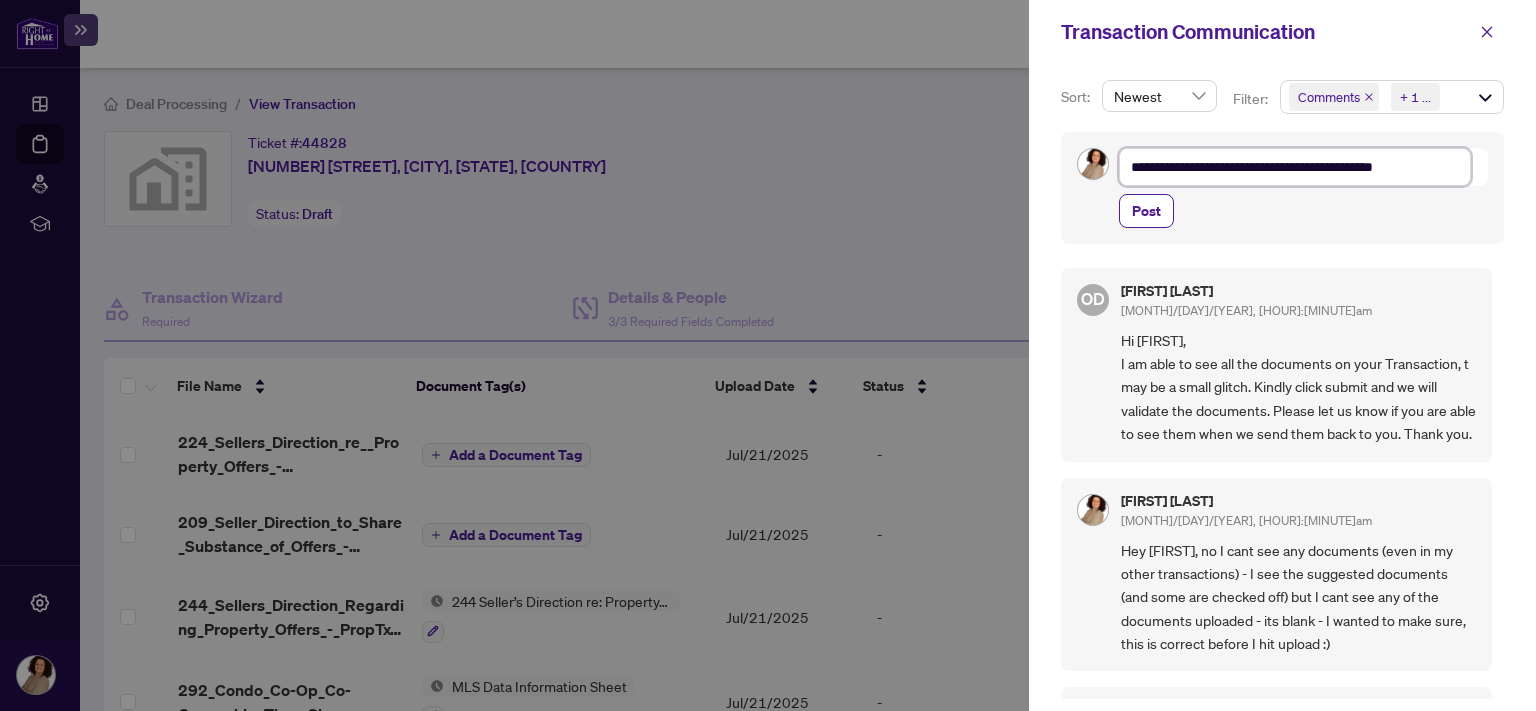 type on "**********" 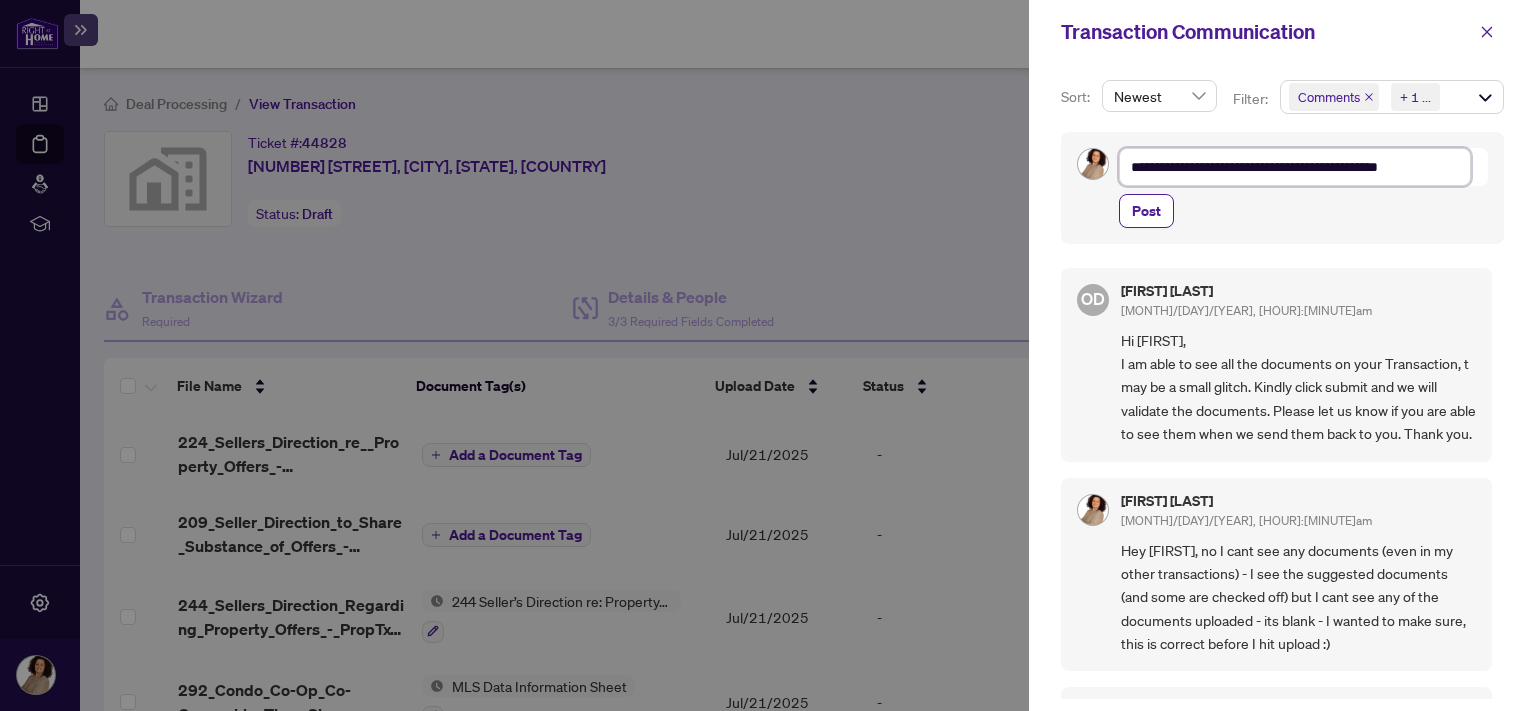 type on "**********" 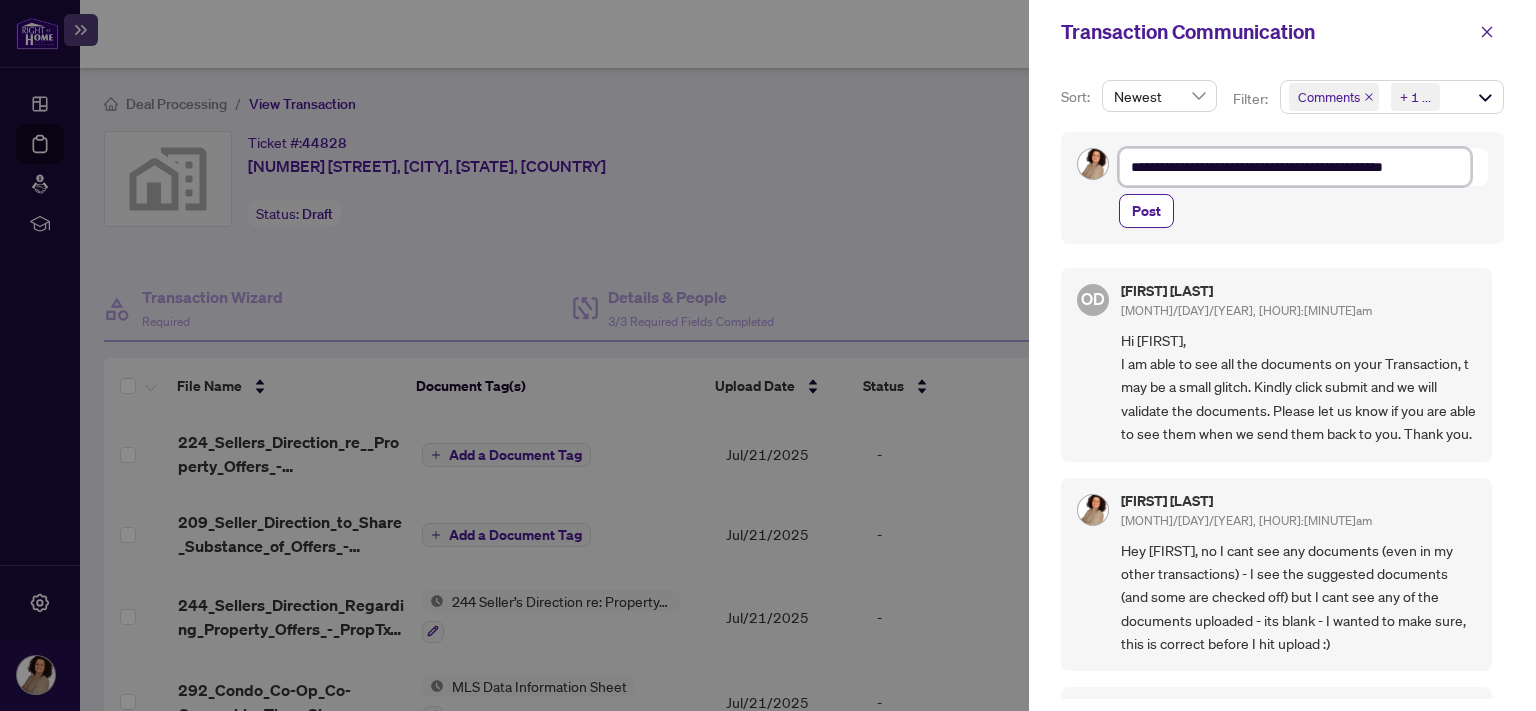 type on "**********" 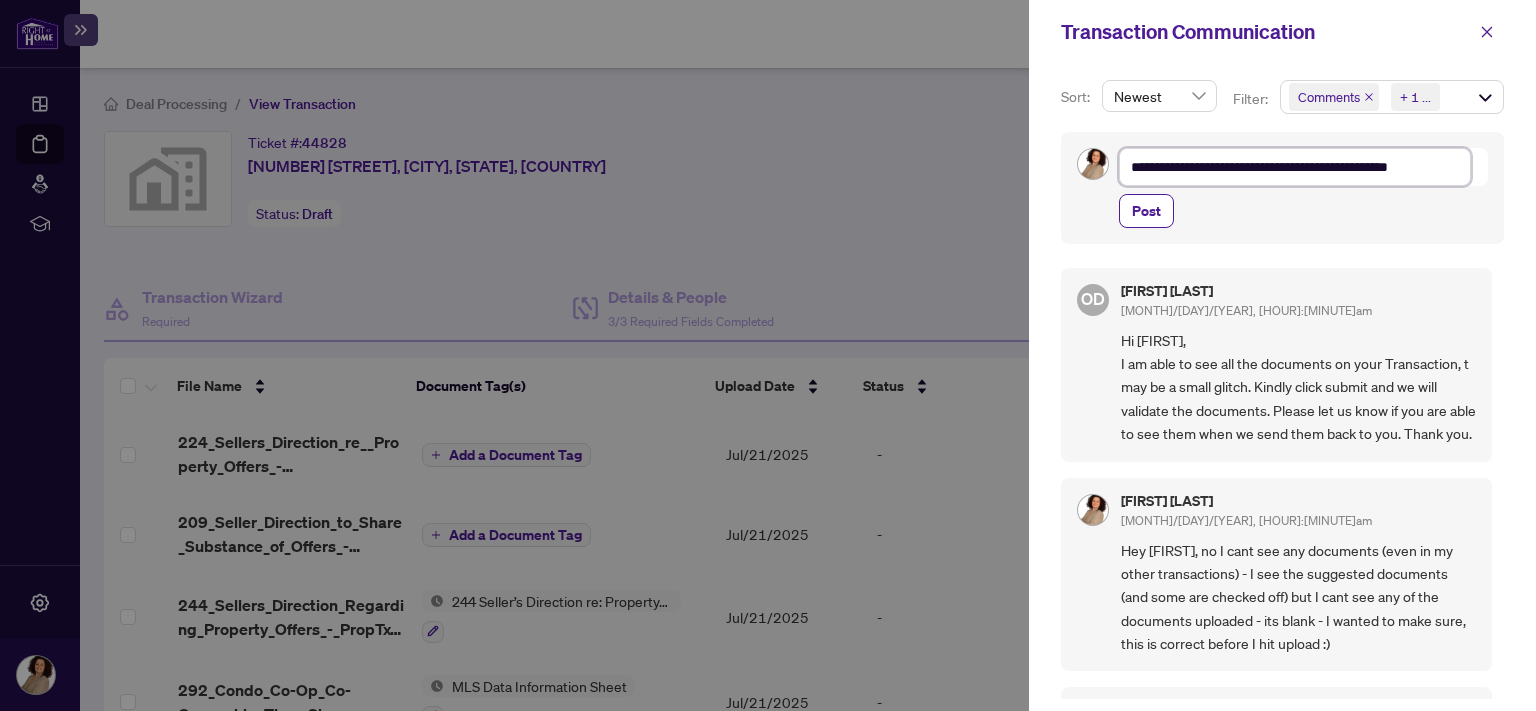 type on "**********" 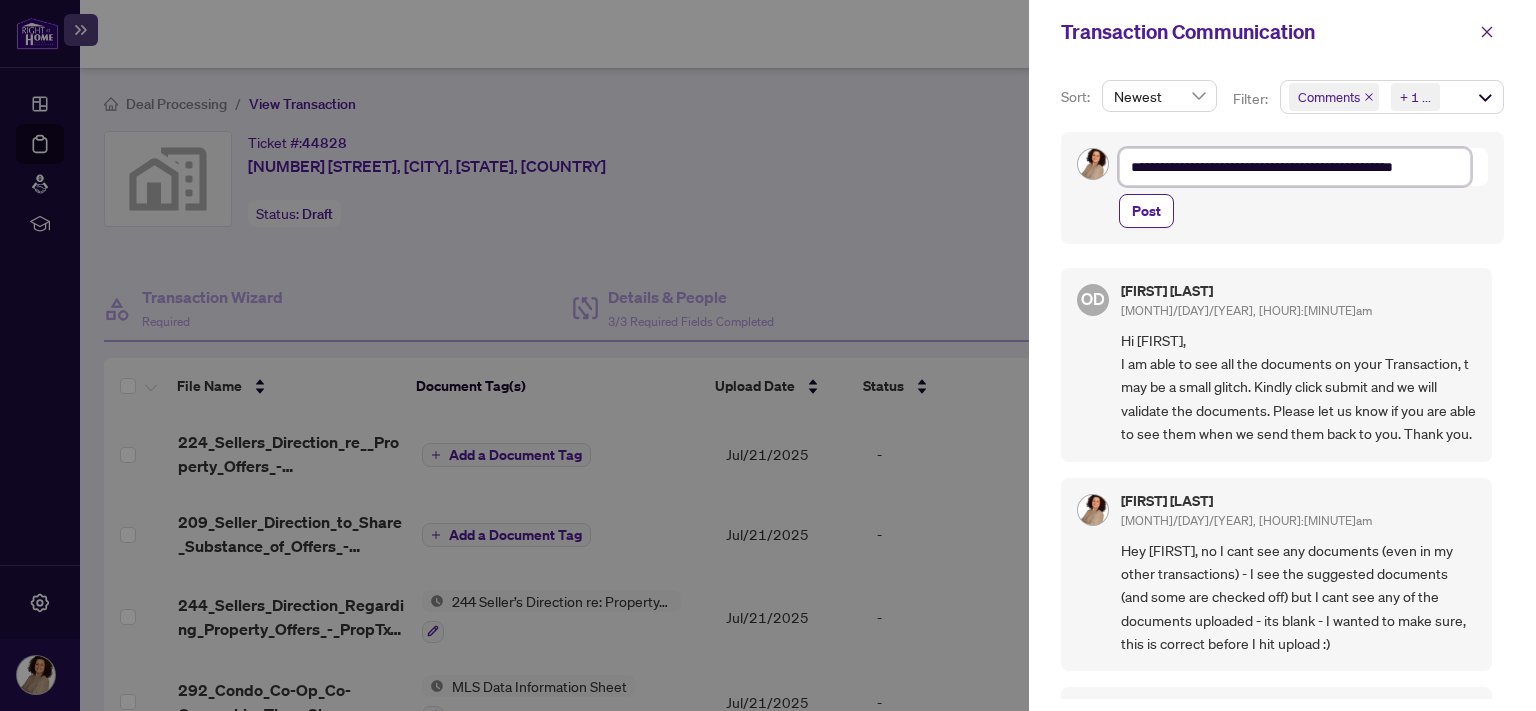 type on "**********" 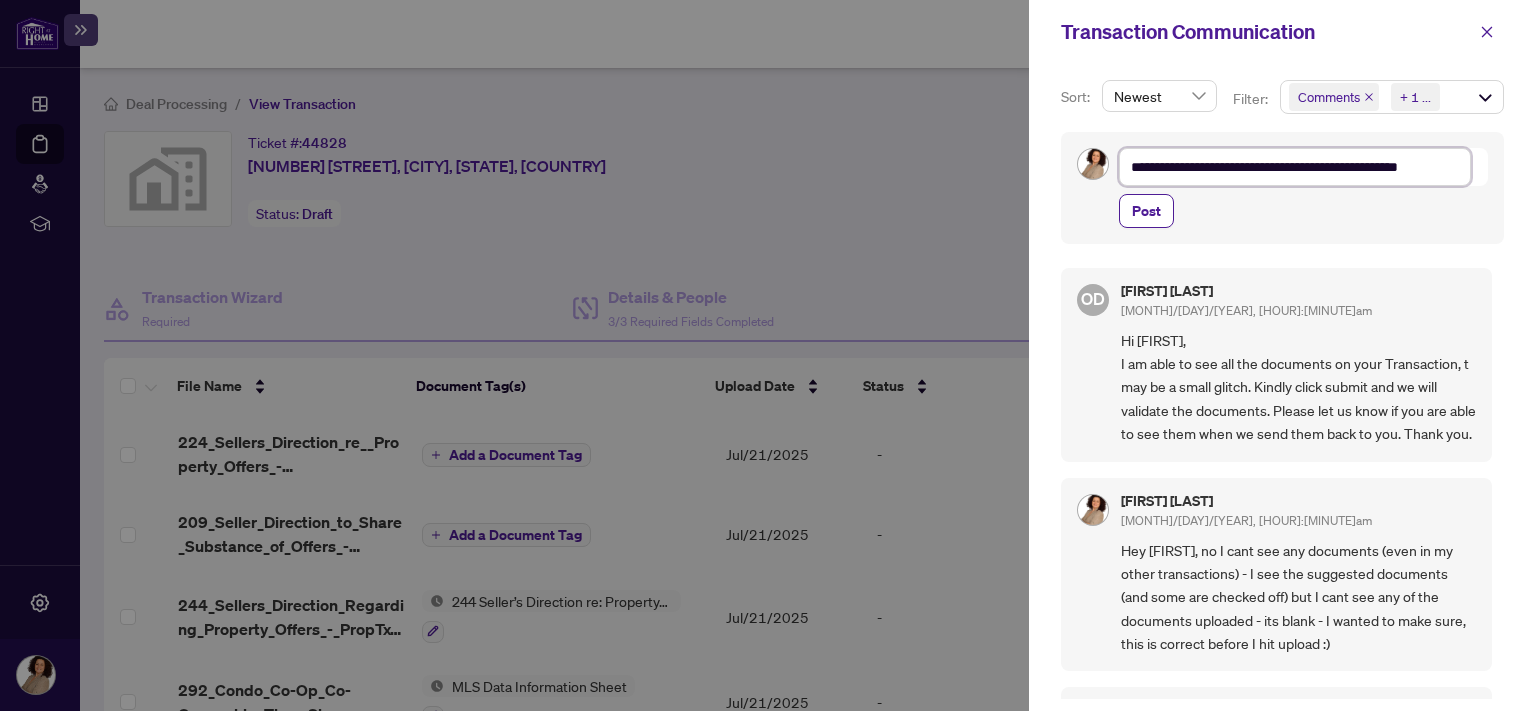 type on "**********" 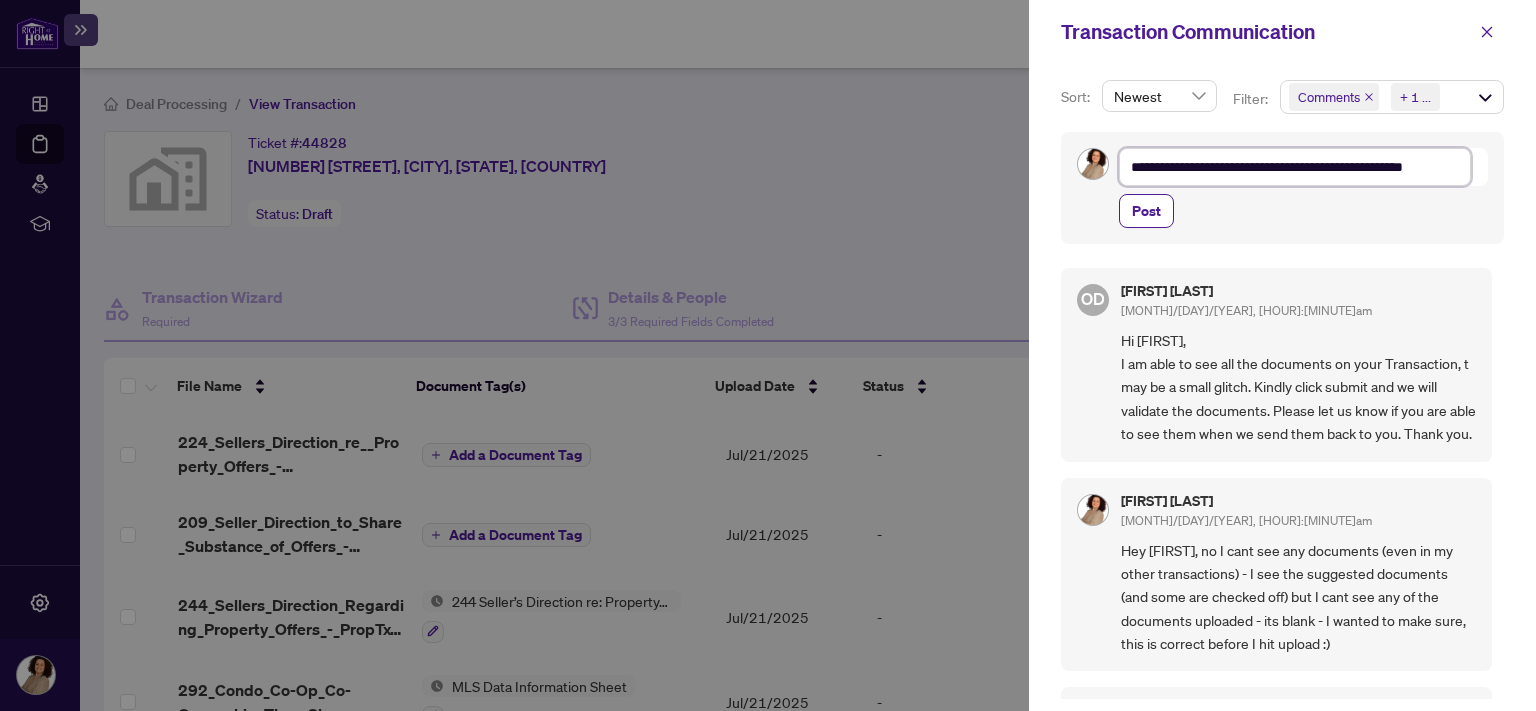type on "**********" 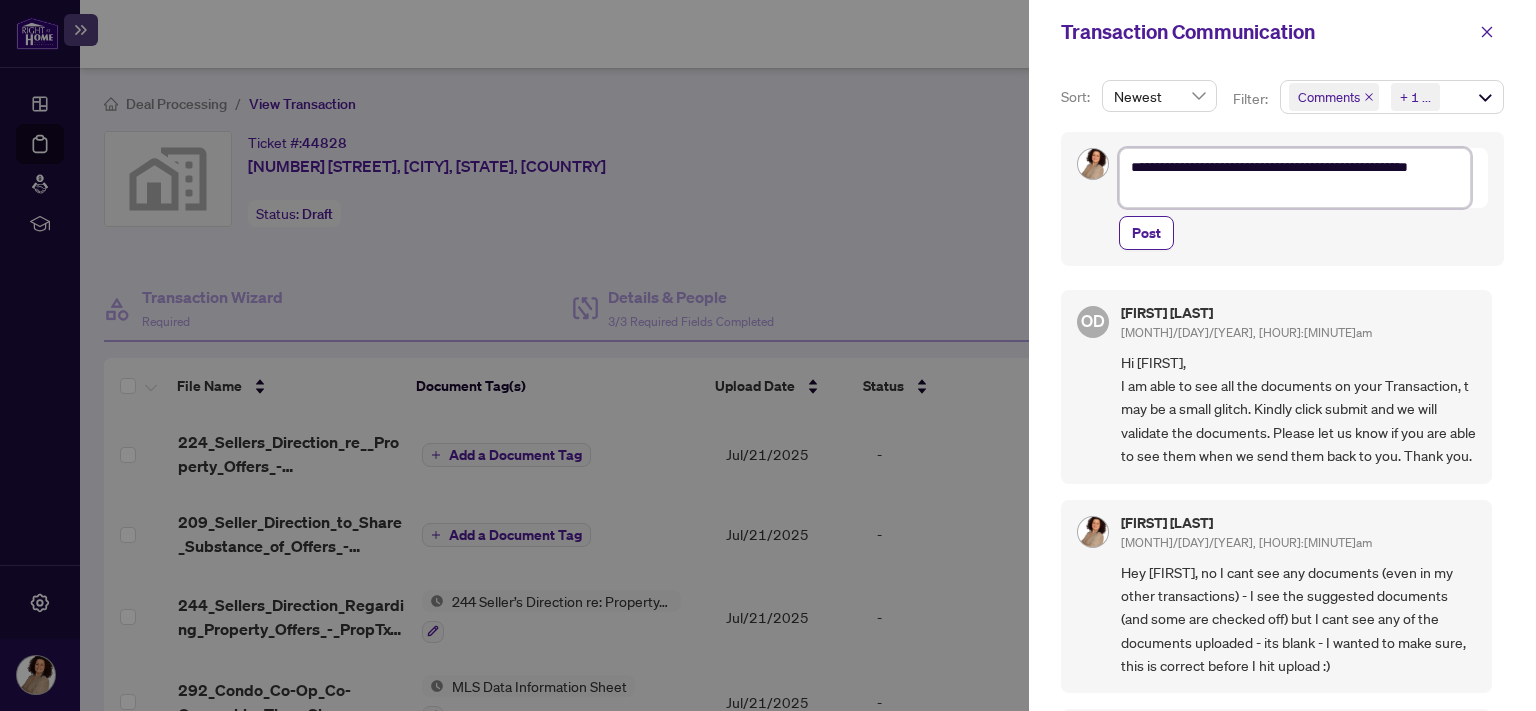 type on "**********" 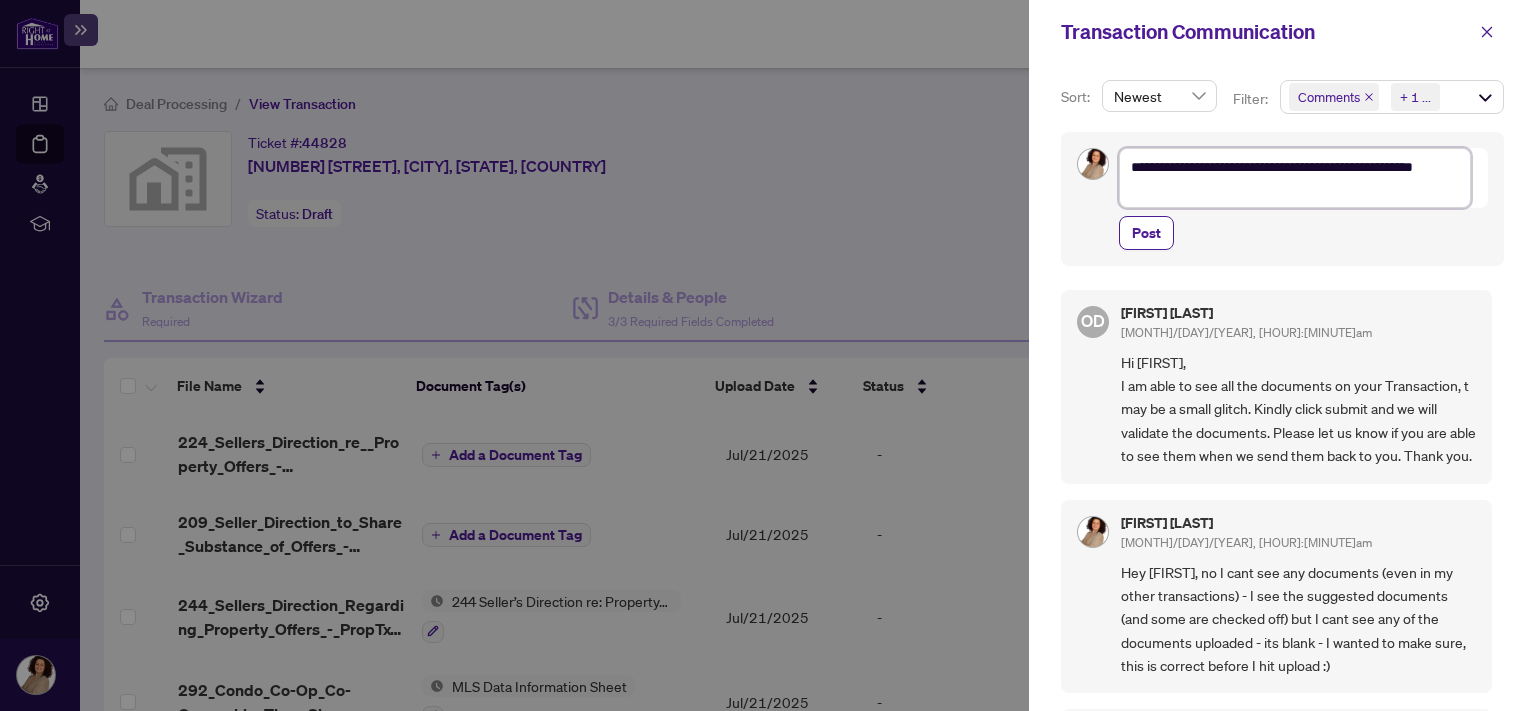 type on "**********" 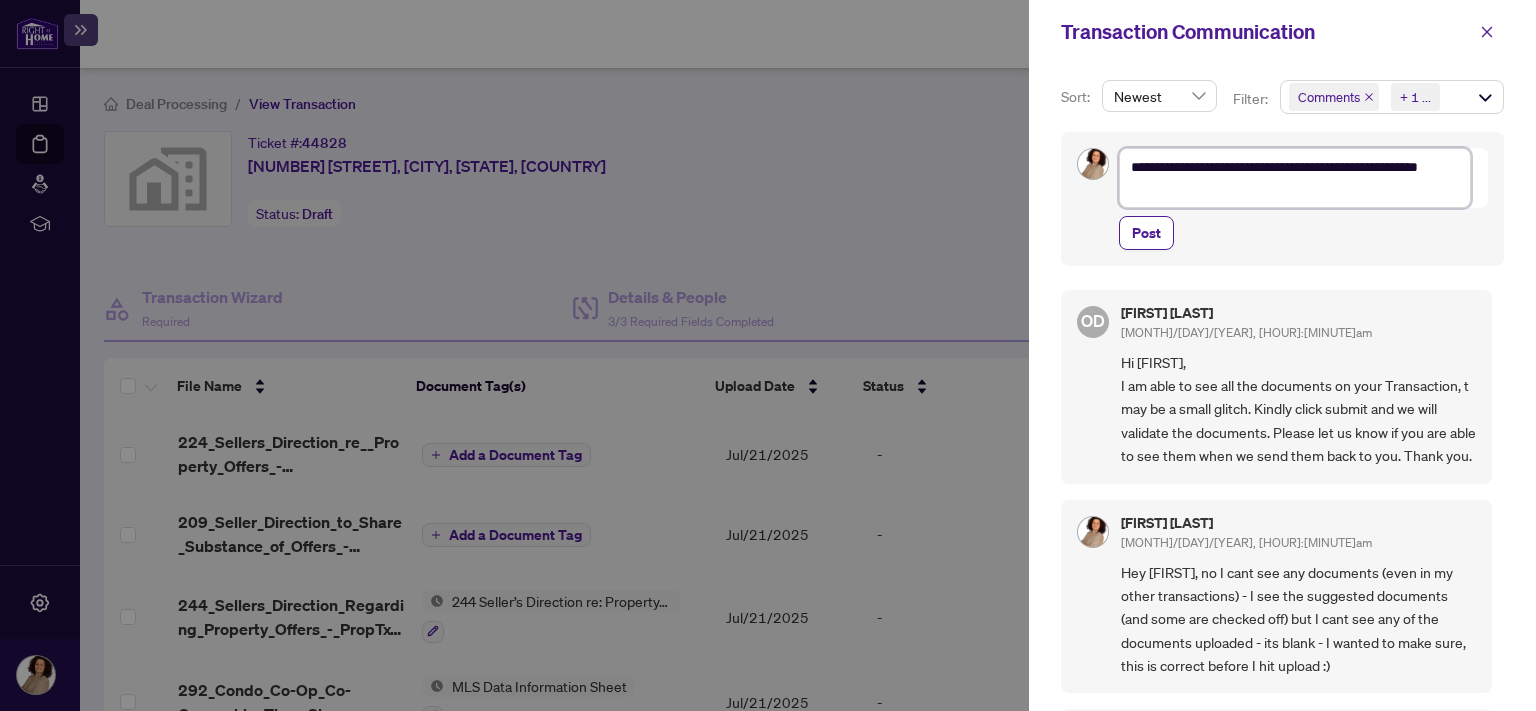 type on "**********" 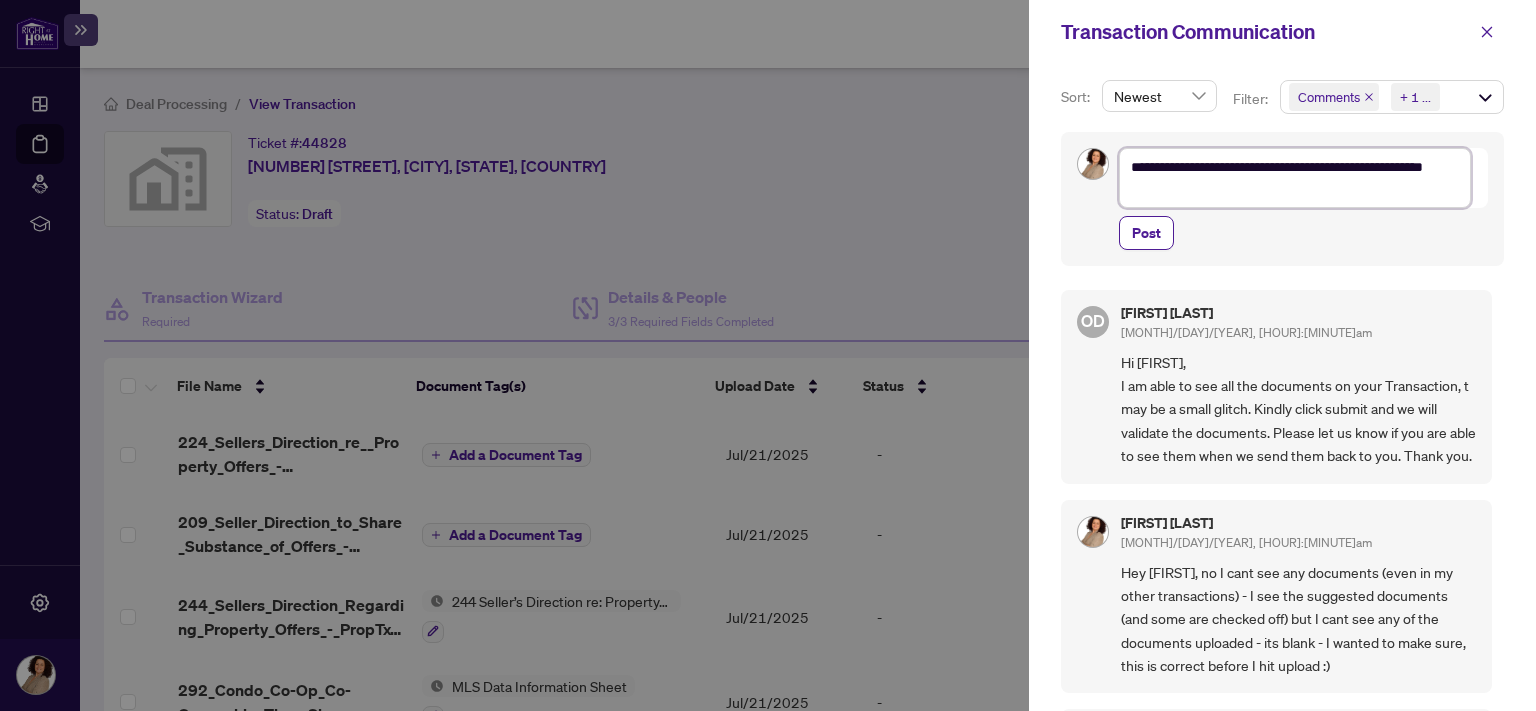 type on "**********" 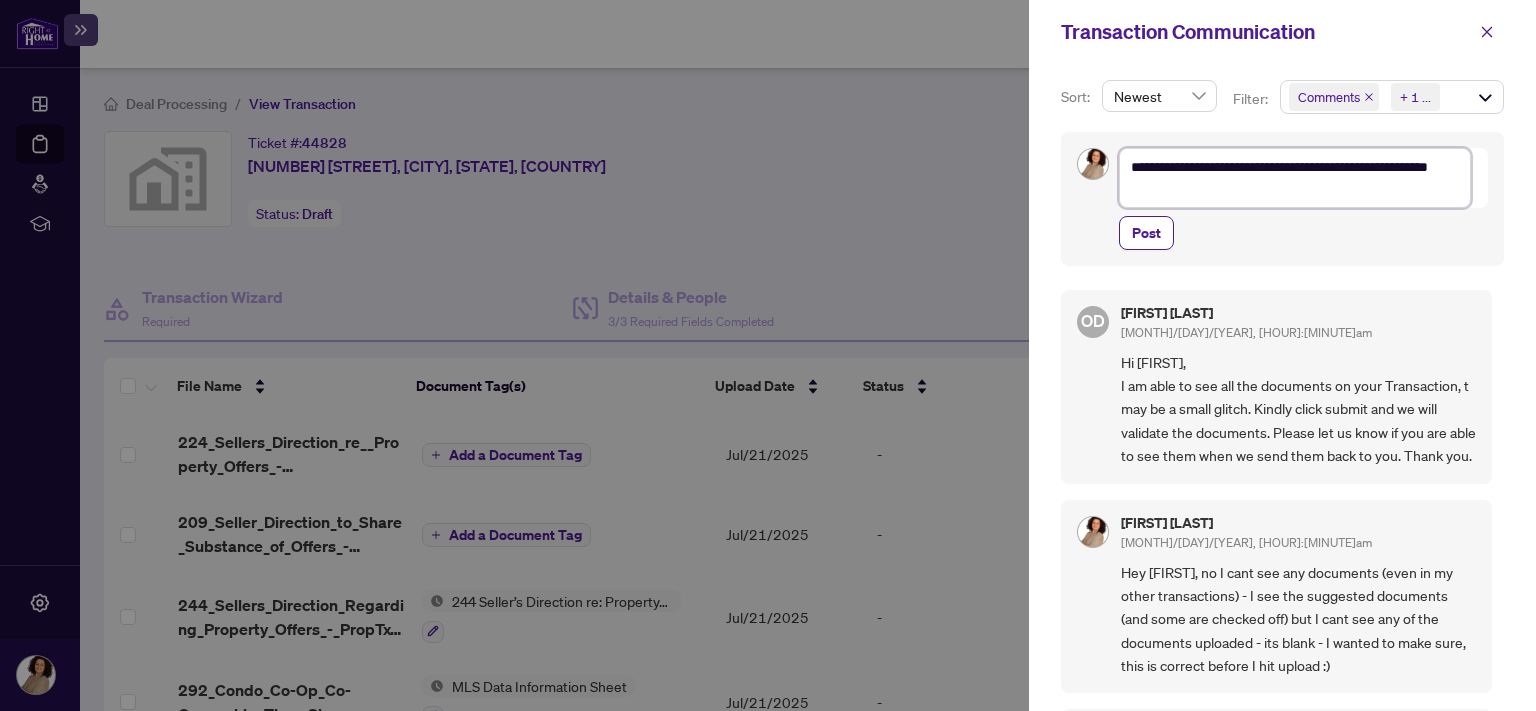 type on "**********" 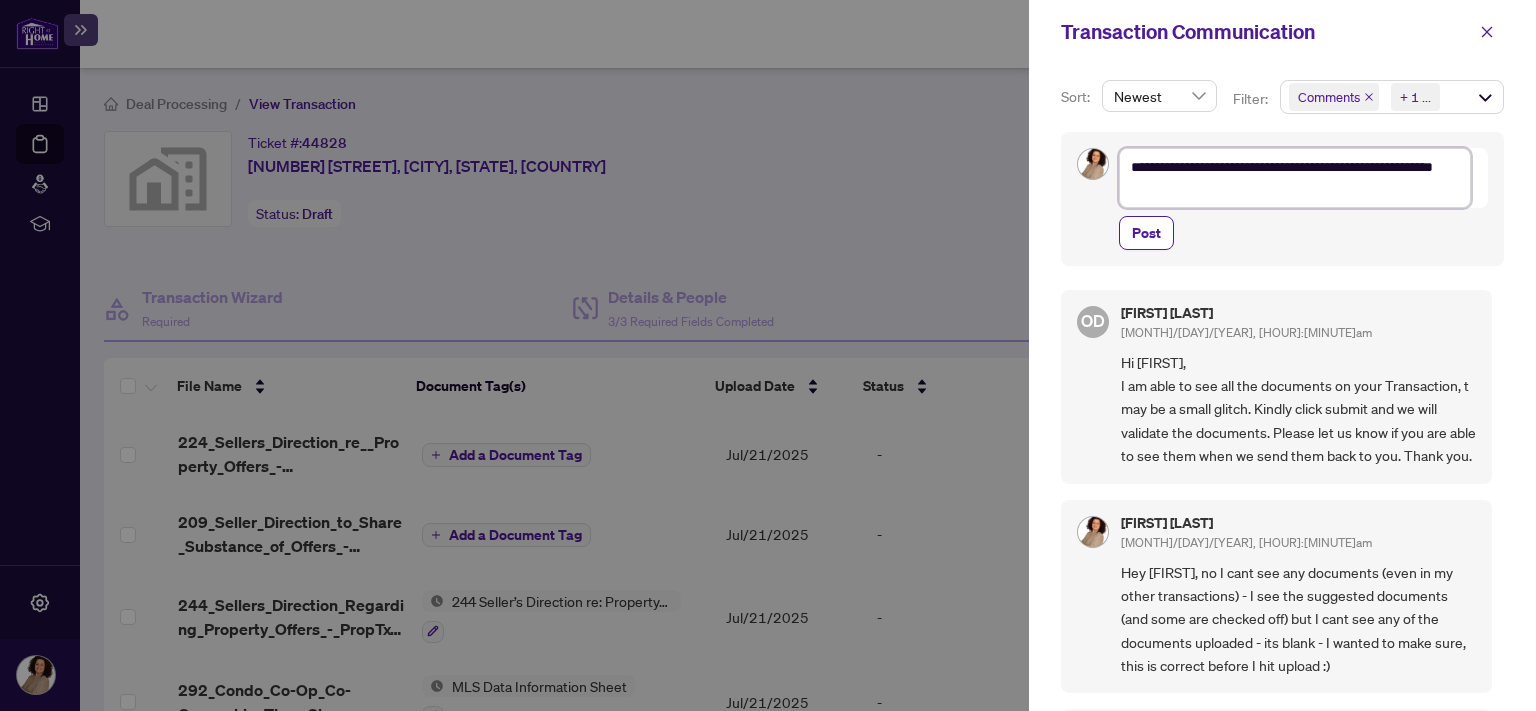 type on "**********" 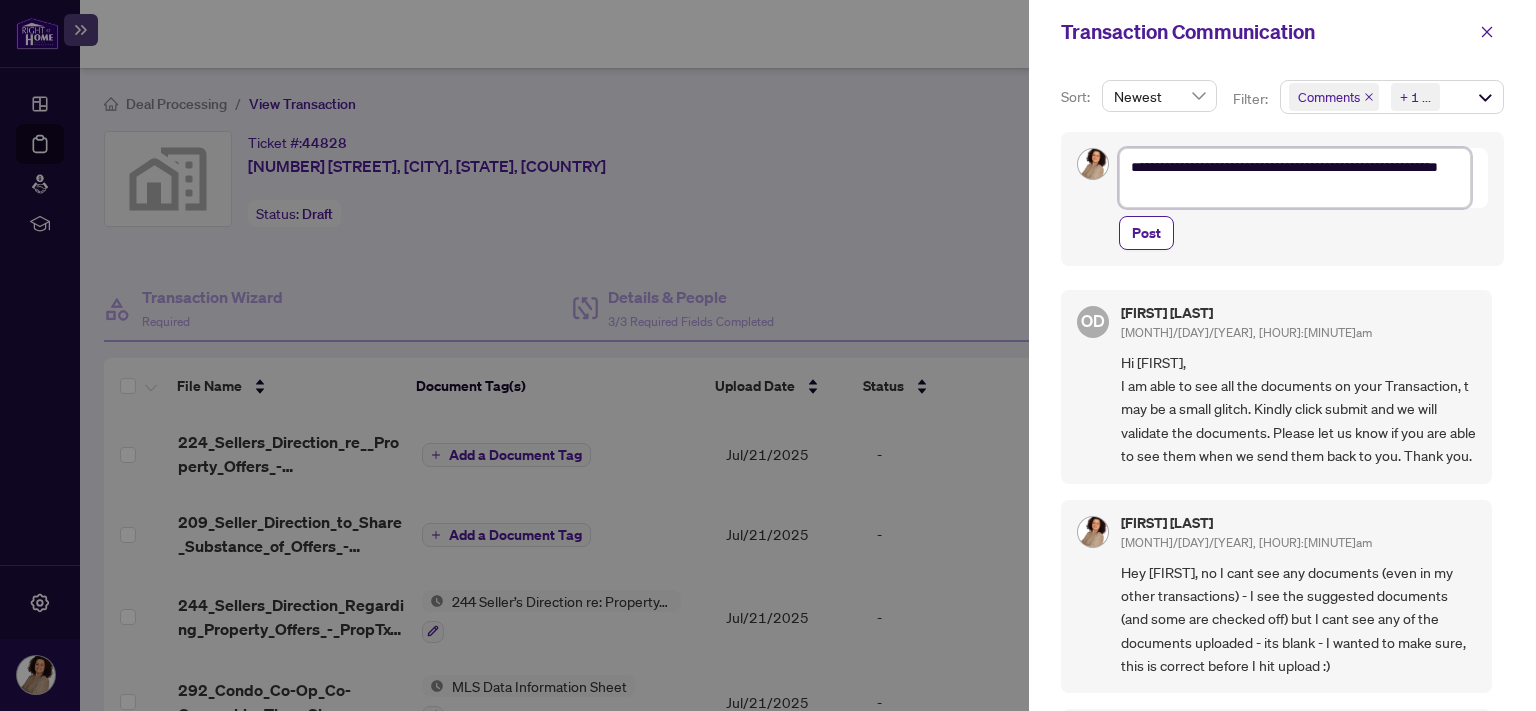 type on "**********" 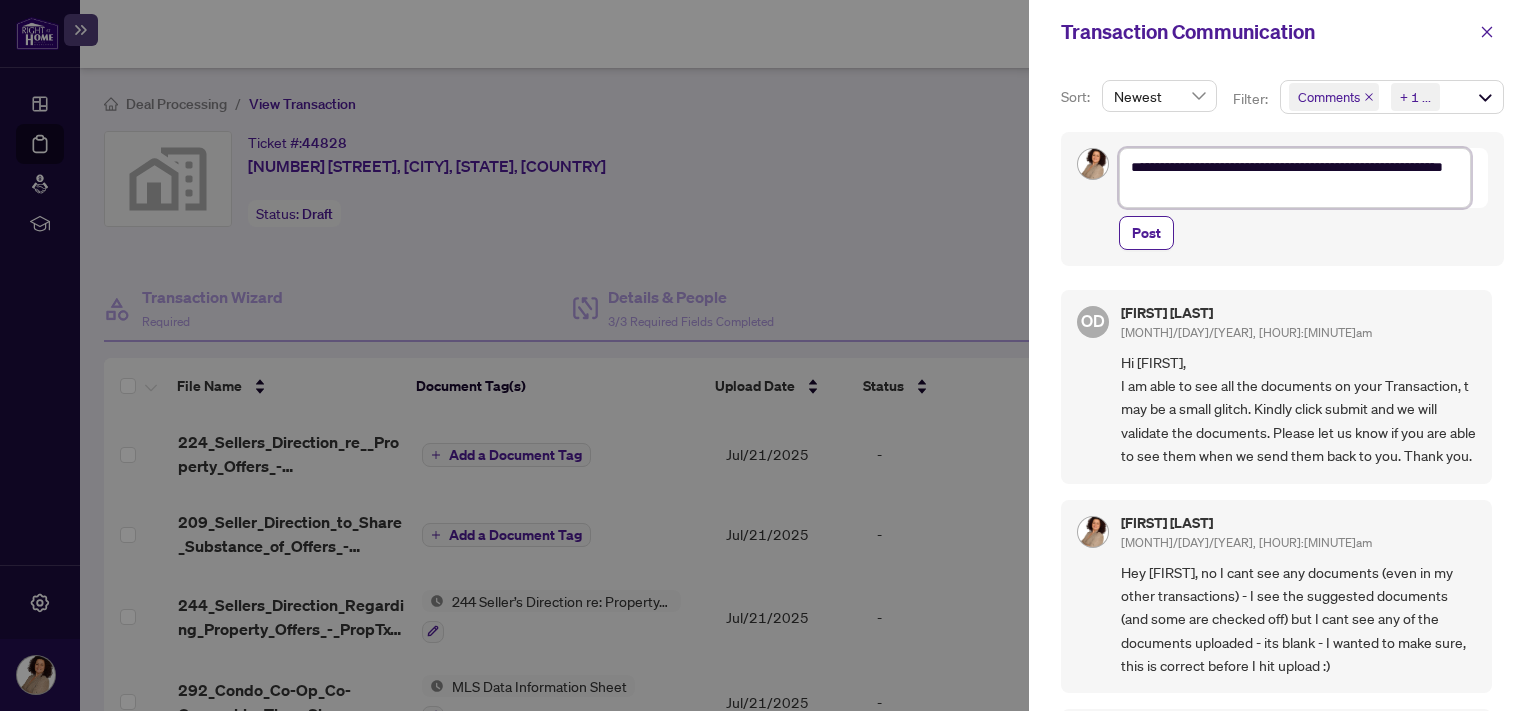 type on "**********" 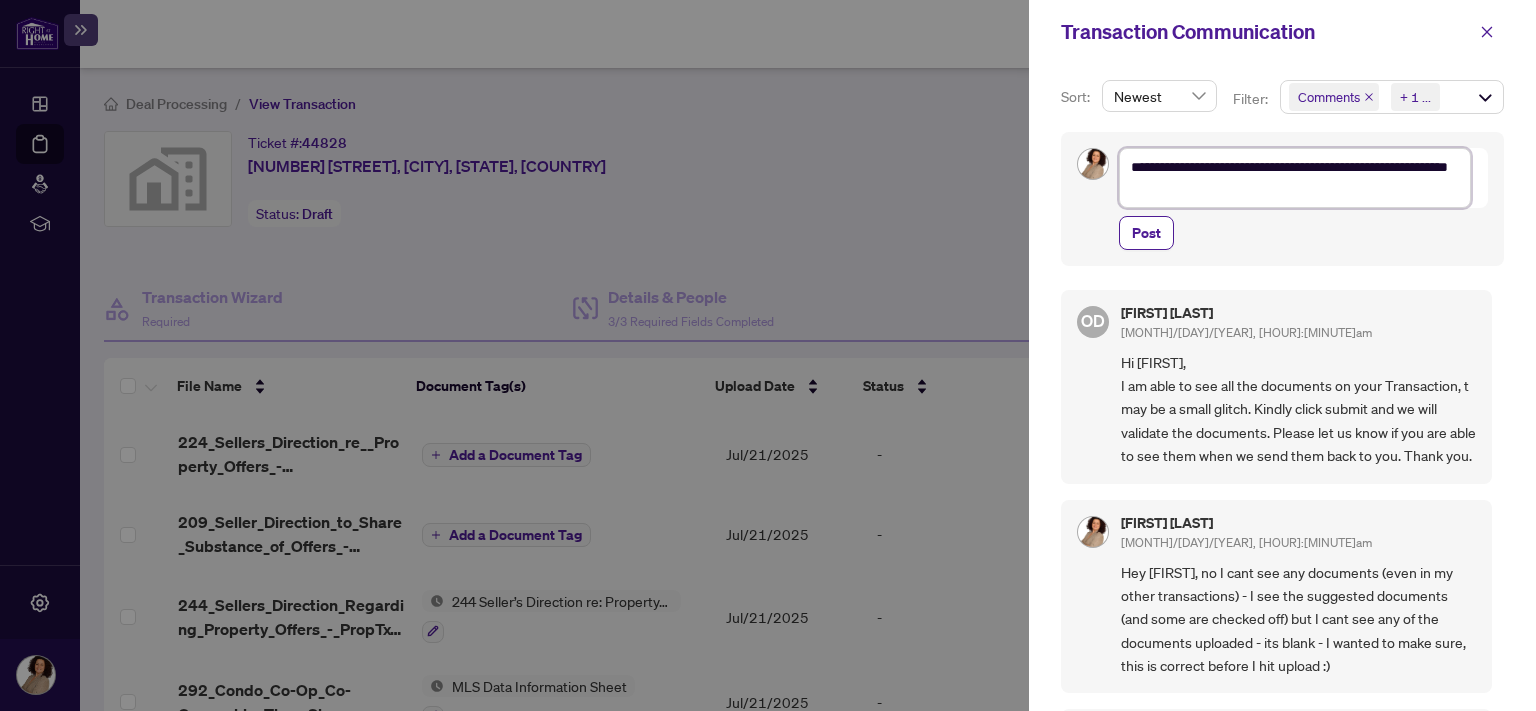 type on "**********" 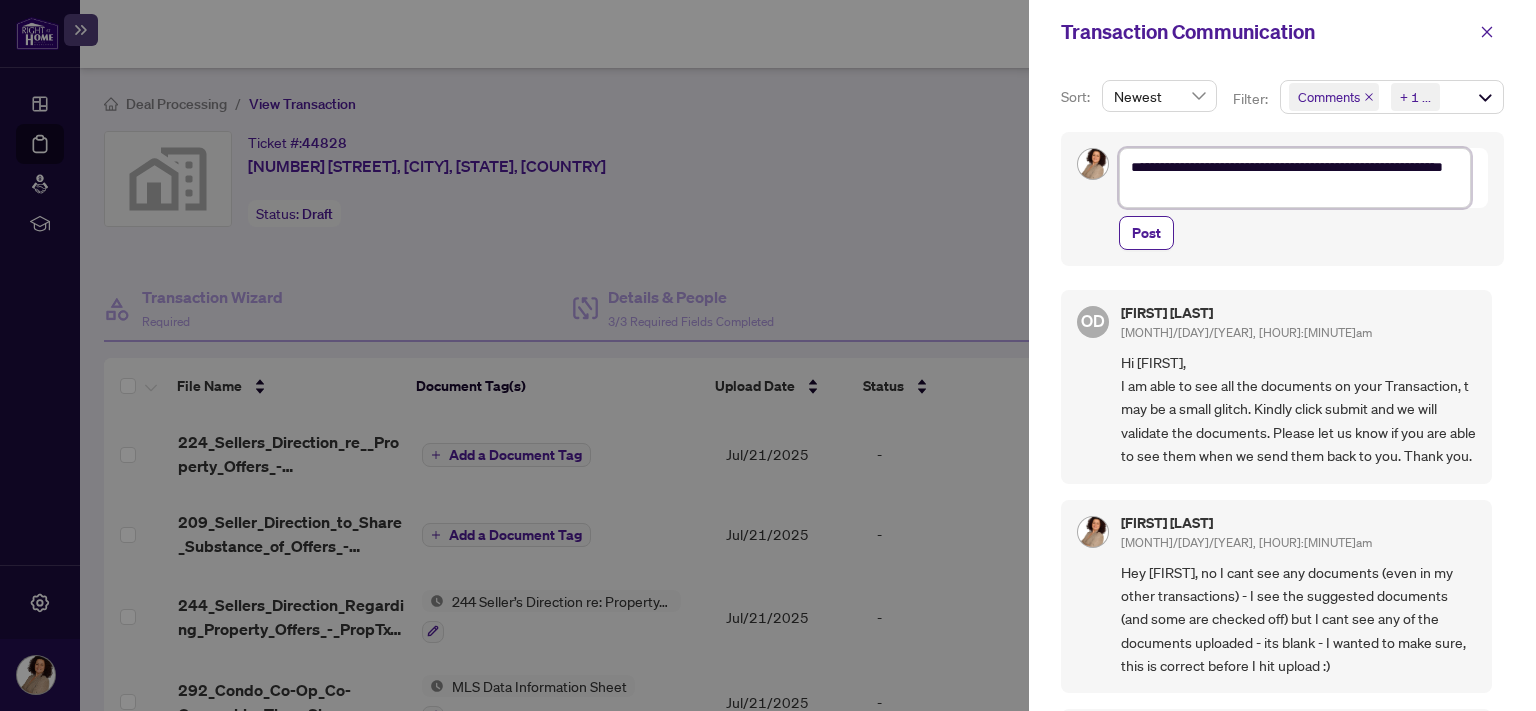 type on "**********" 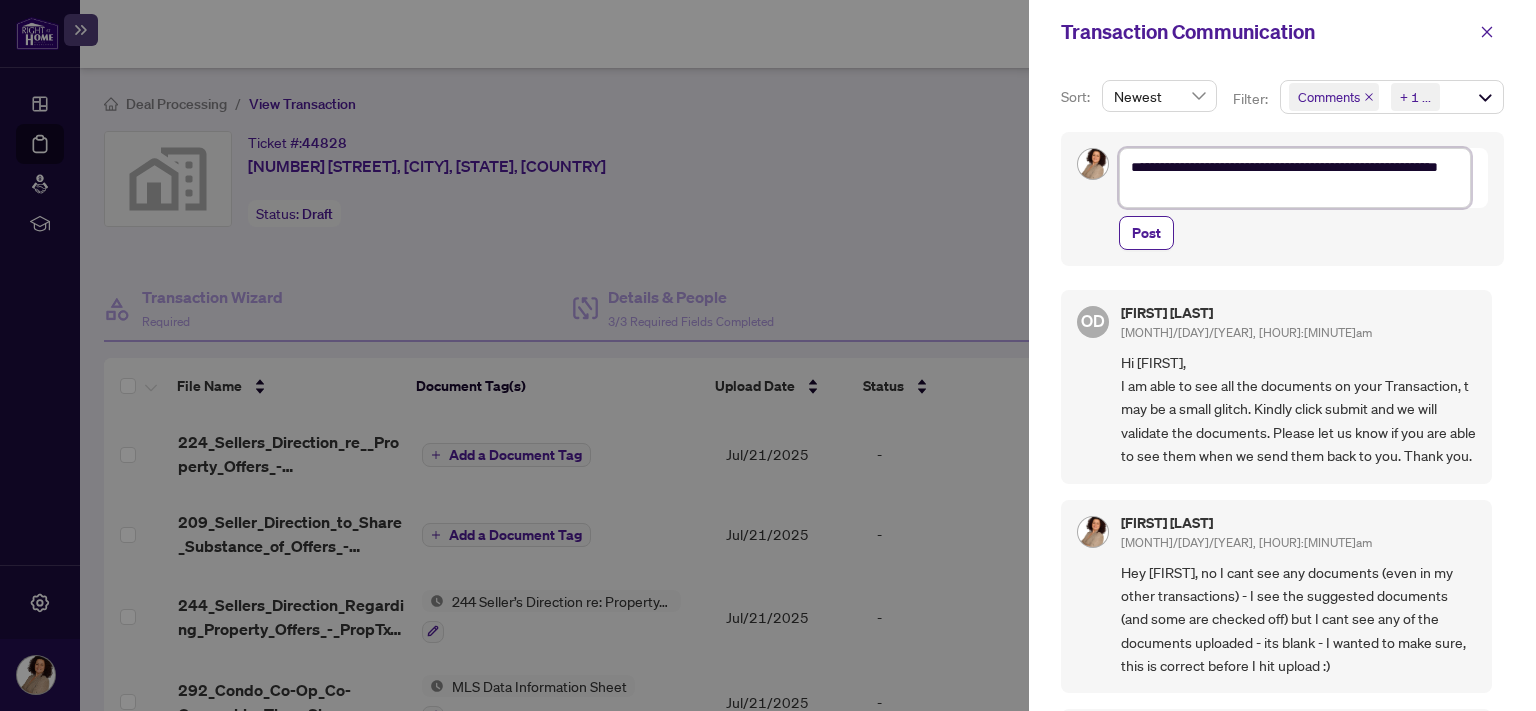 type on "**********" 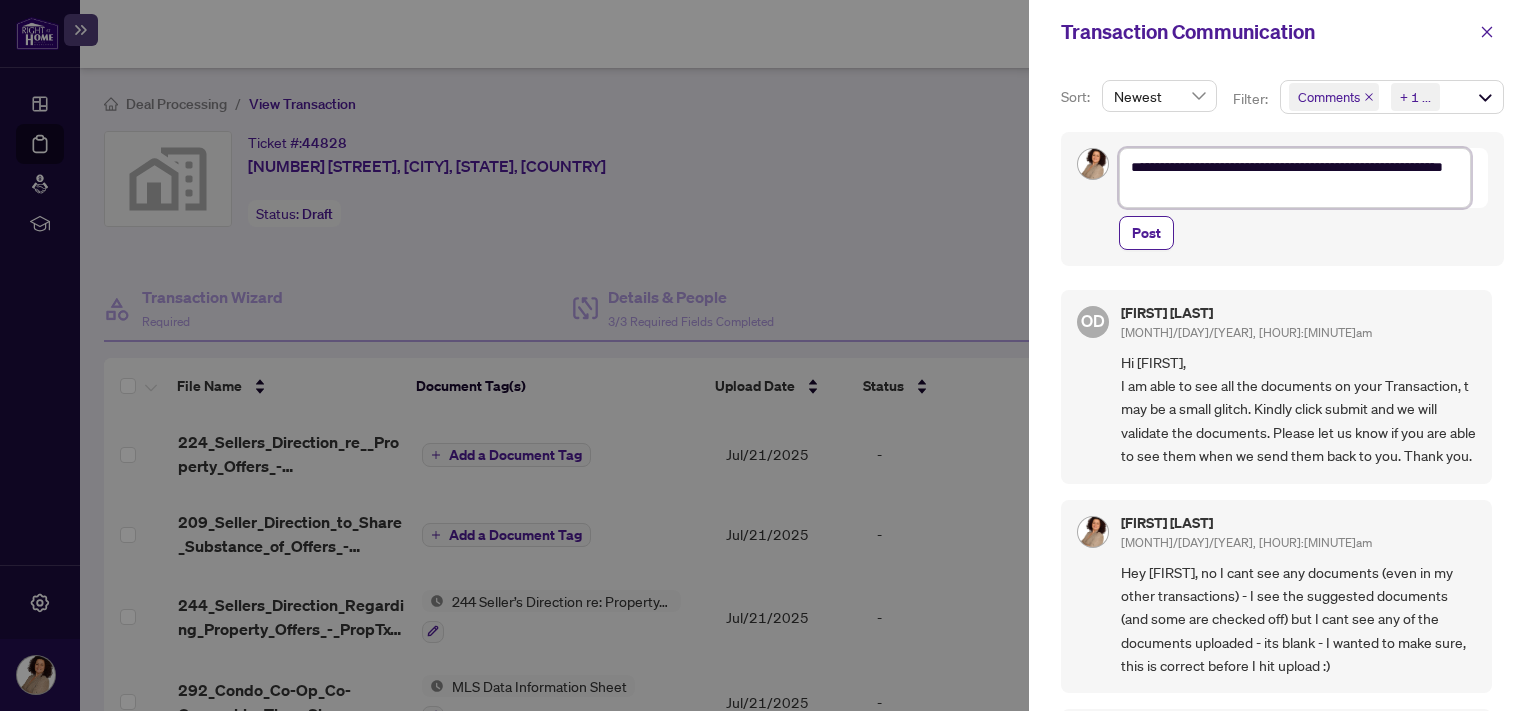 type on "**********" 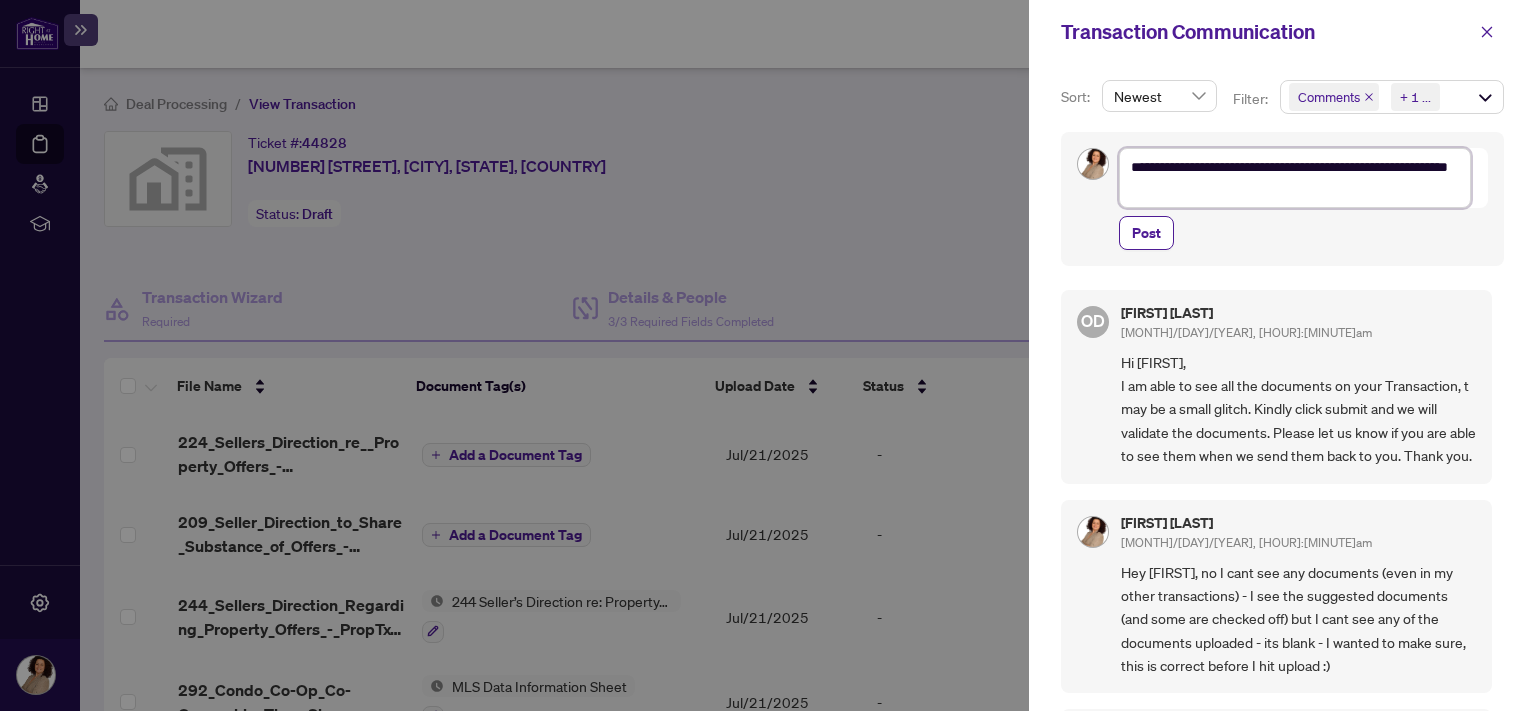 type on "**********" 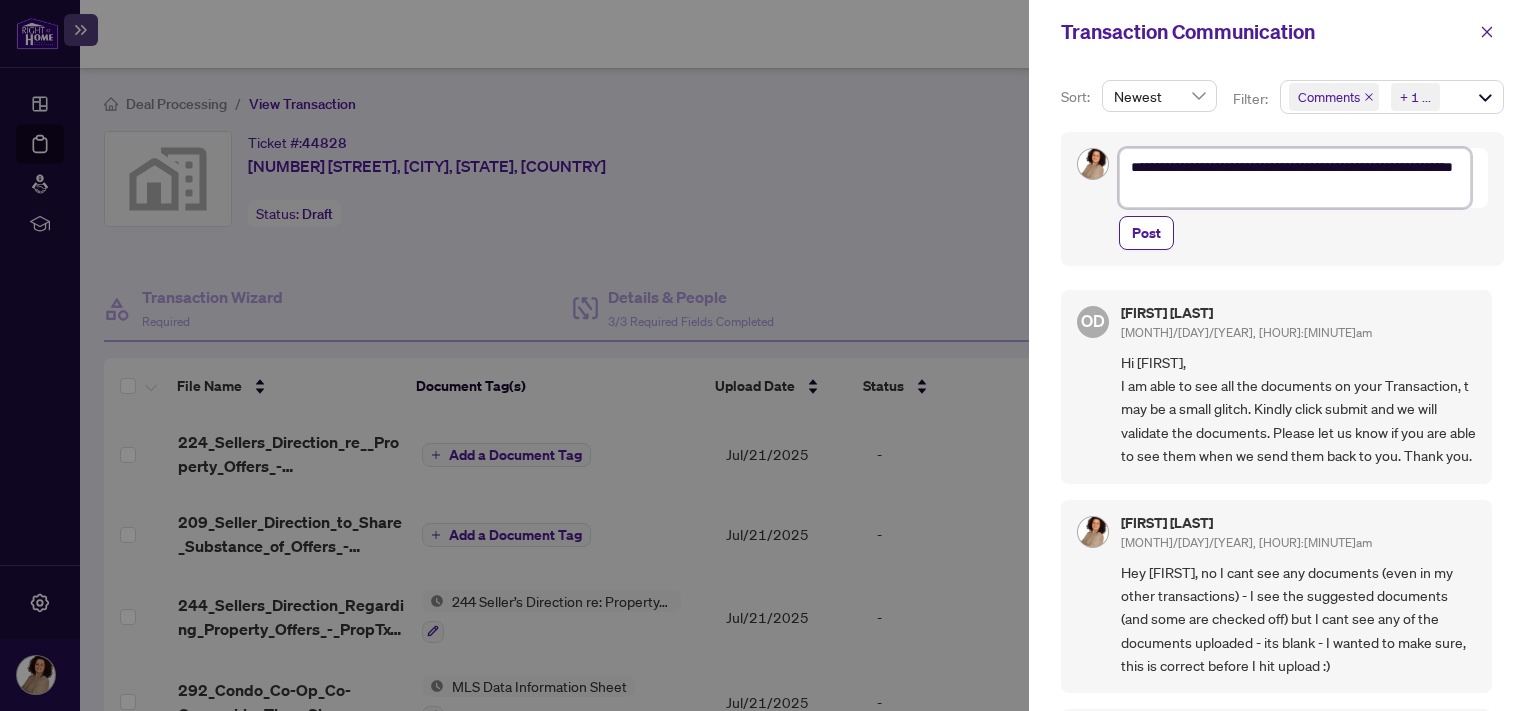 type on "**********" 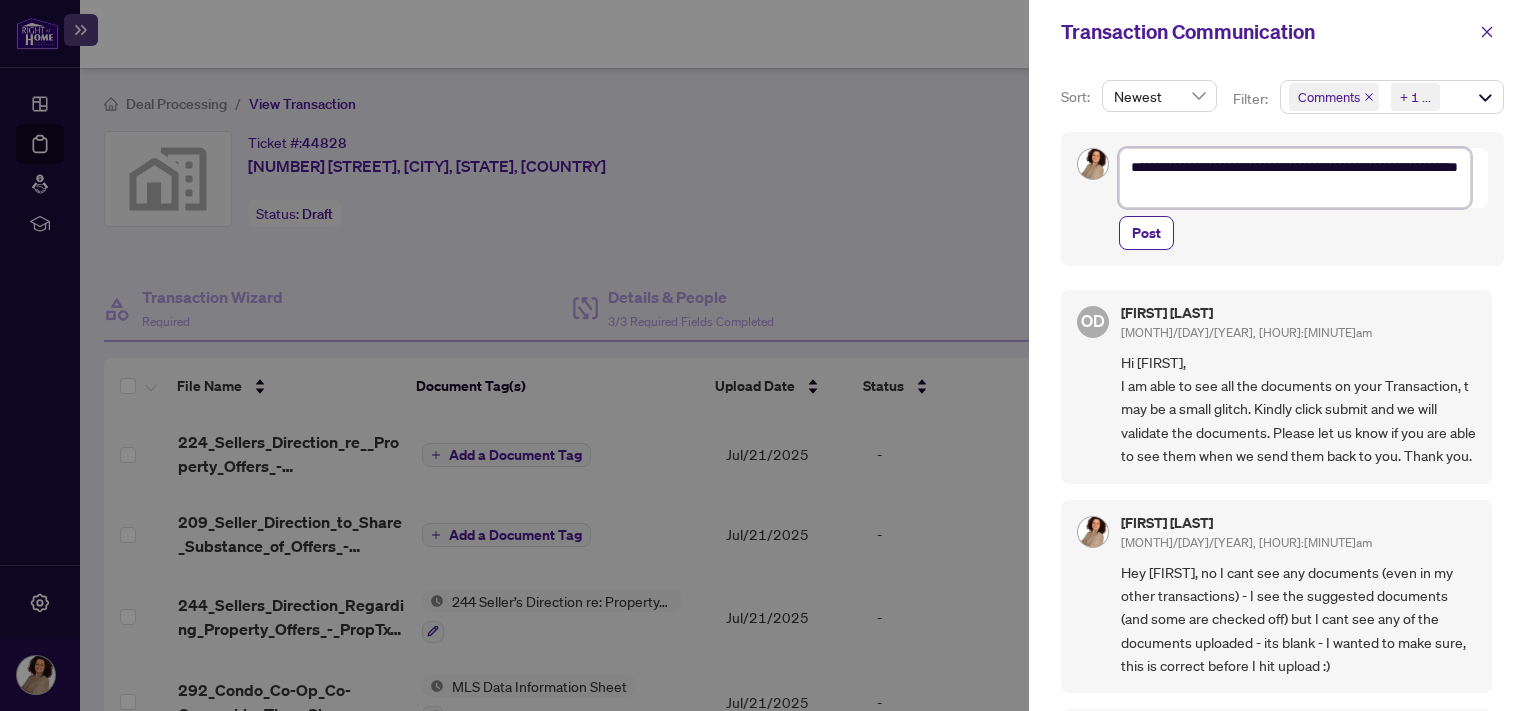 type on "**********" 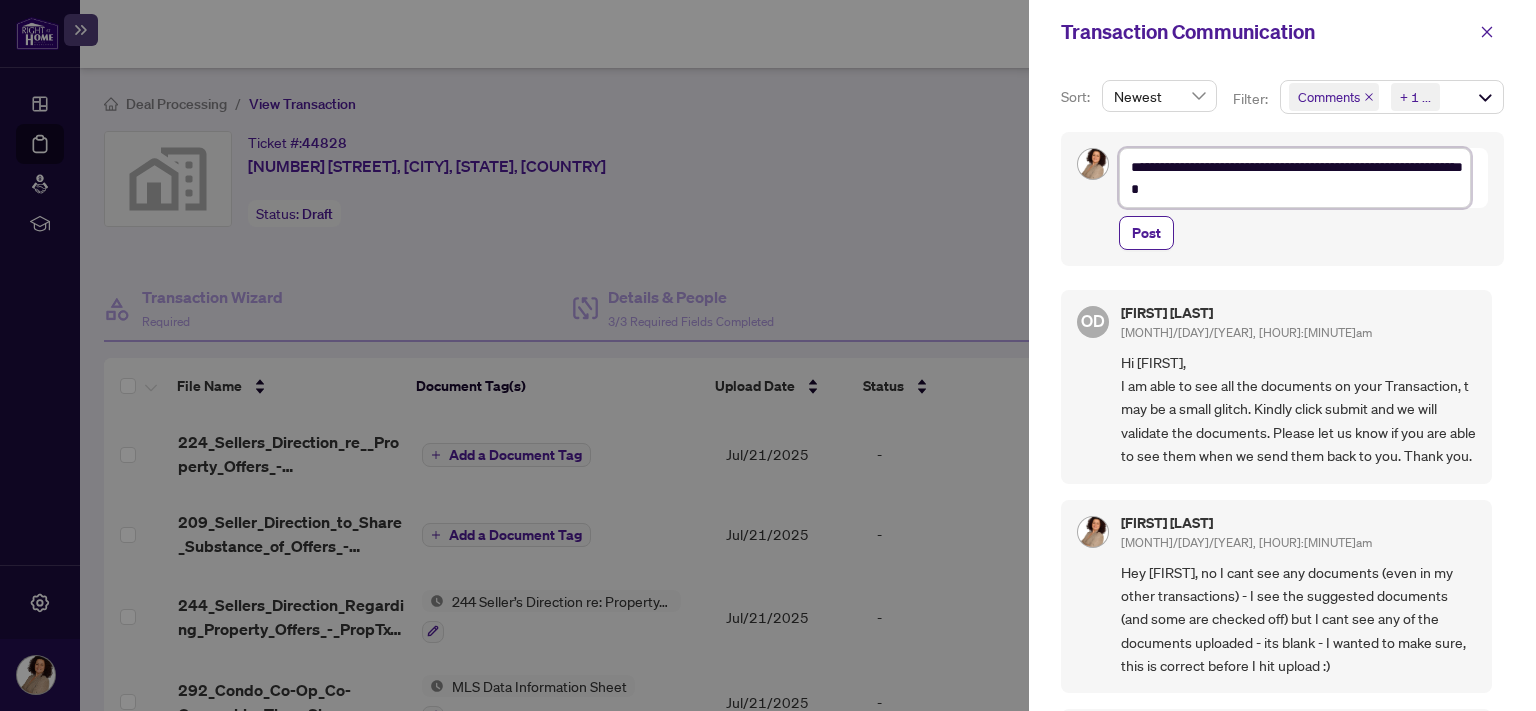 type on "**********" 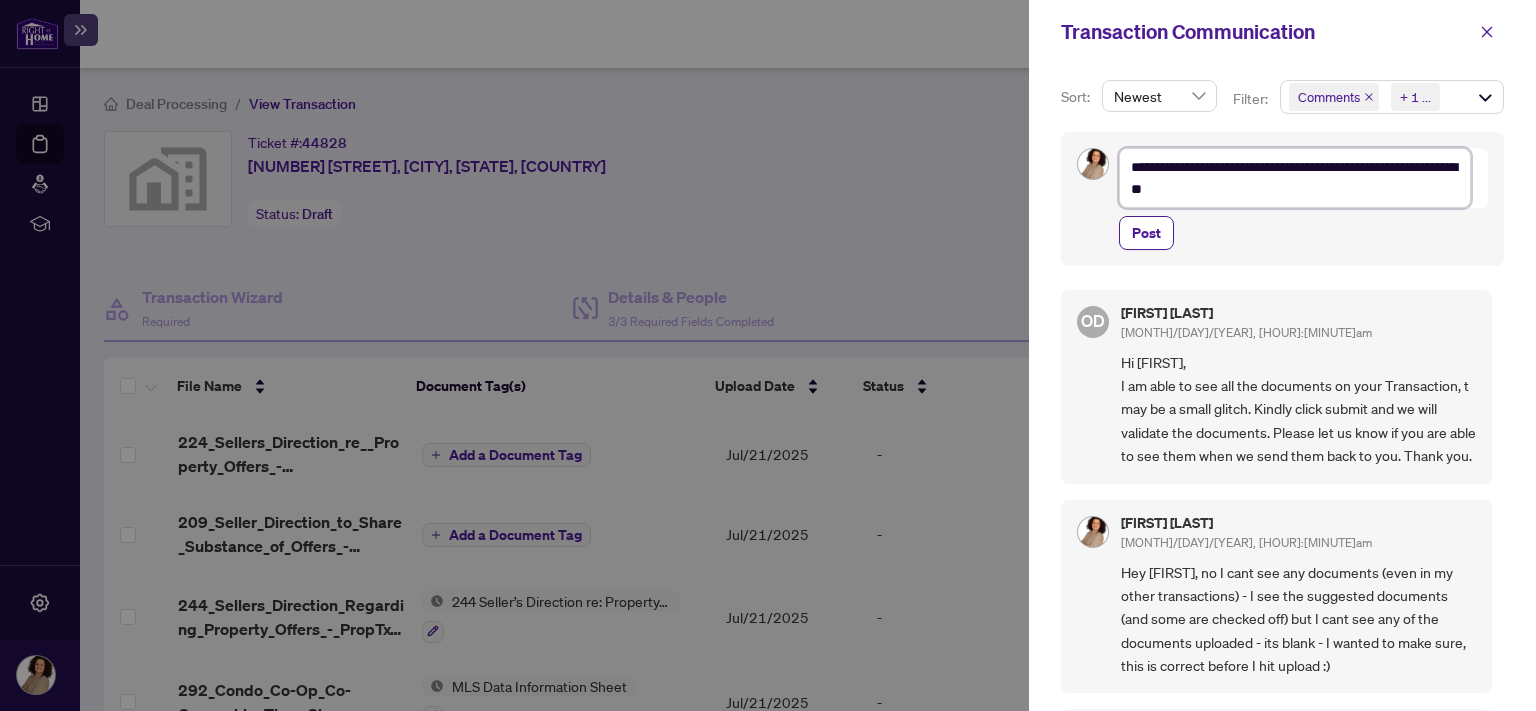 type on "**********" 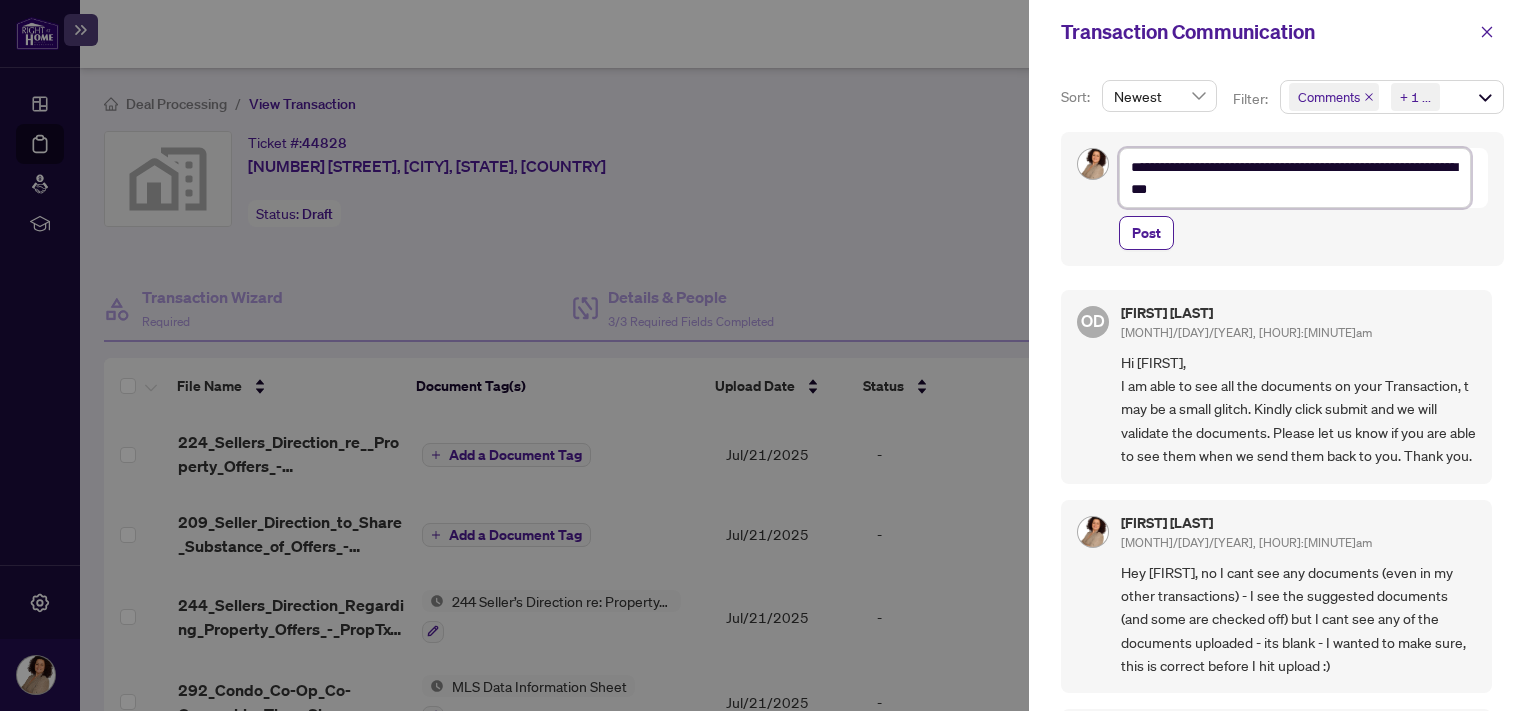 type on "**********" 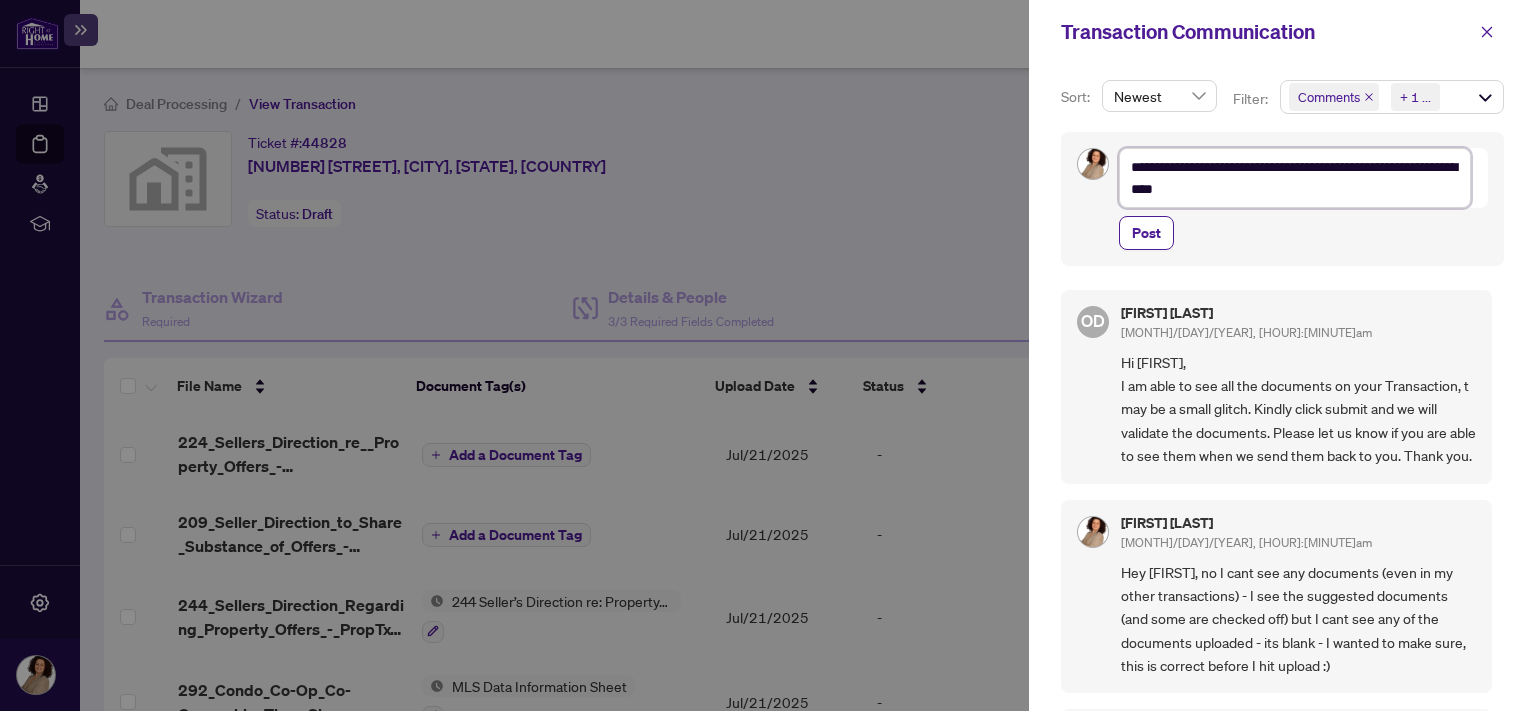 type on "**********" 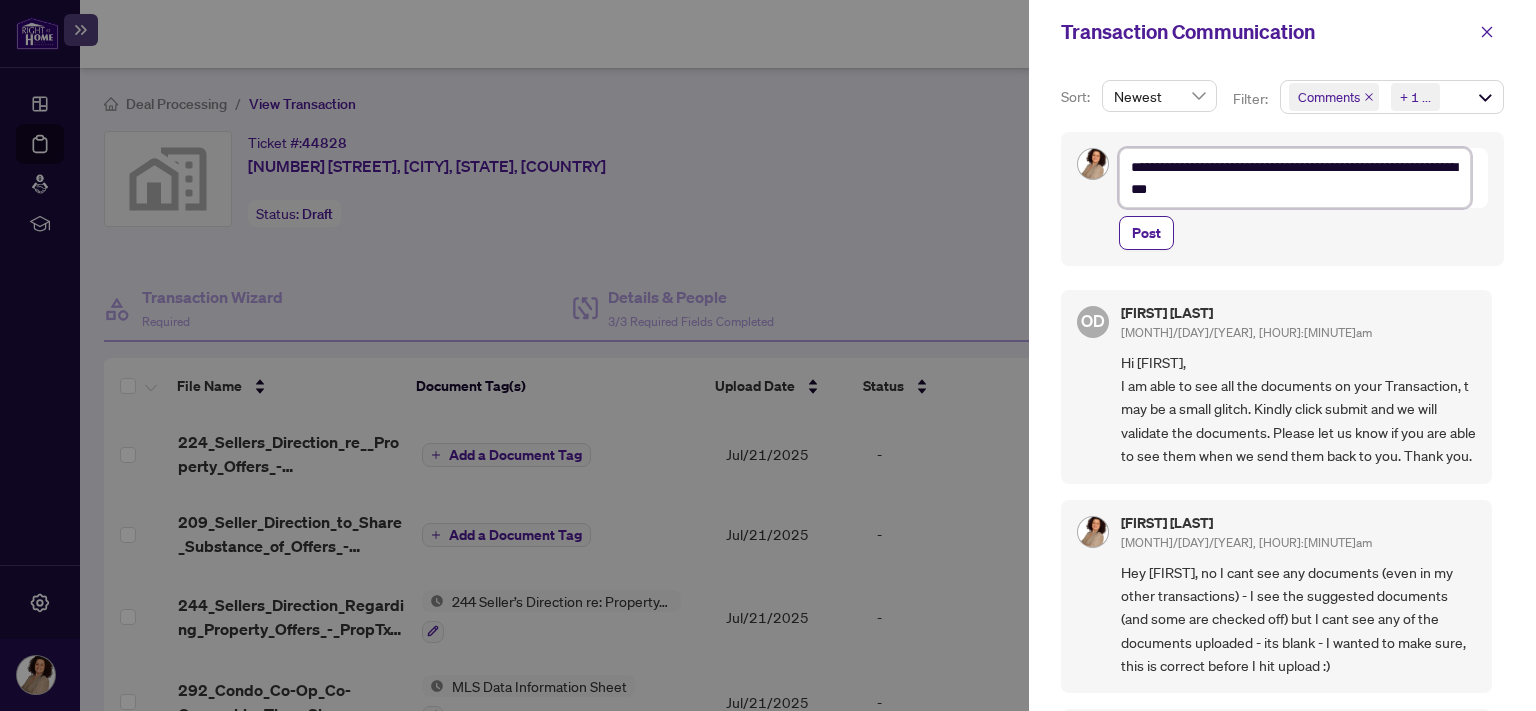 type on "**********" 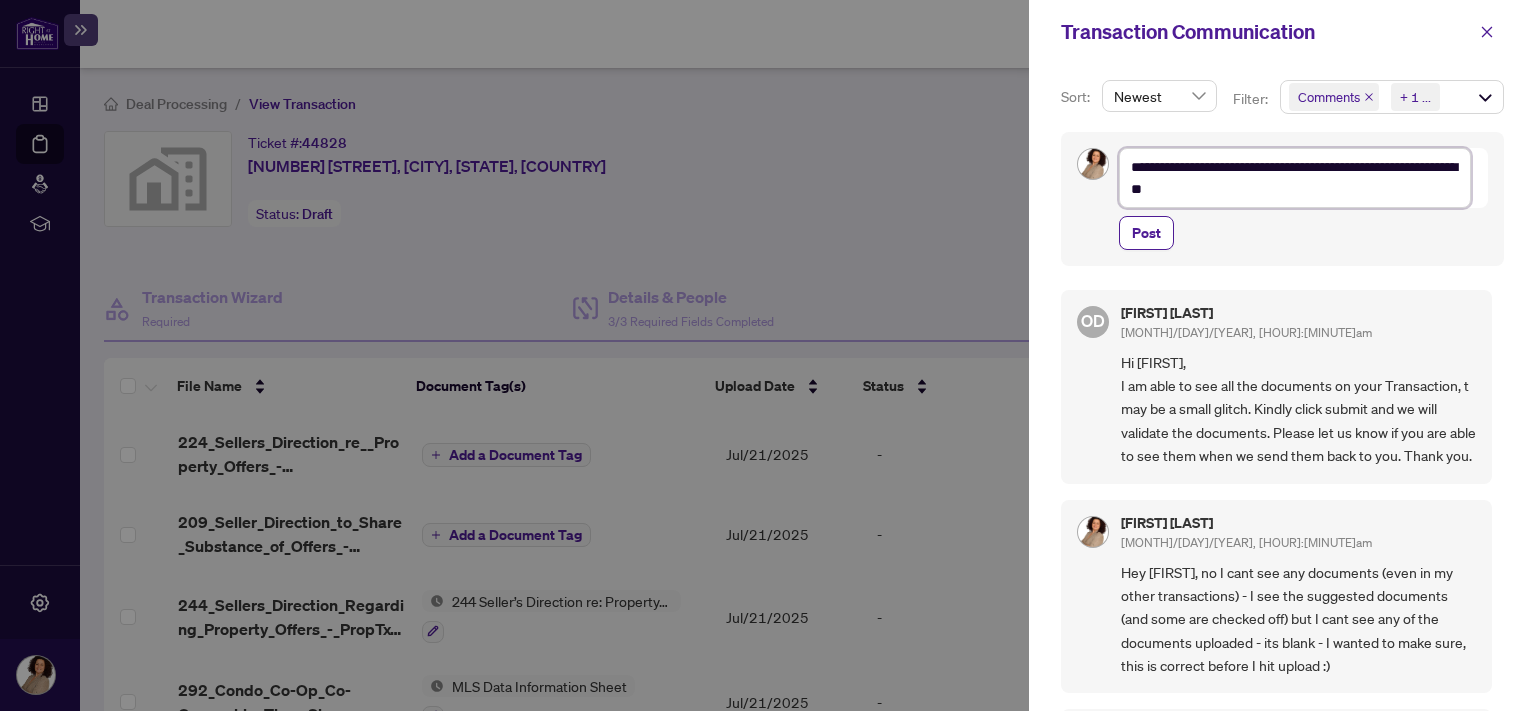 type on "**********" 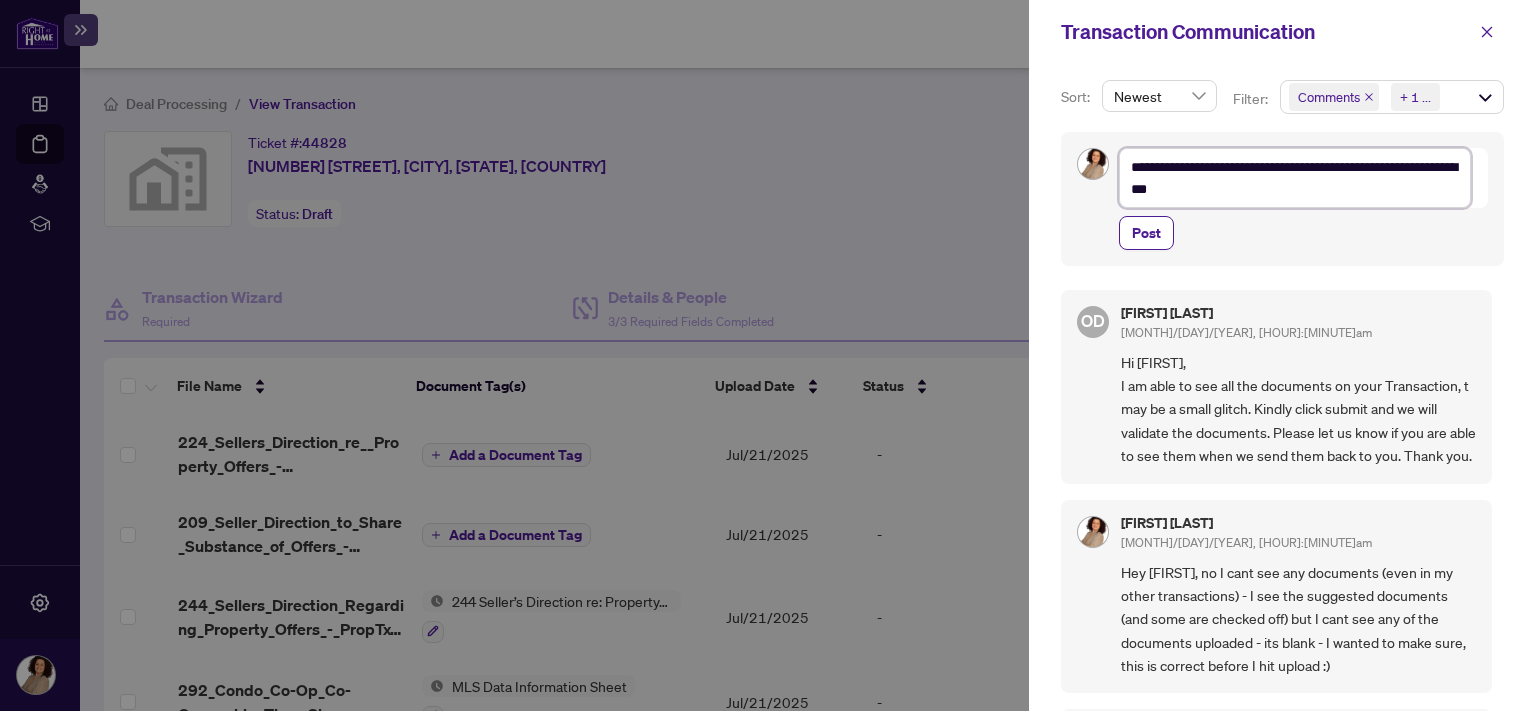 type on "**********" 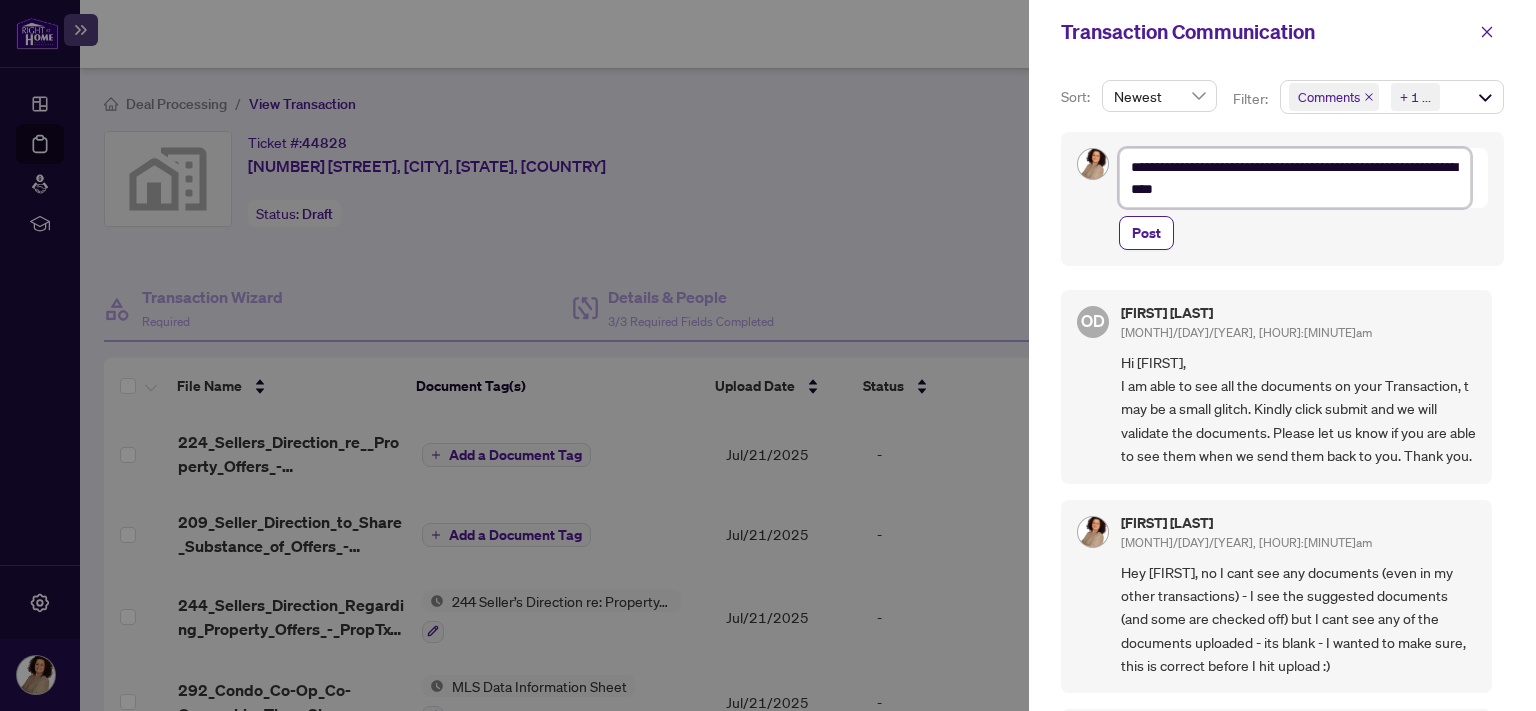 type on "**********" 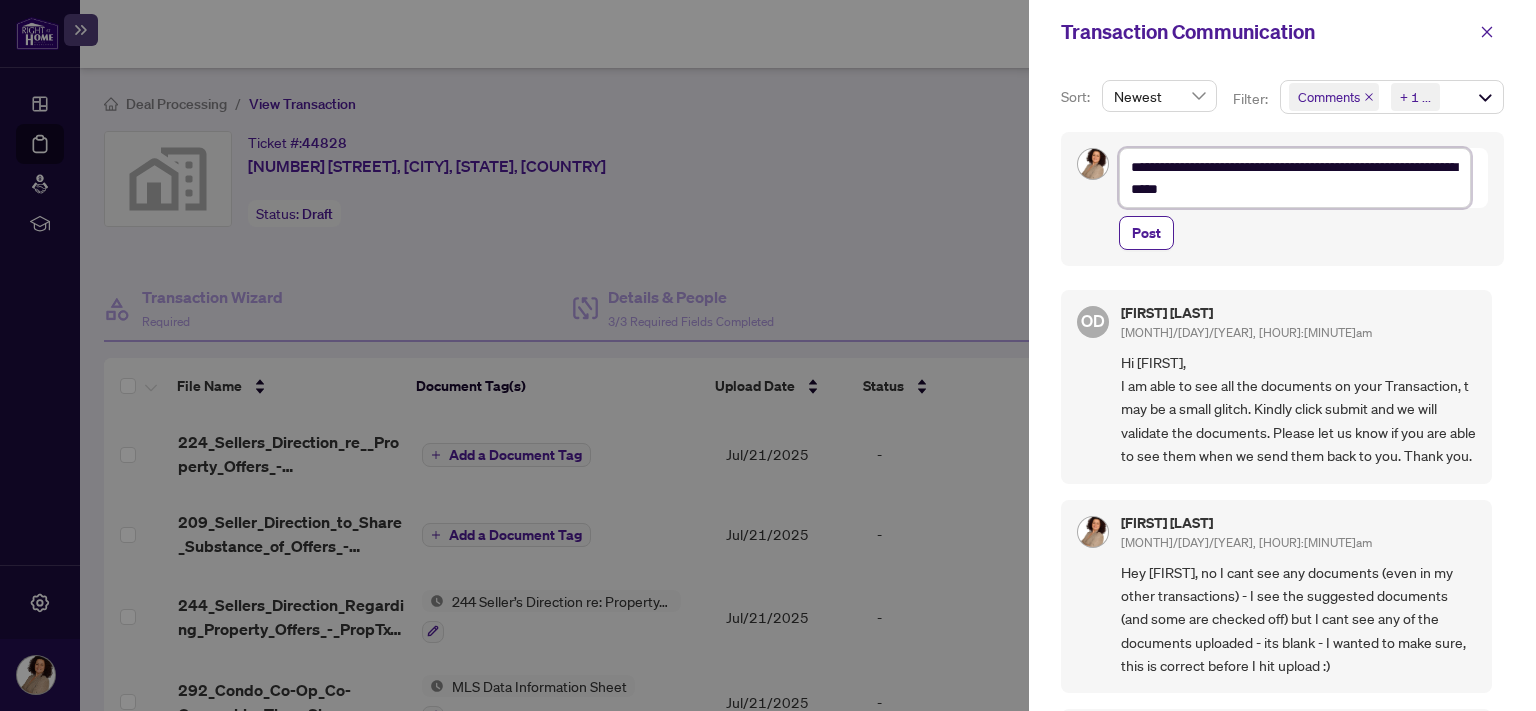 type on "**********" 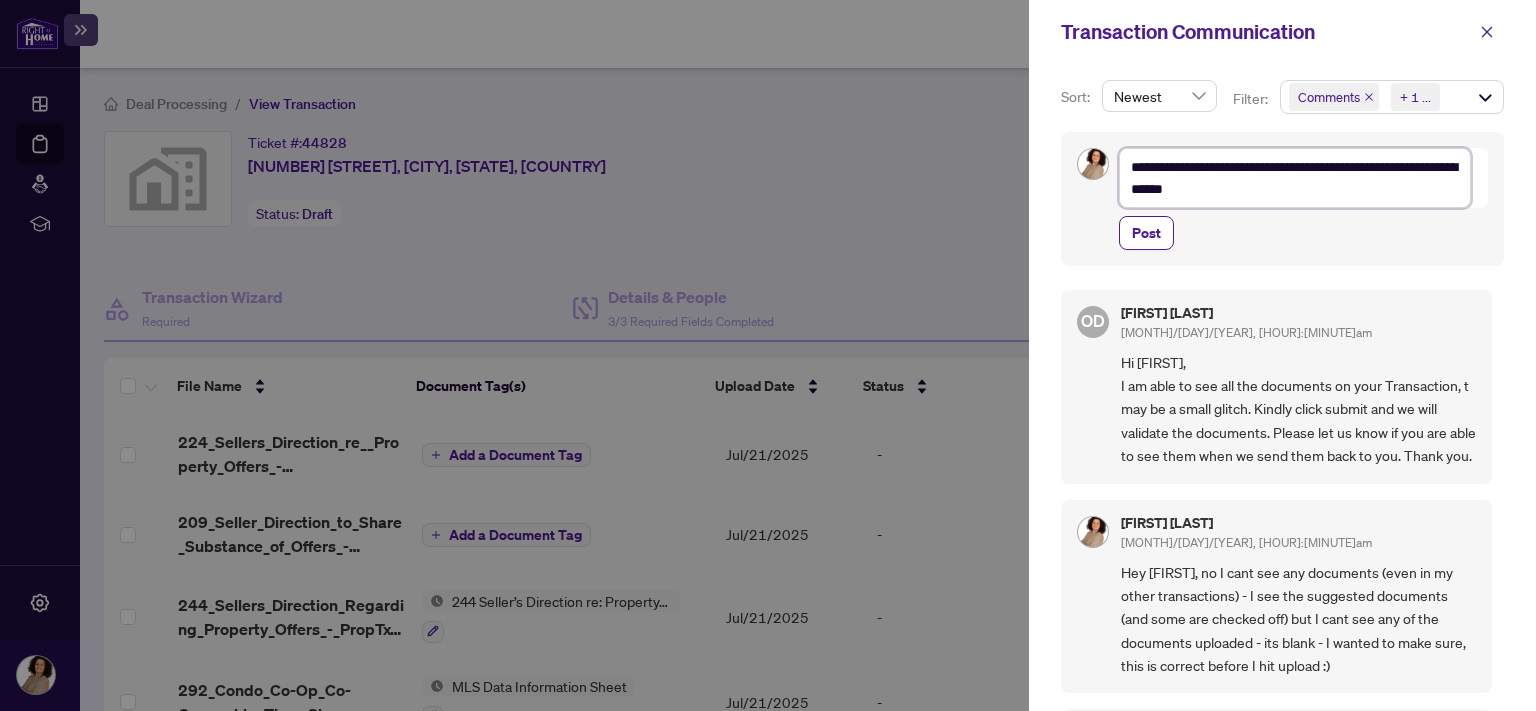 type on "**********" 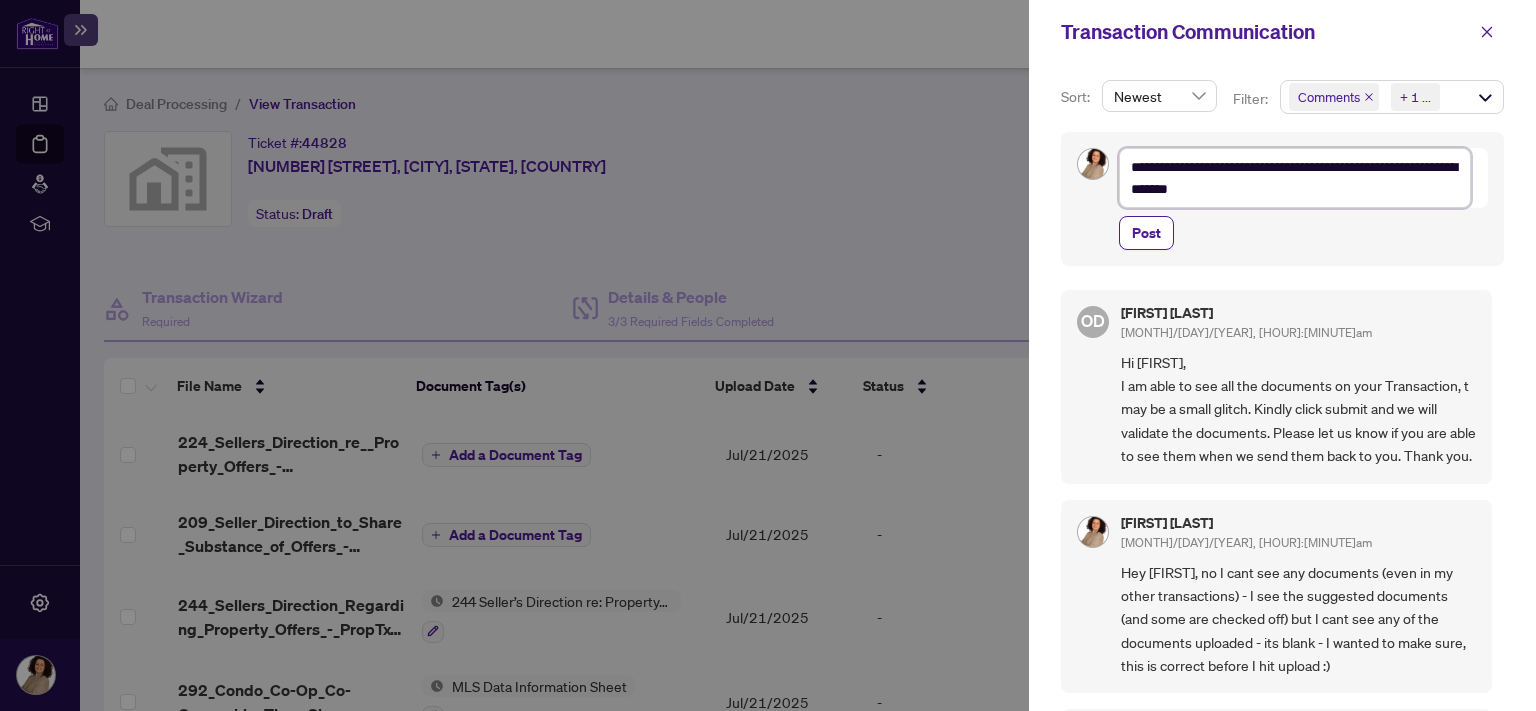 type on "**********" 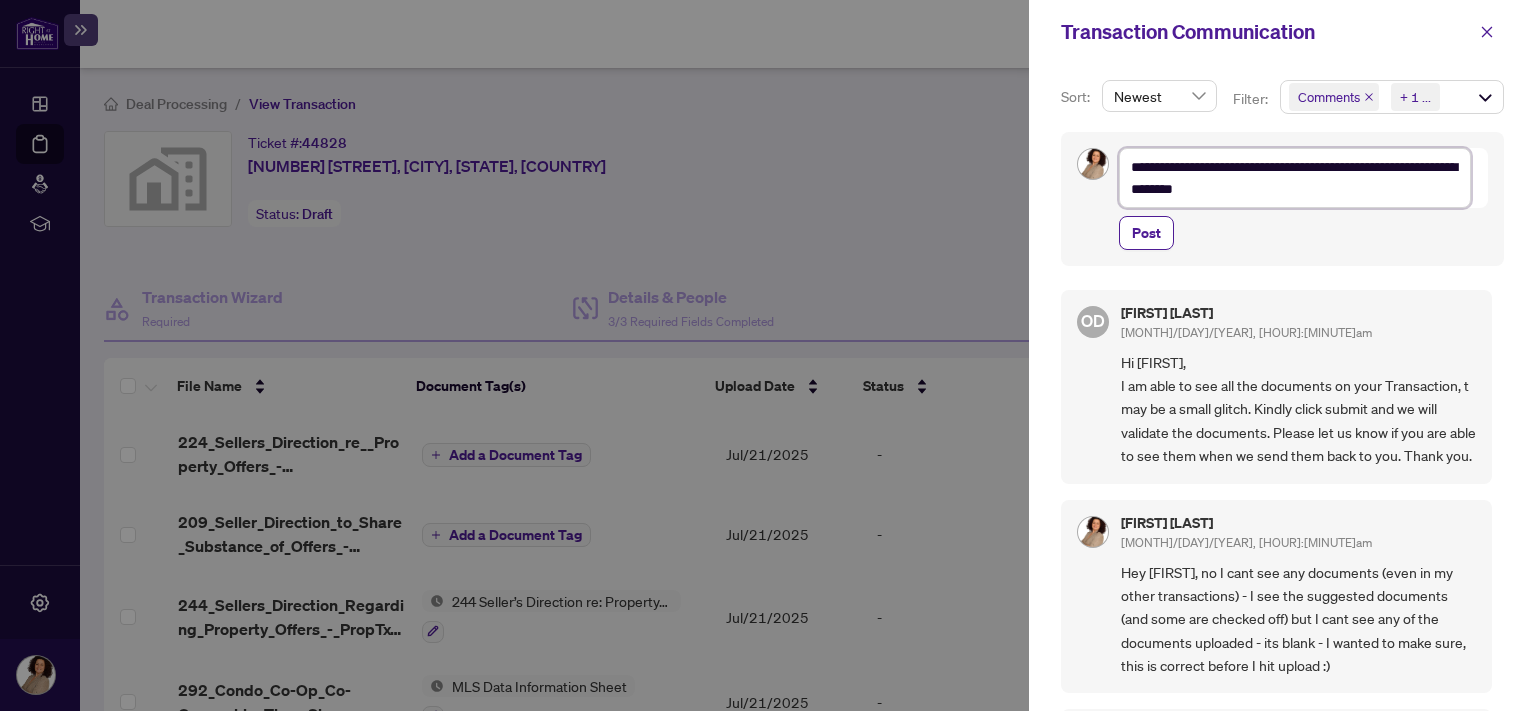 type on "**********" 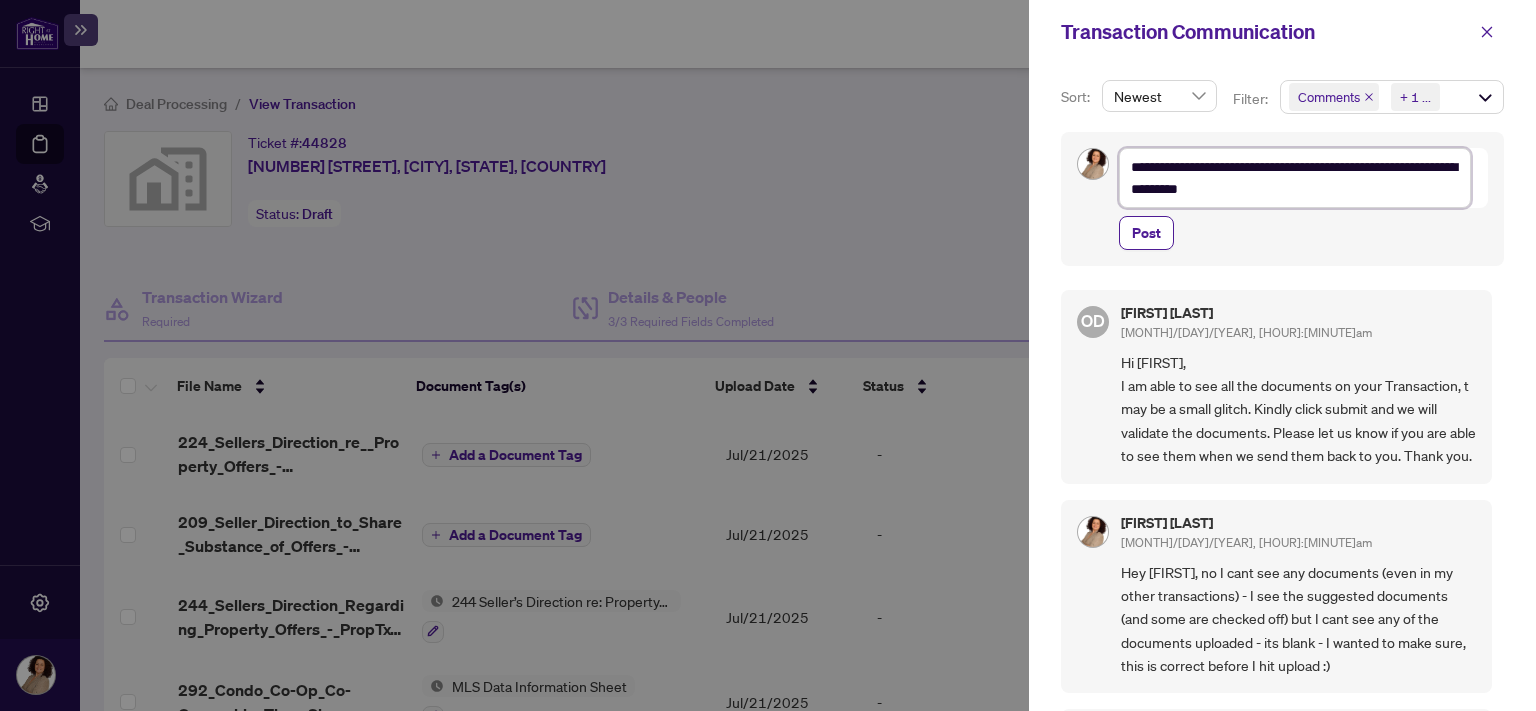 type on "**********" 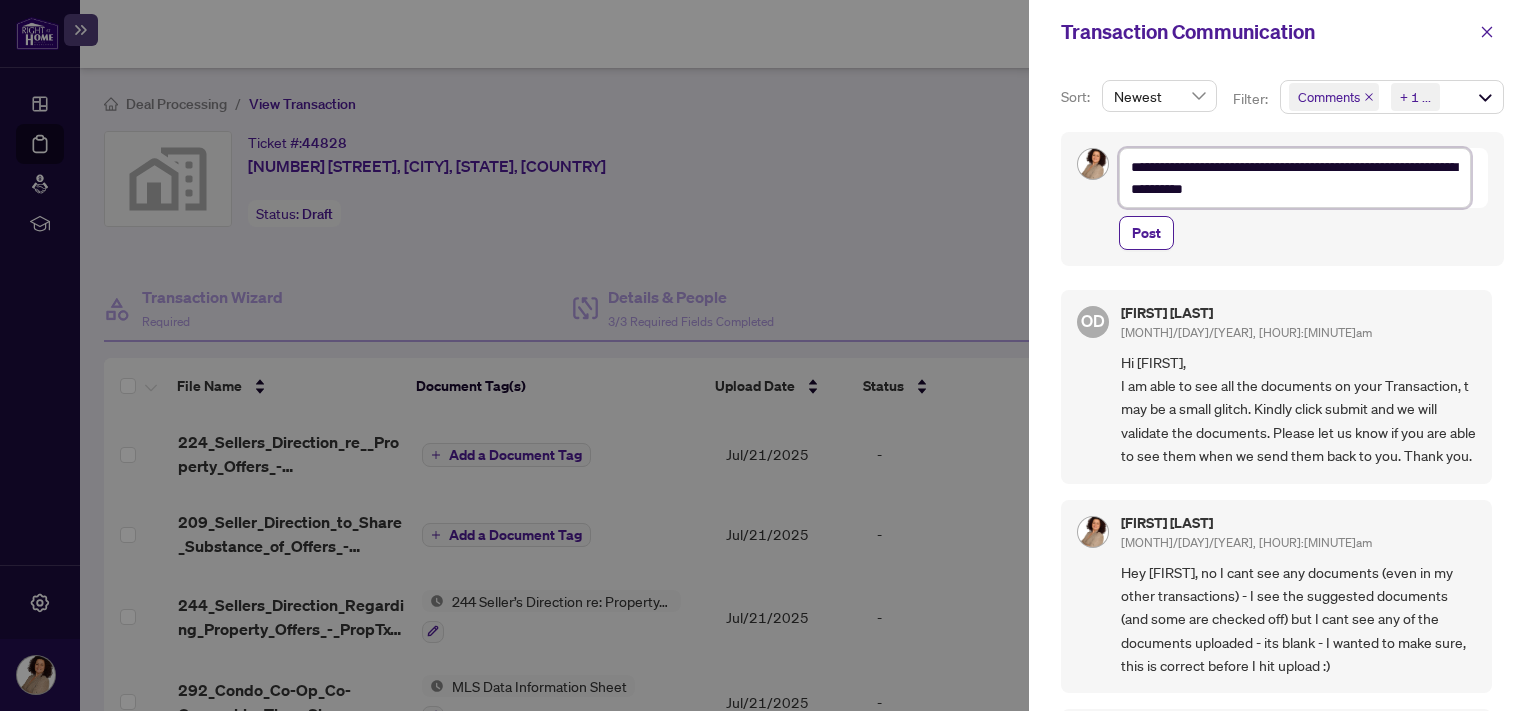 type on "**********" 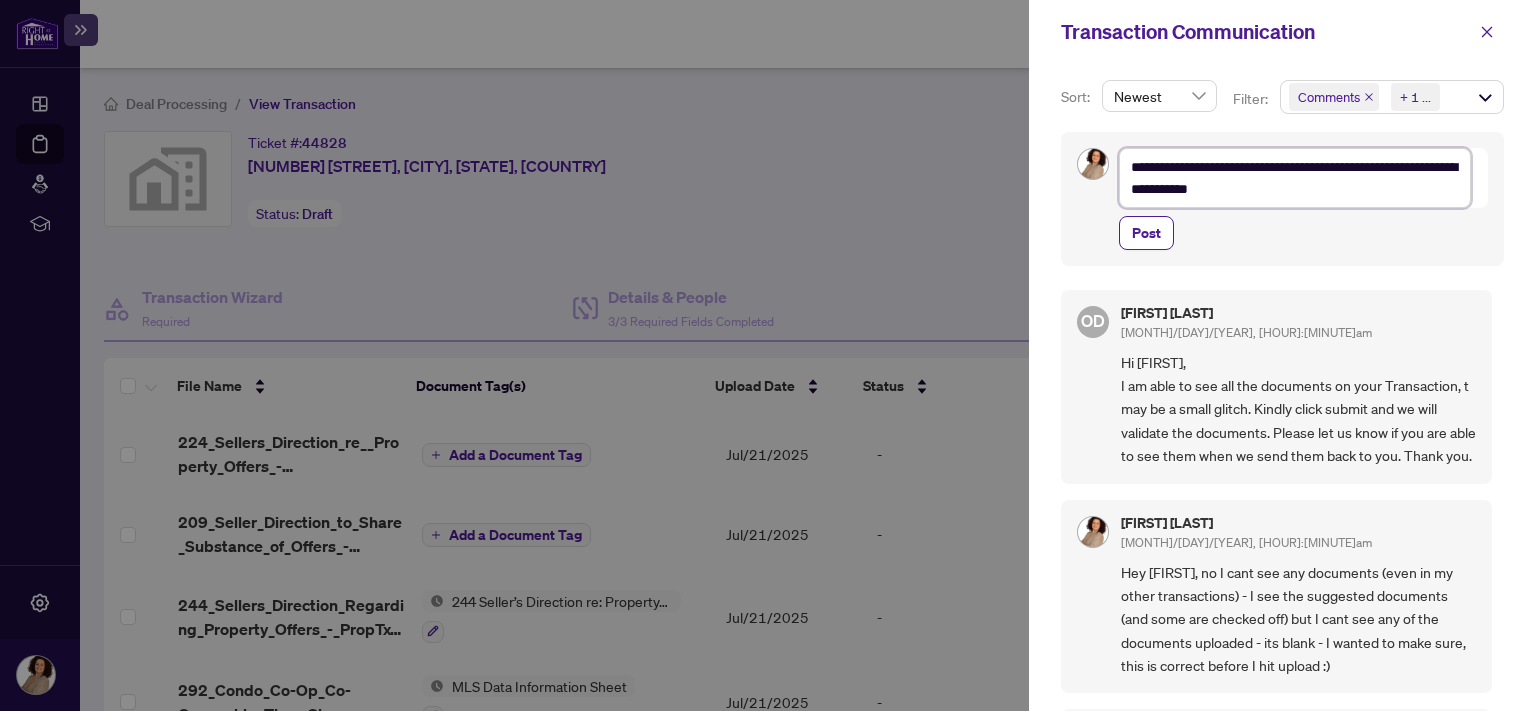 type on "**********" 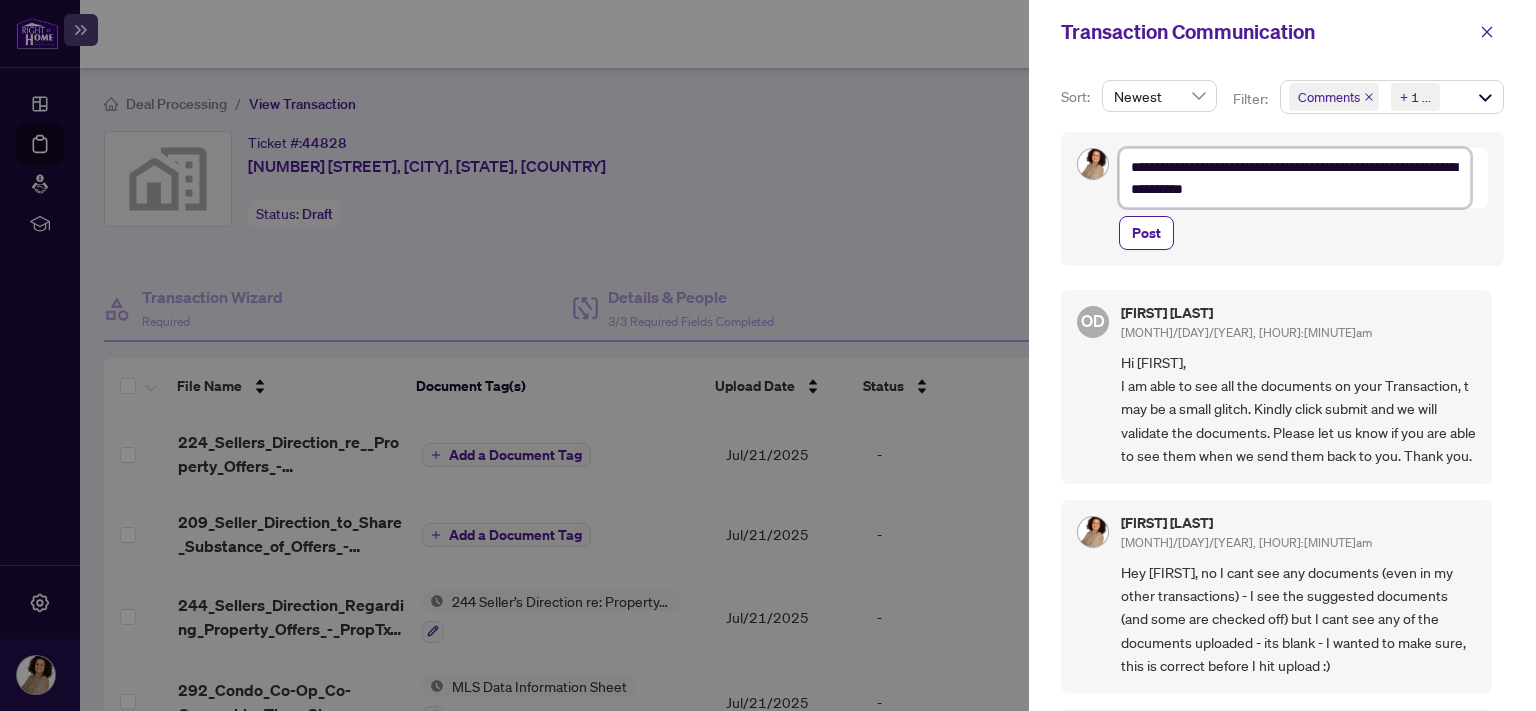 type on "**********" 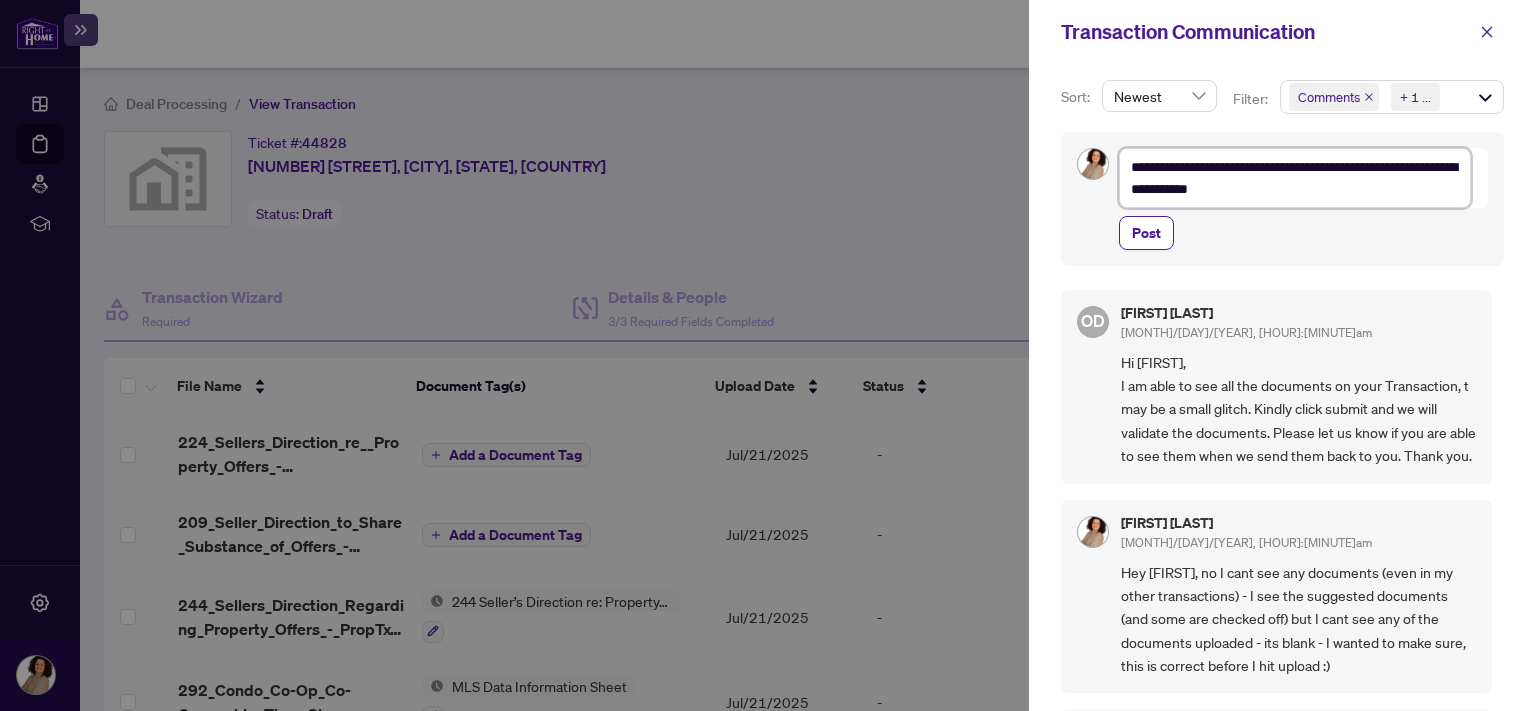 type on "**********" 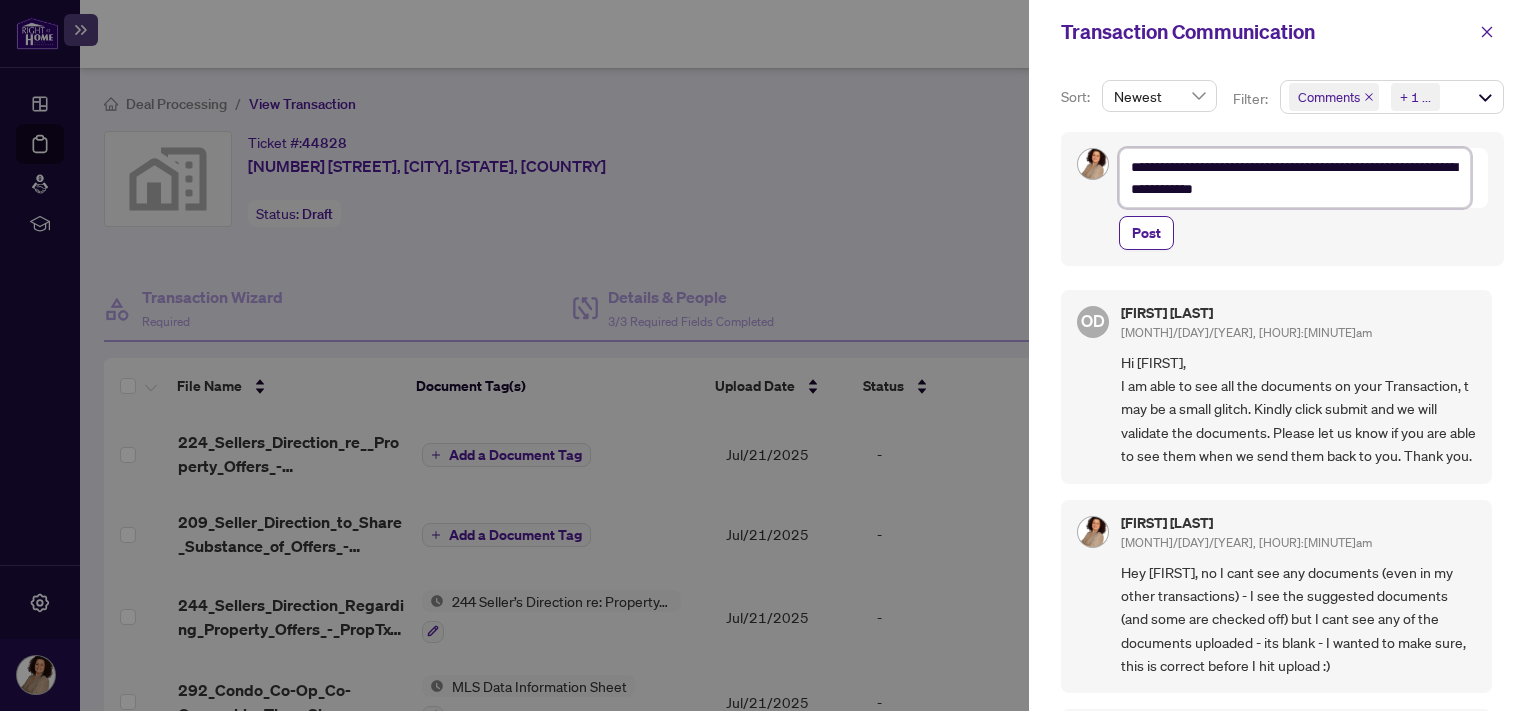 type on "**********" 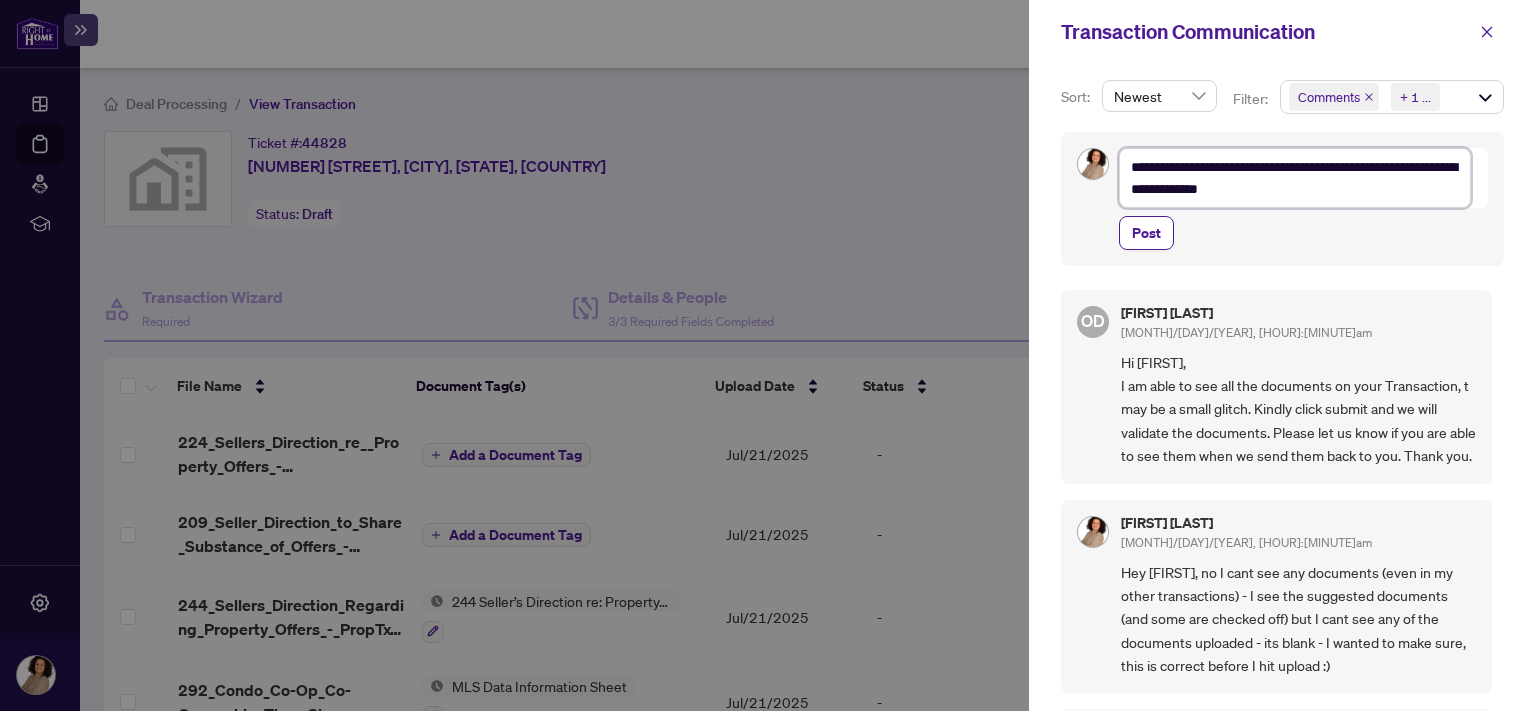 type on "**********" 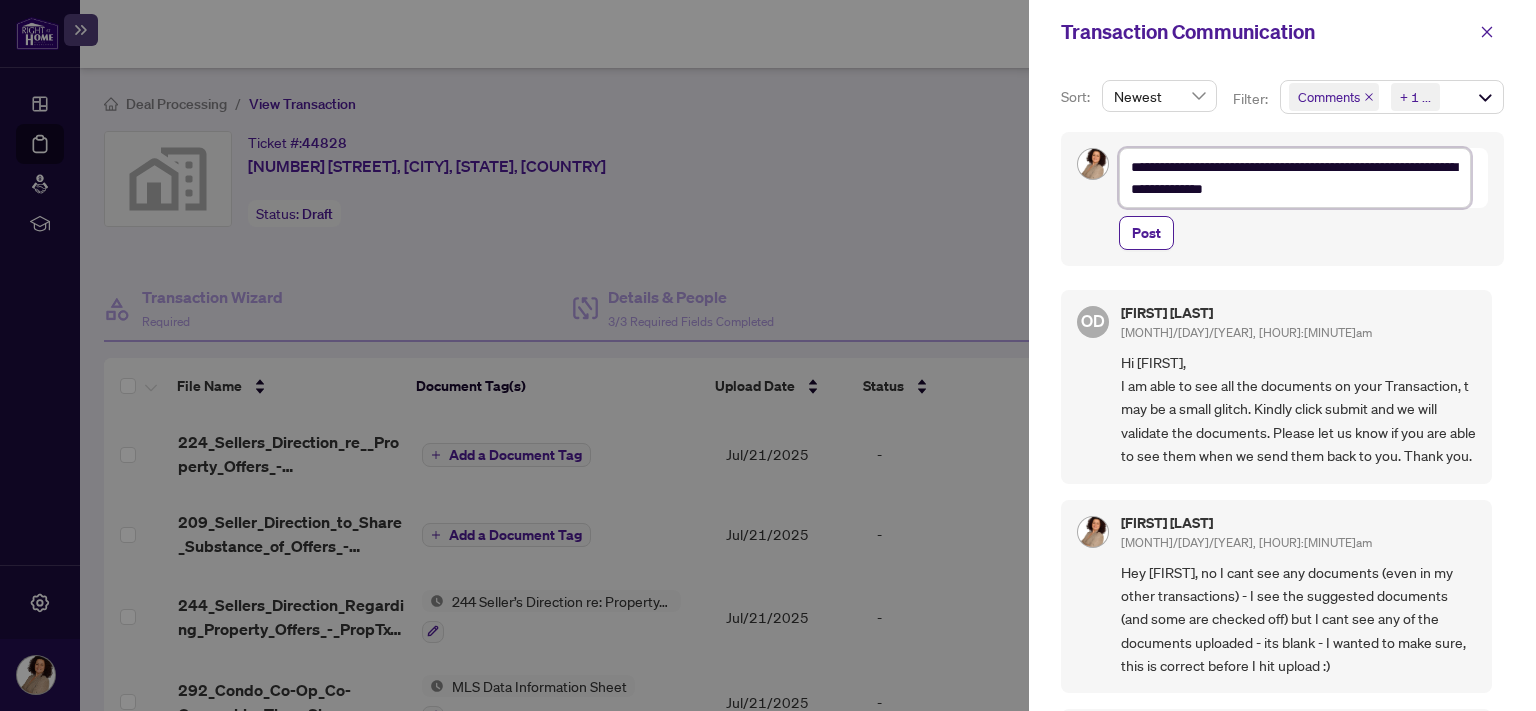 type on "**********" 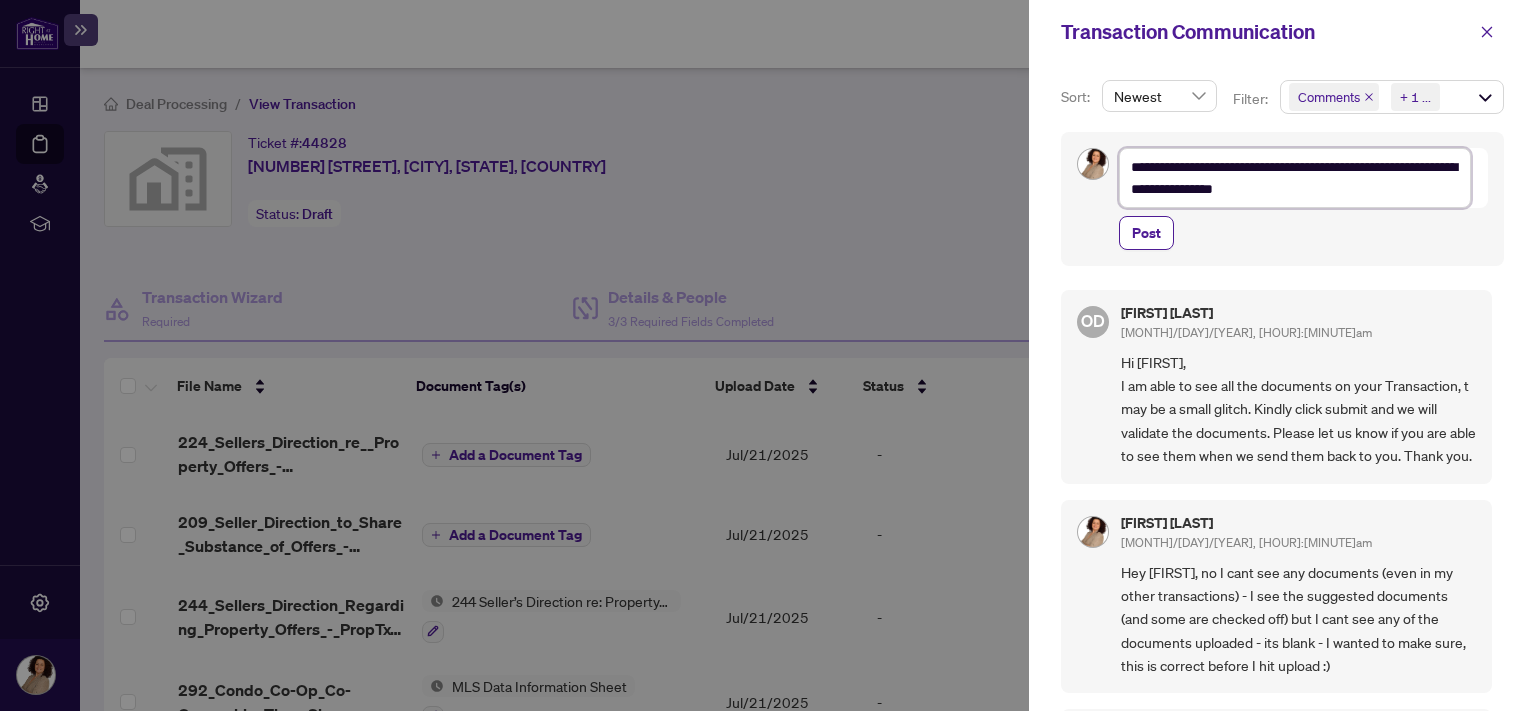 type on "**********" 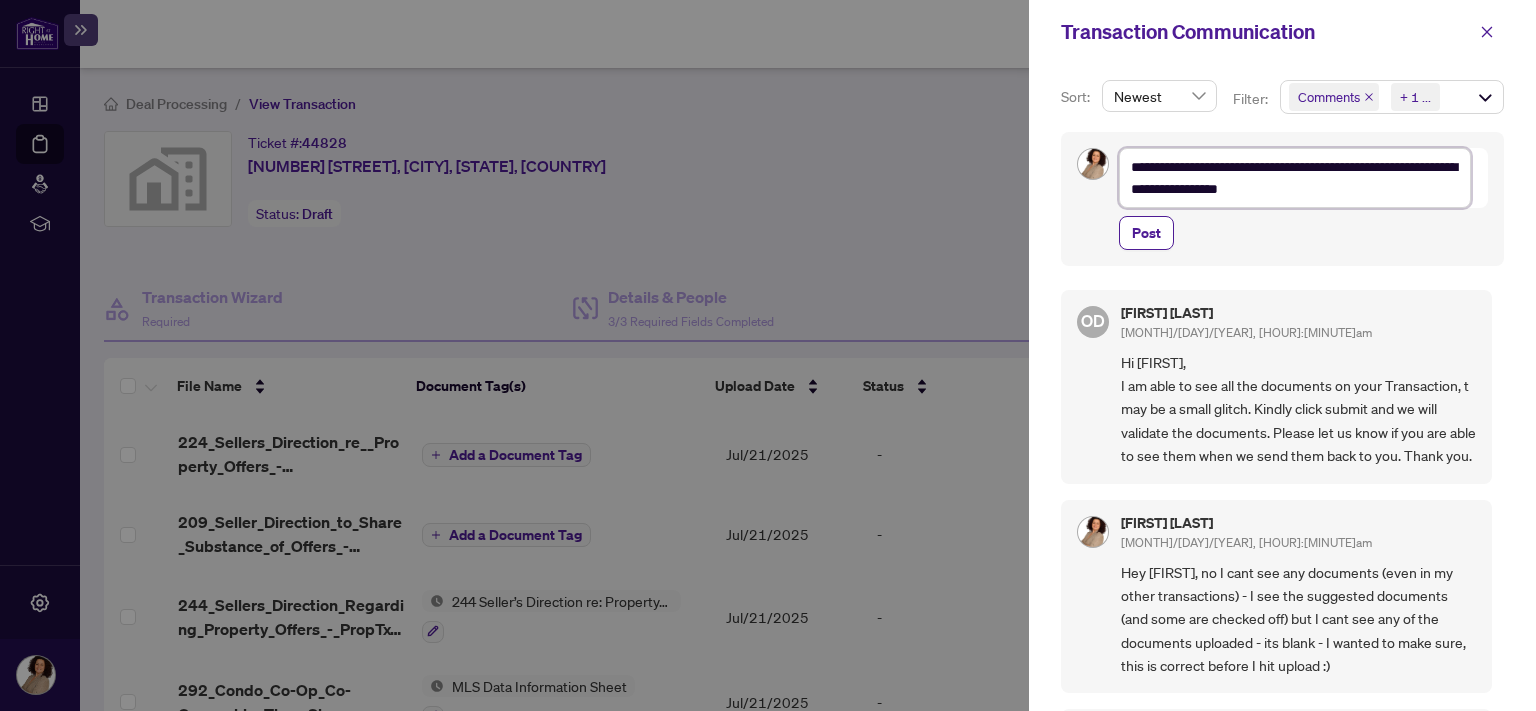 type on "**********" 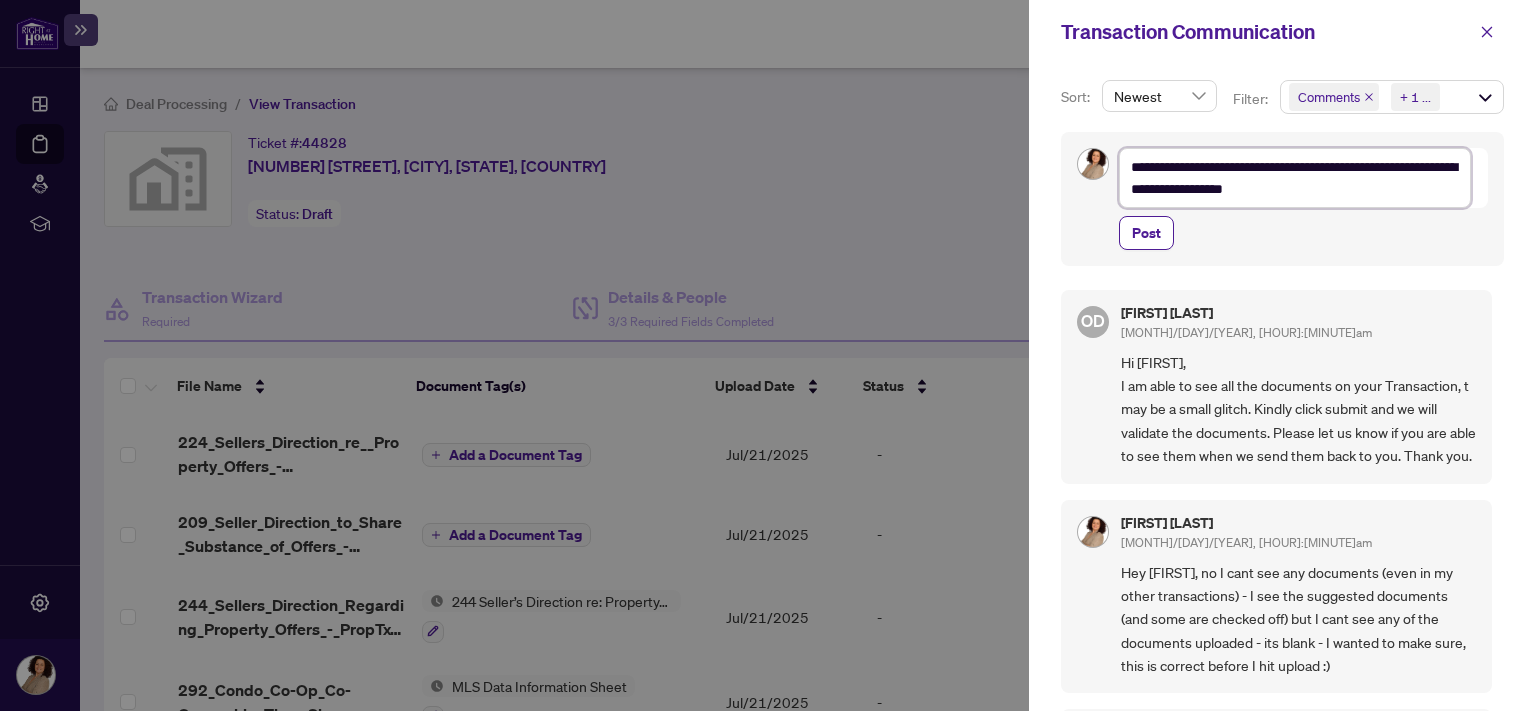 type on "**********" 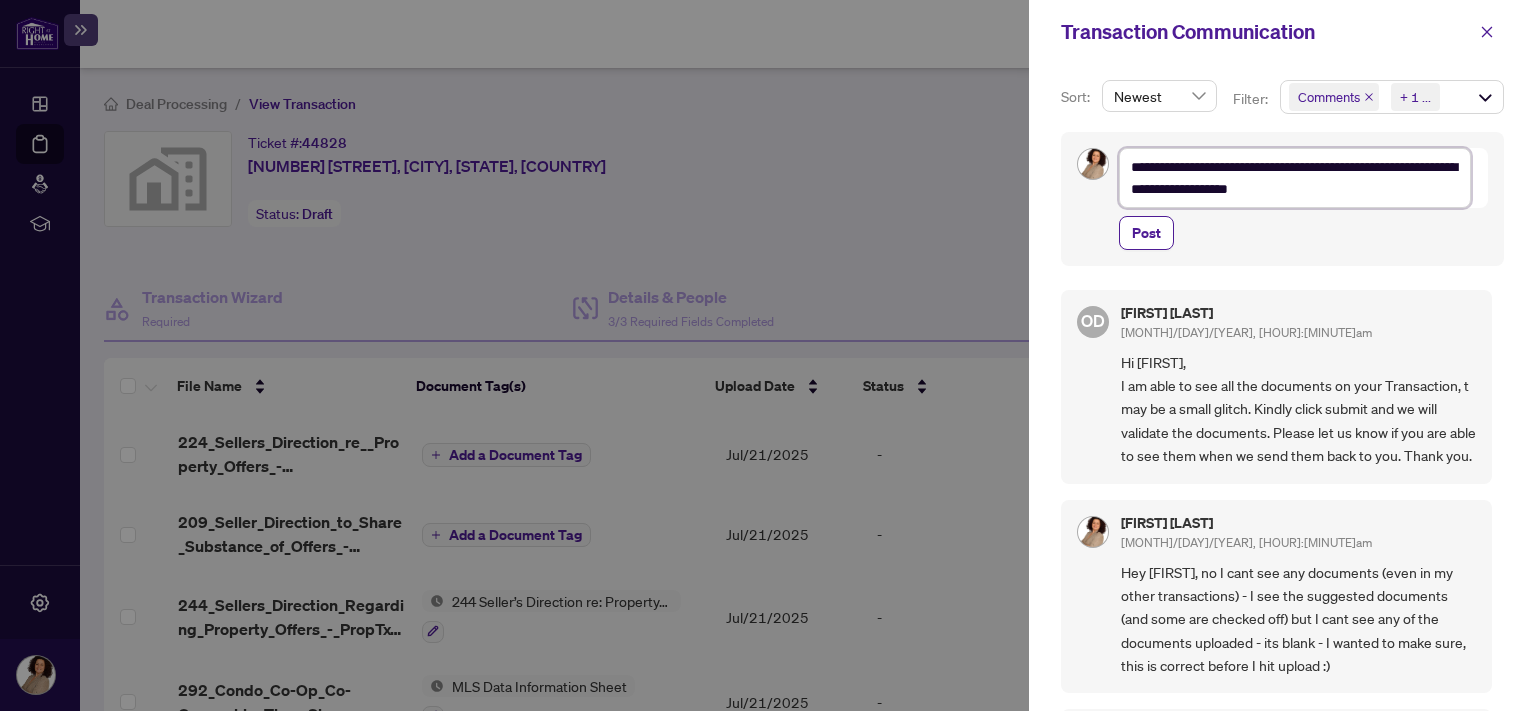 type on "**********" 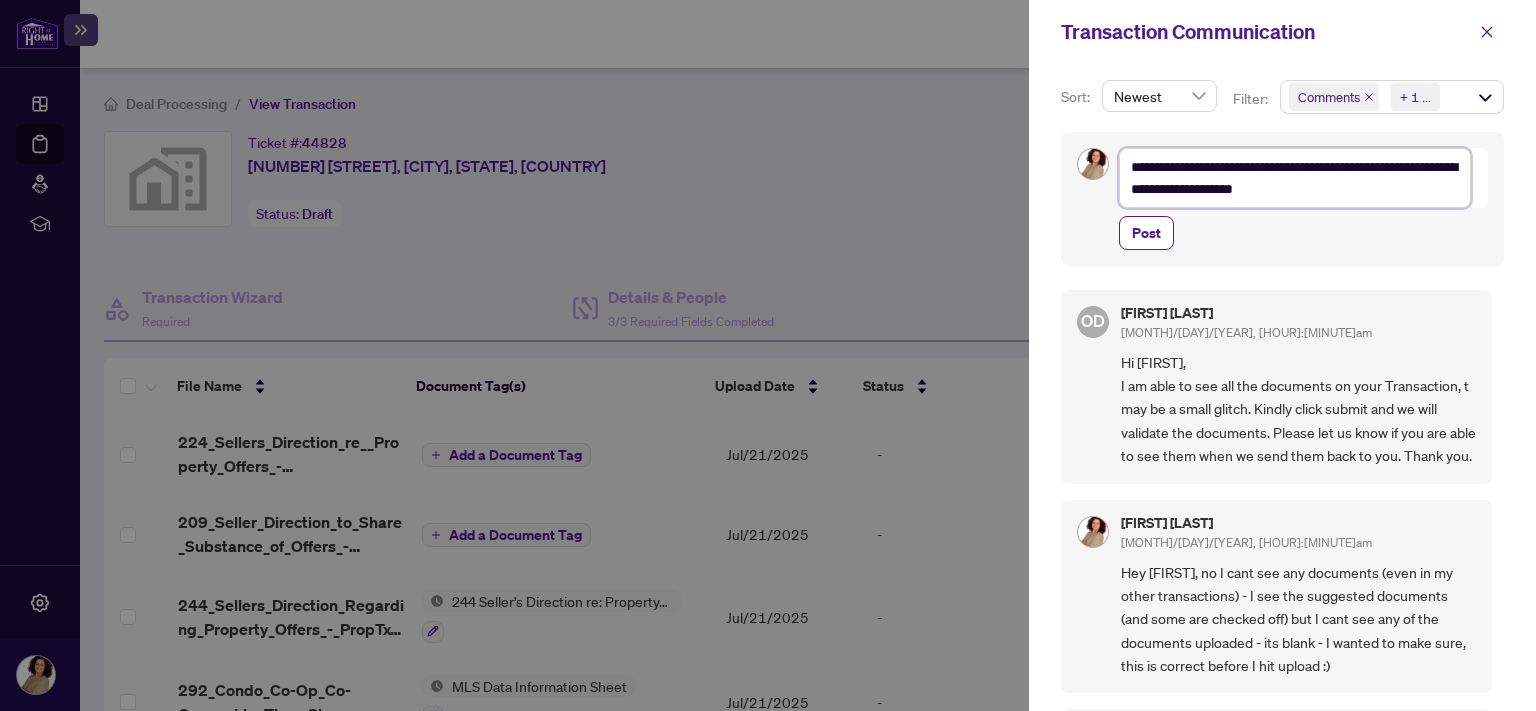 type on "**********" 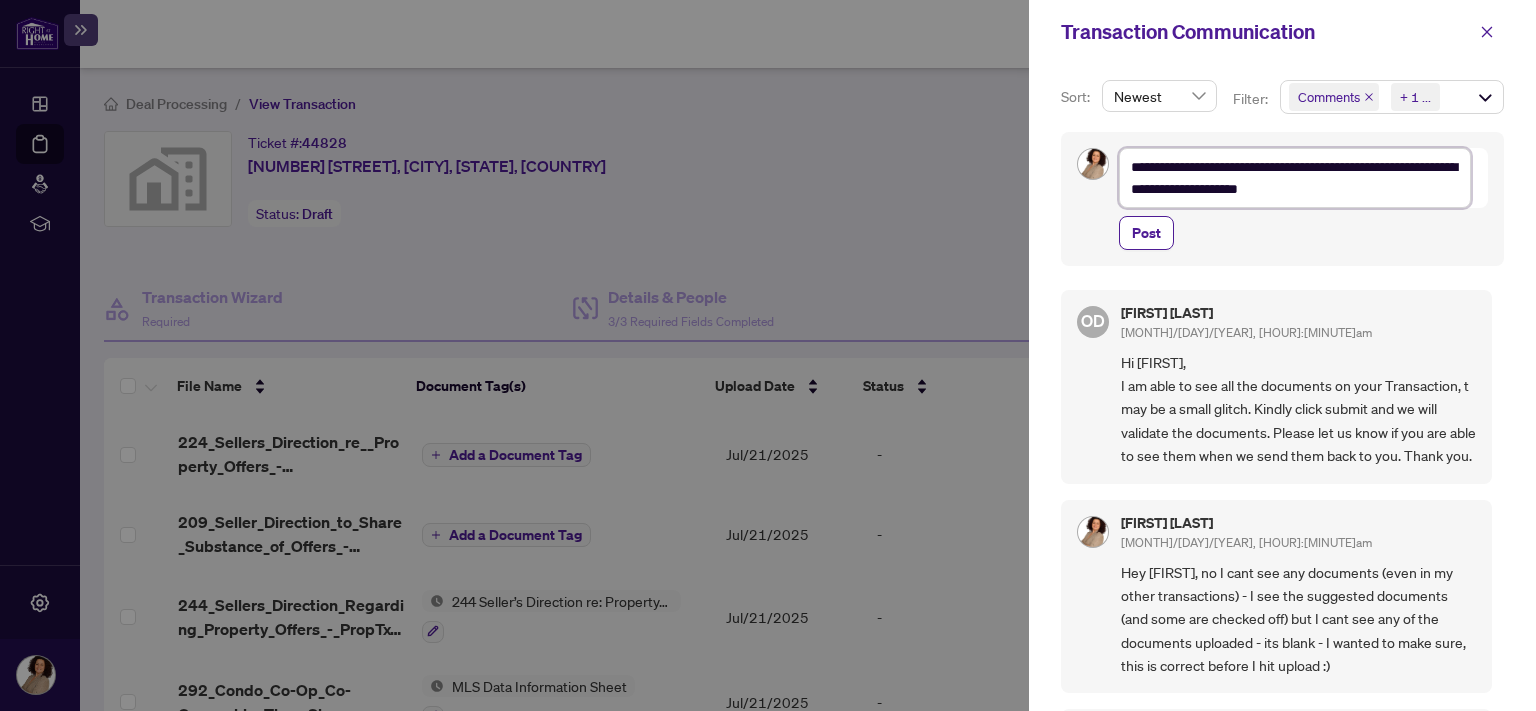 type on "**********" 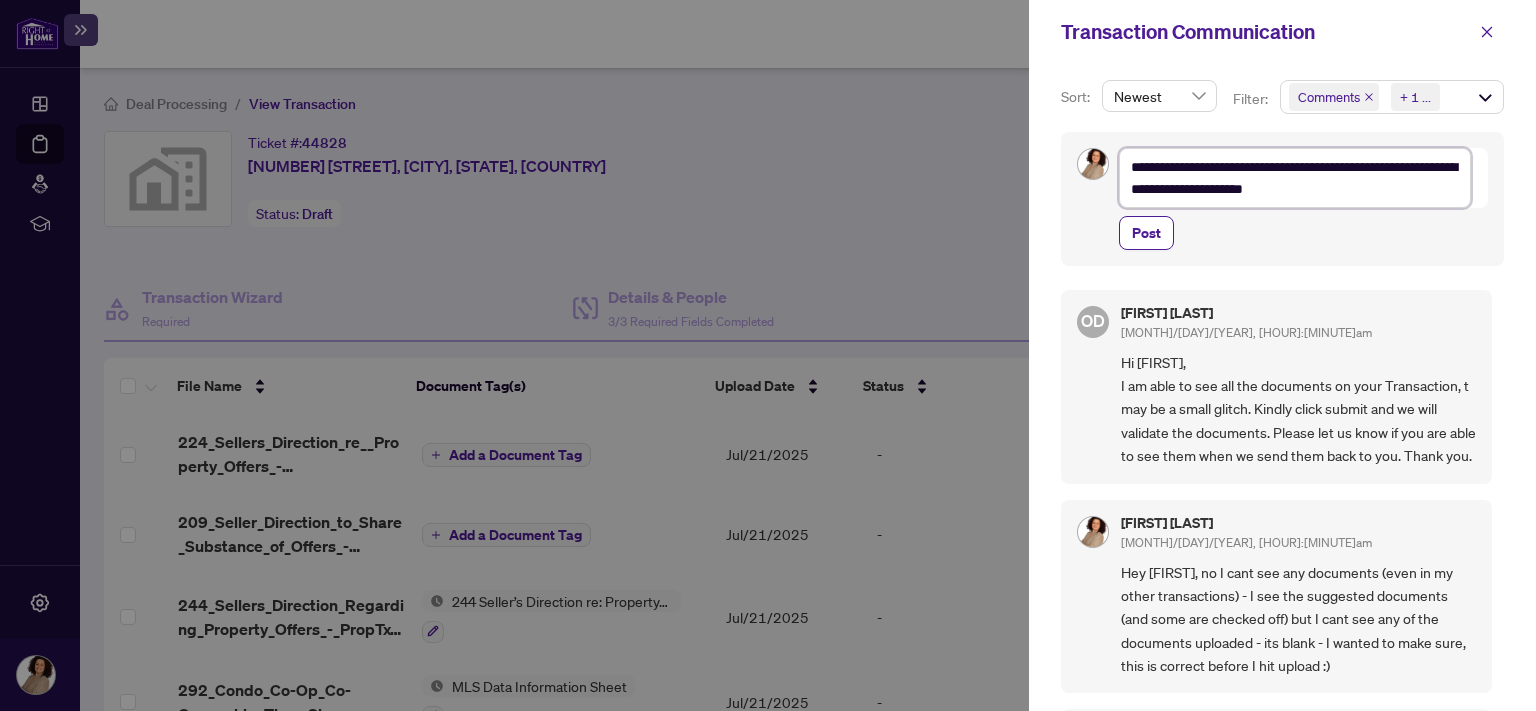 type on "**********" 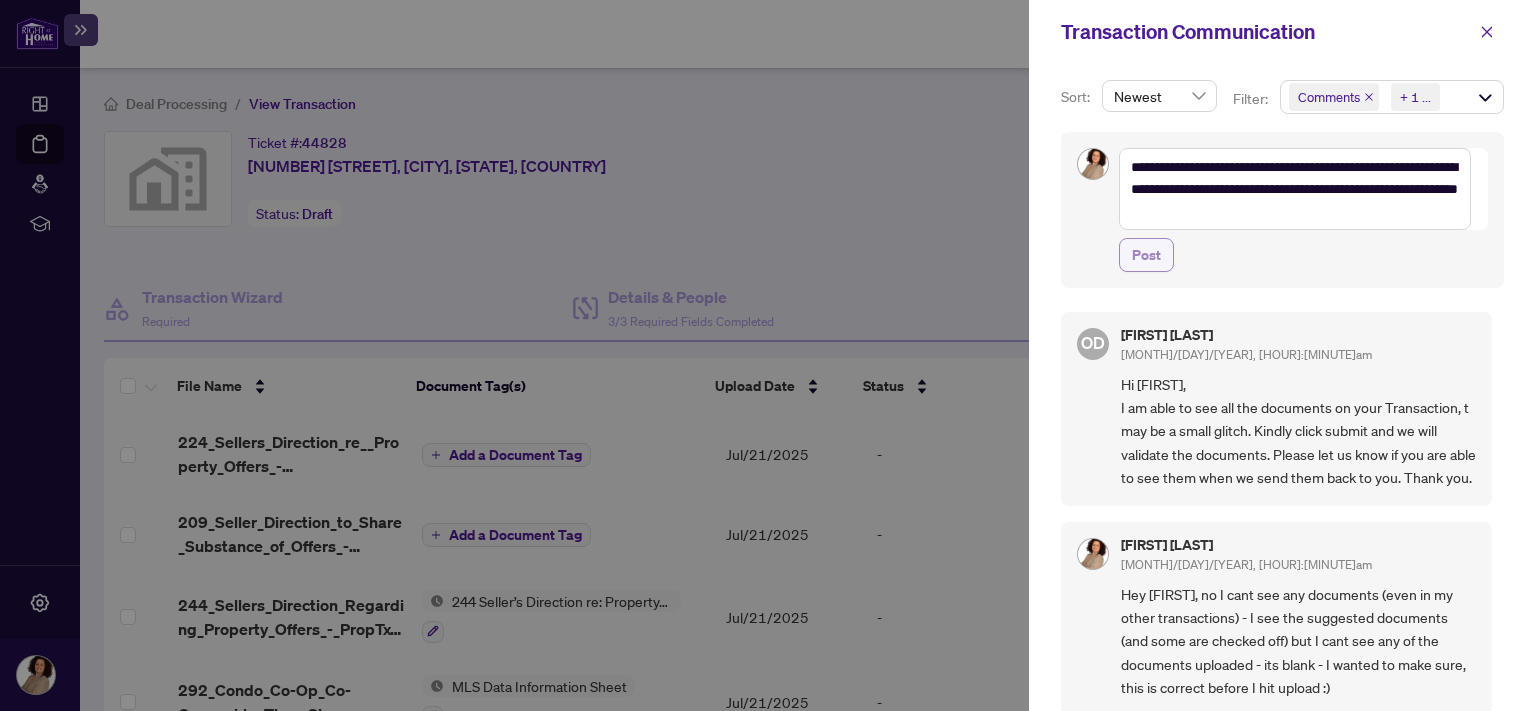 click on "Post" at bounding box center [1146, 255] 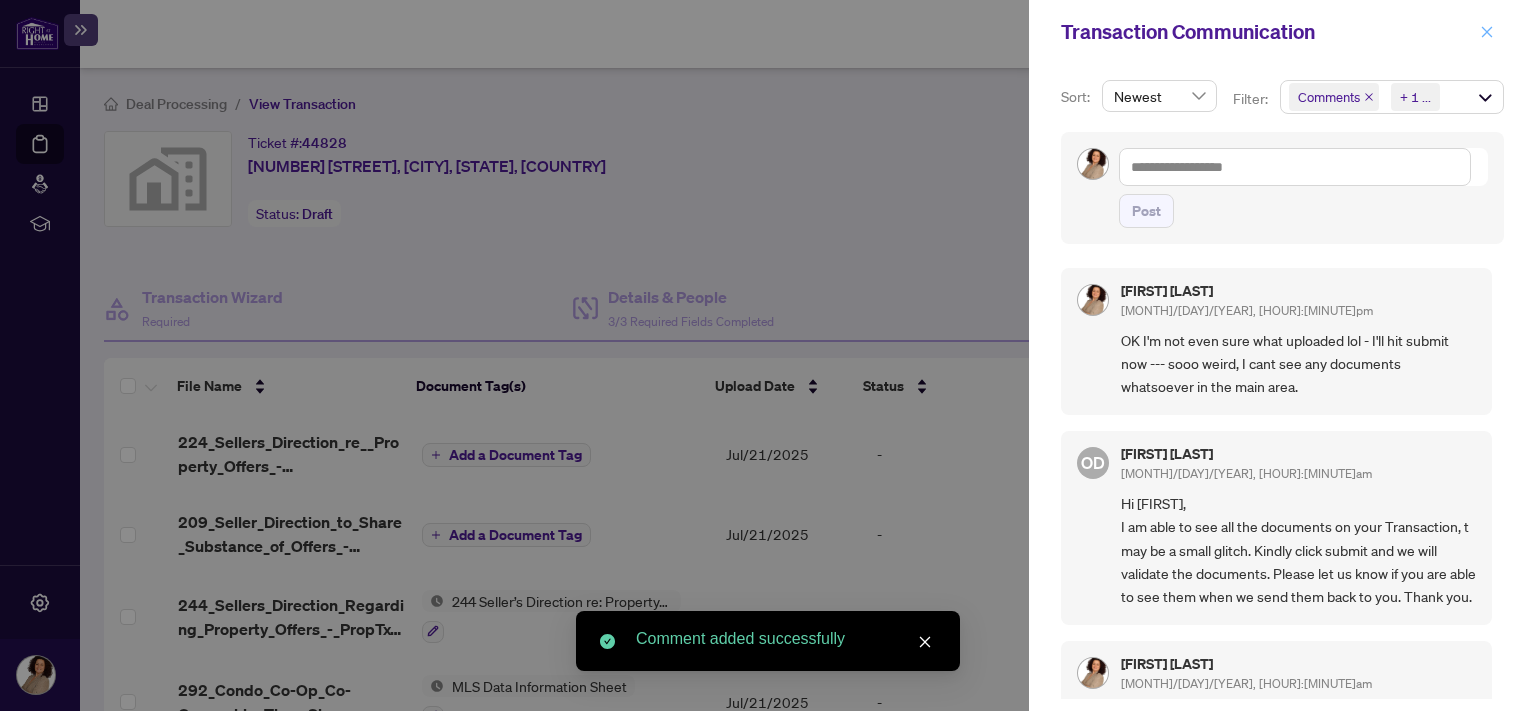 click 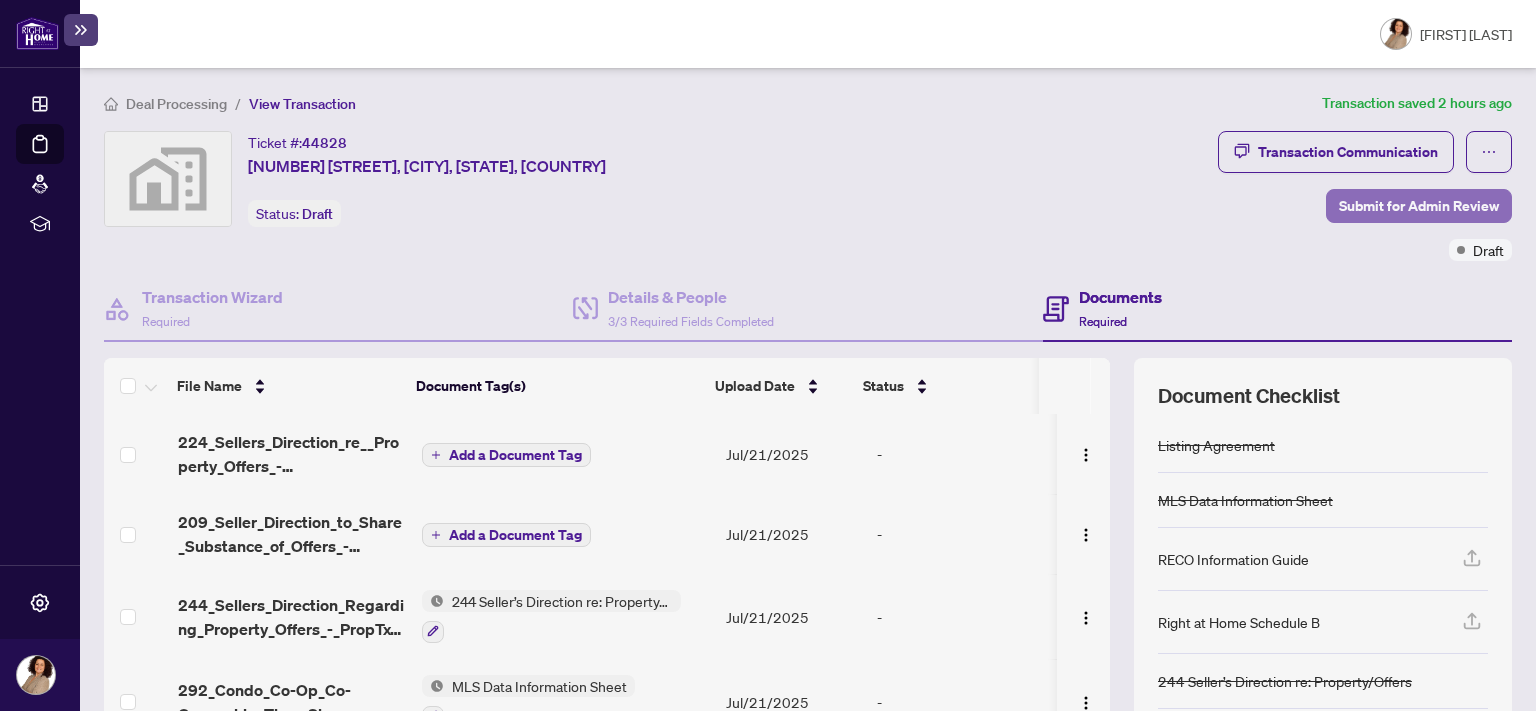 click on "Submit for Admin Review" at bounding box center [1419, 206] 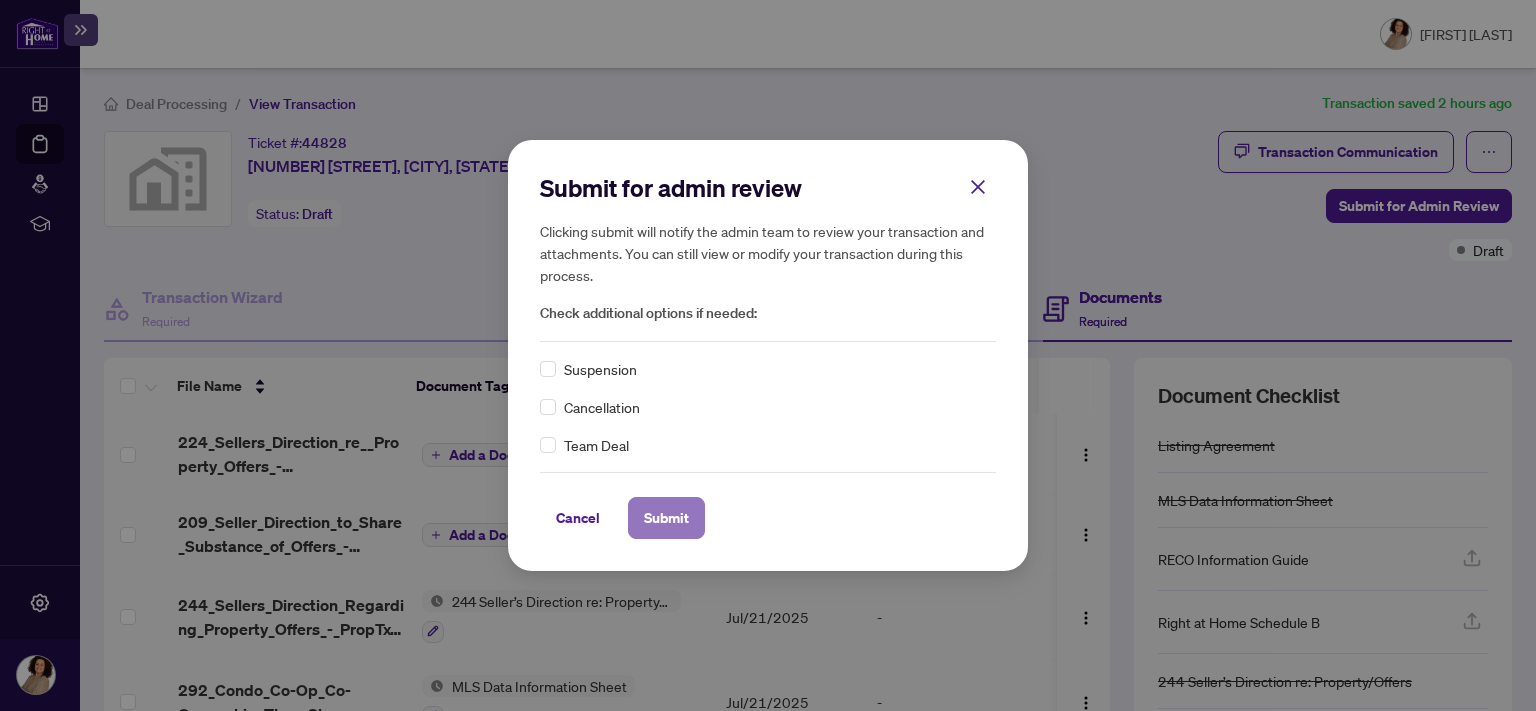 click on "Submit" at bounding box center (666, 518) 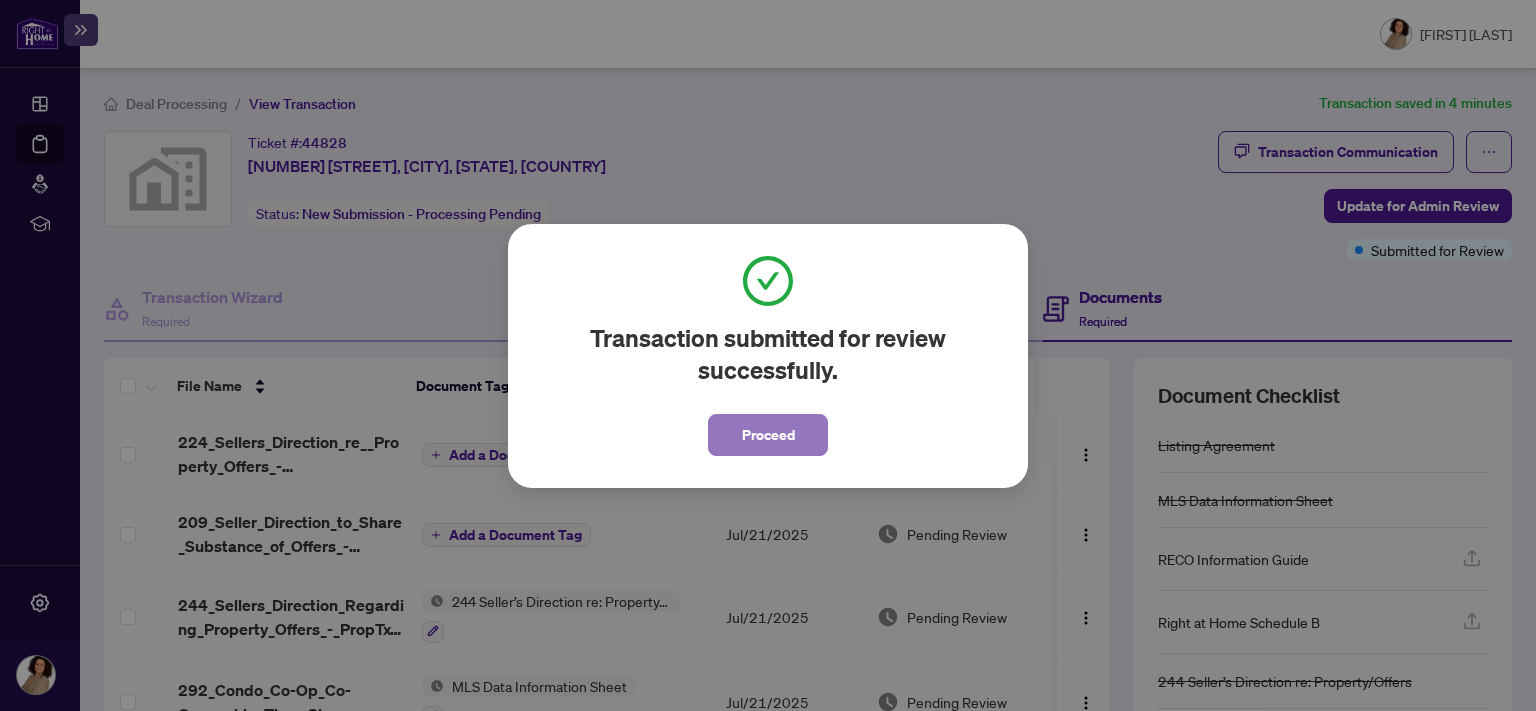 click on "Proceed" at bounding box center (768, 435) 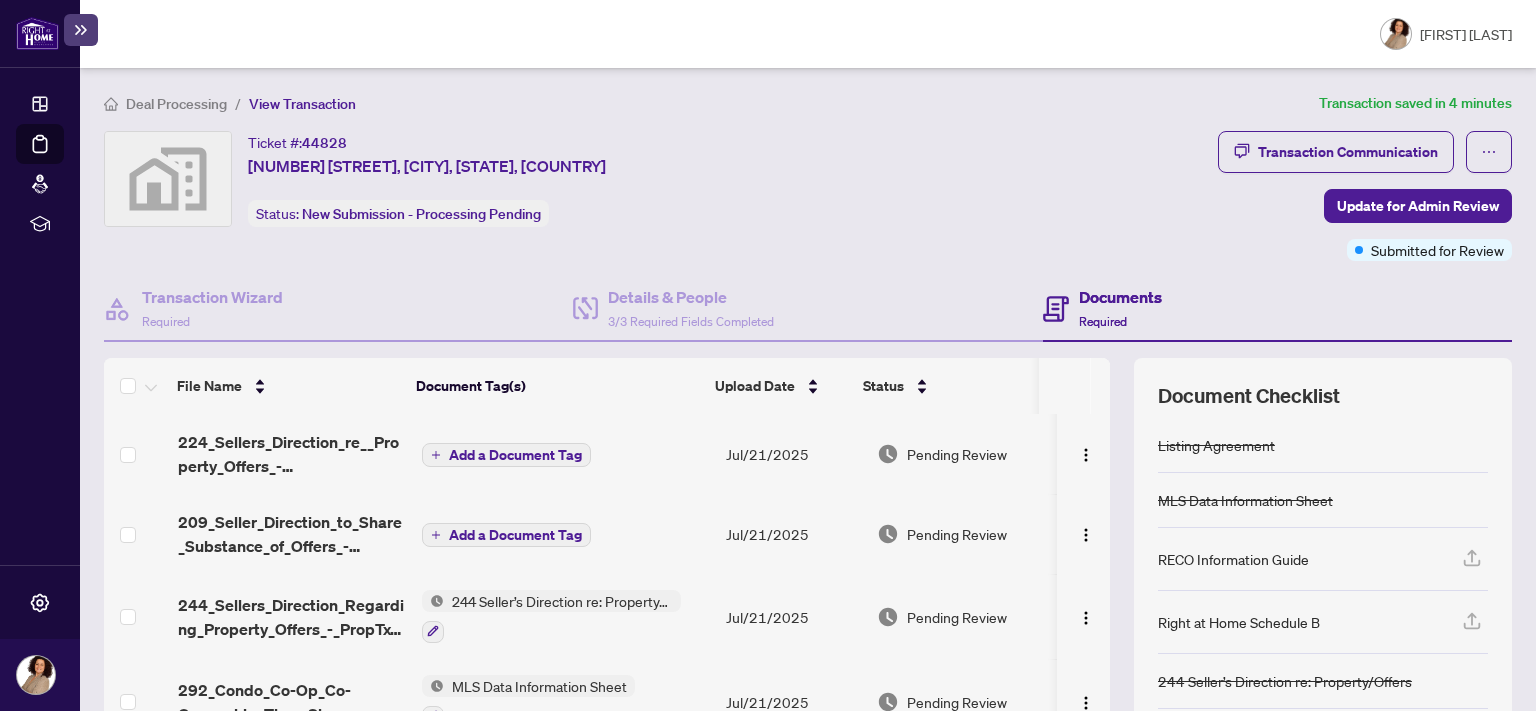 click on "Deal Processing" at bounding box center (176, 104) 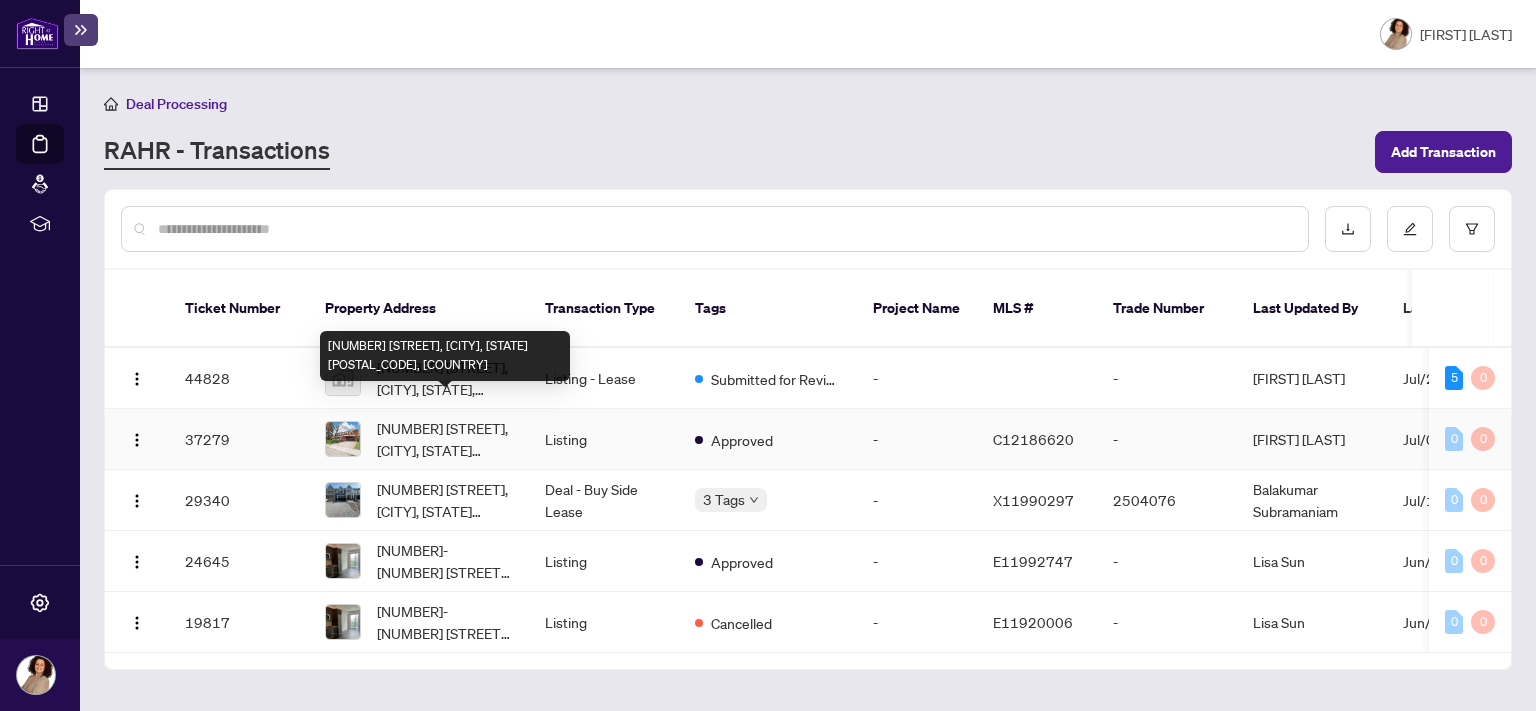 click on "[NUMBER] [STREET], [CITY], [STATE] [POSTAL_CODE], [COUNTRY]" at bounding box center (445, 439) 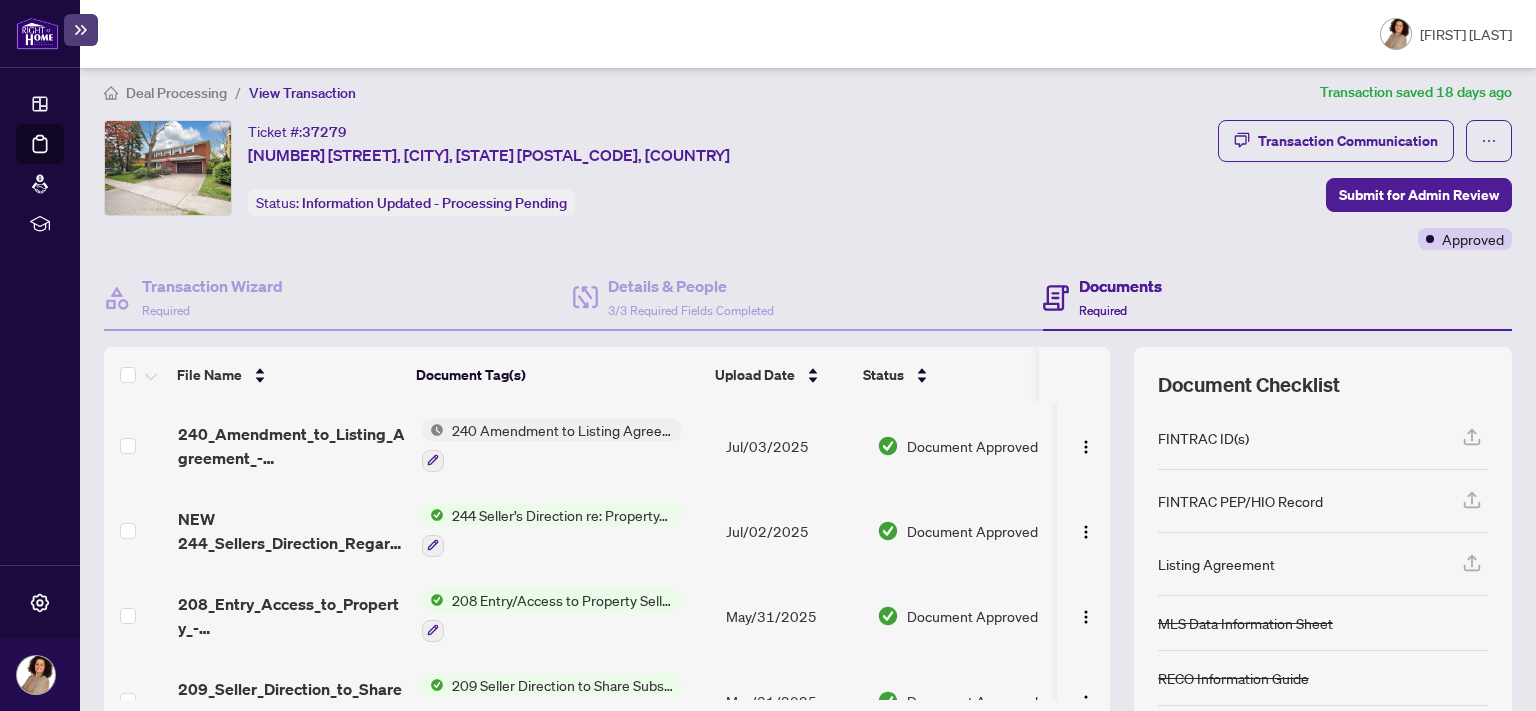 scroll, scrollTop: 0, scrollLeft: 0, axis: both 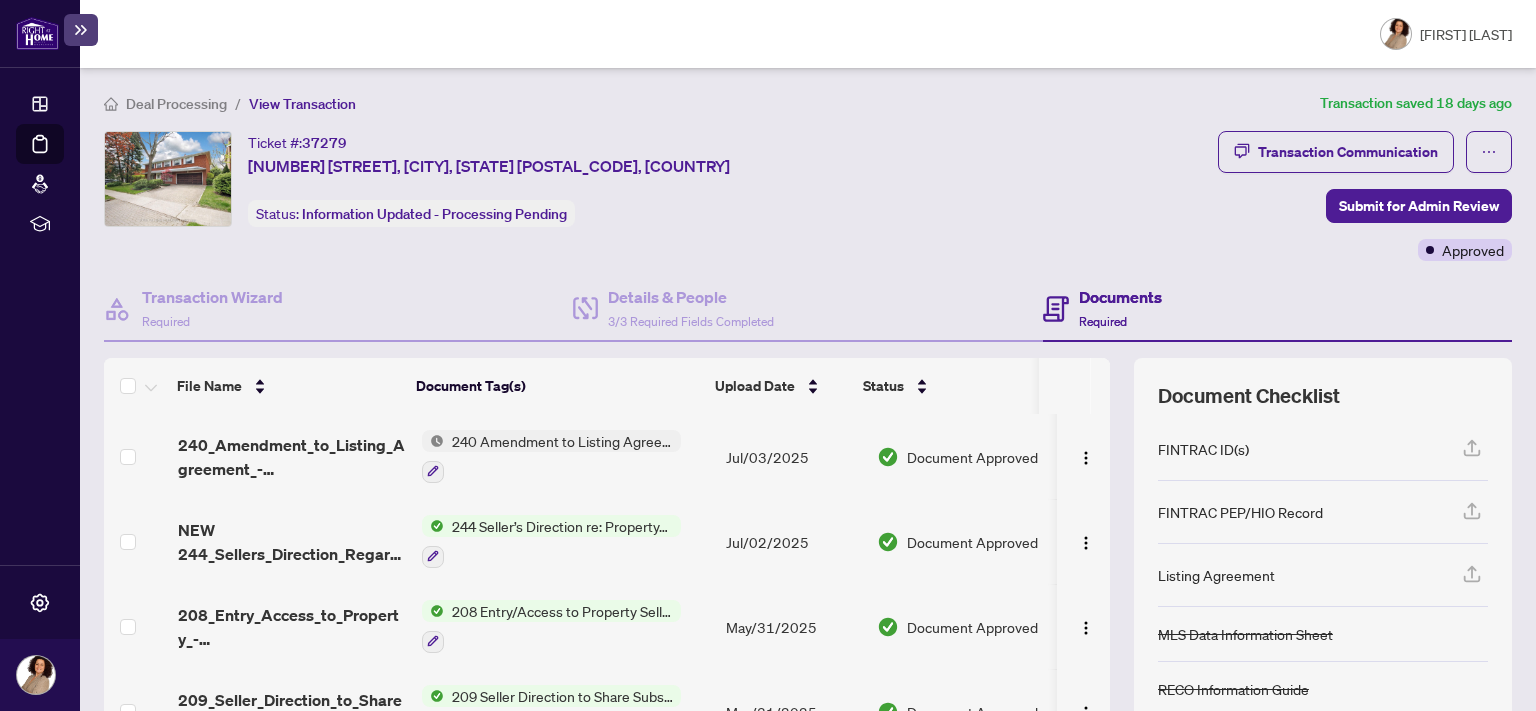 click on "Deal Processing" at bounding box center (176, 104) 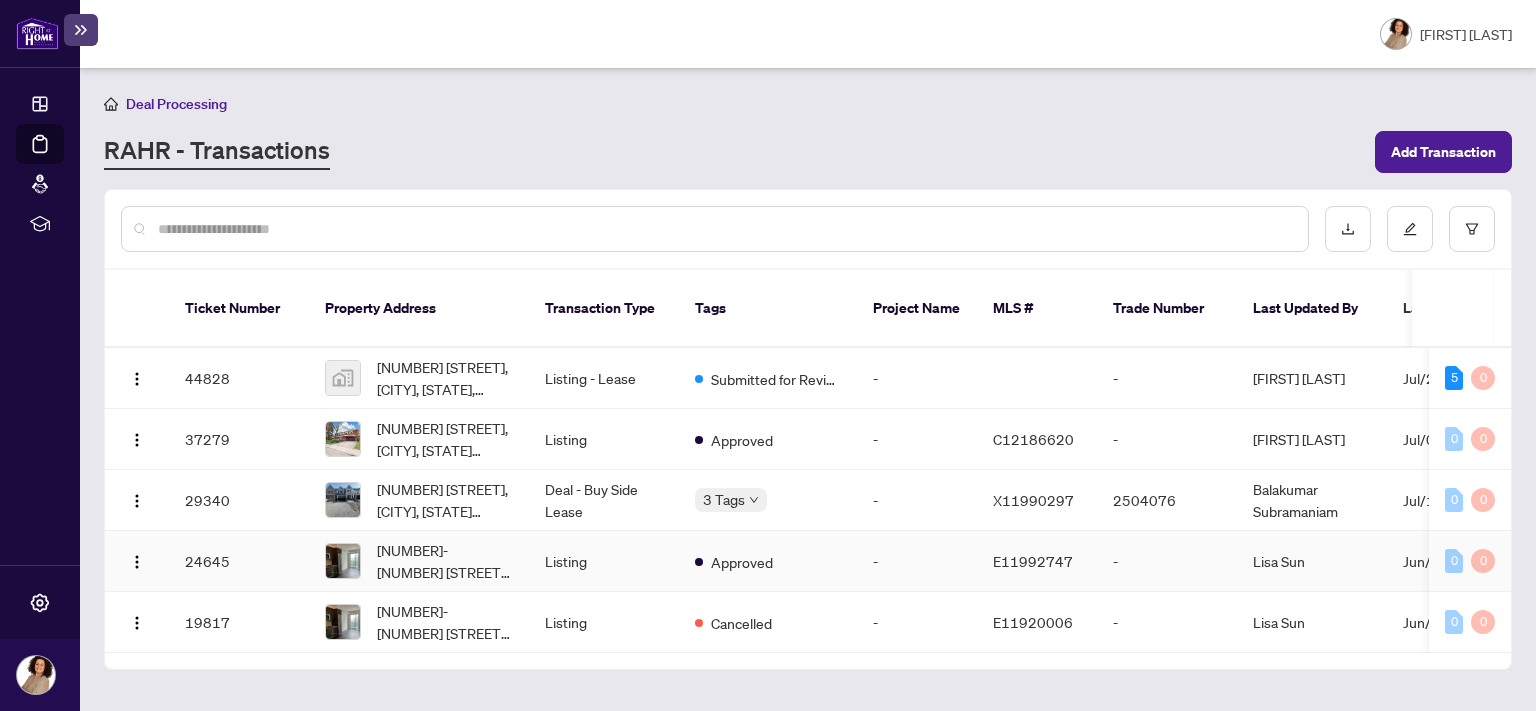 click on "Listing" at bounding box center (604, 561) 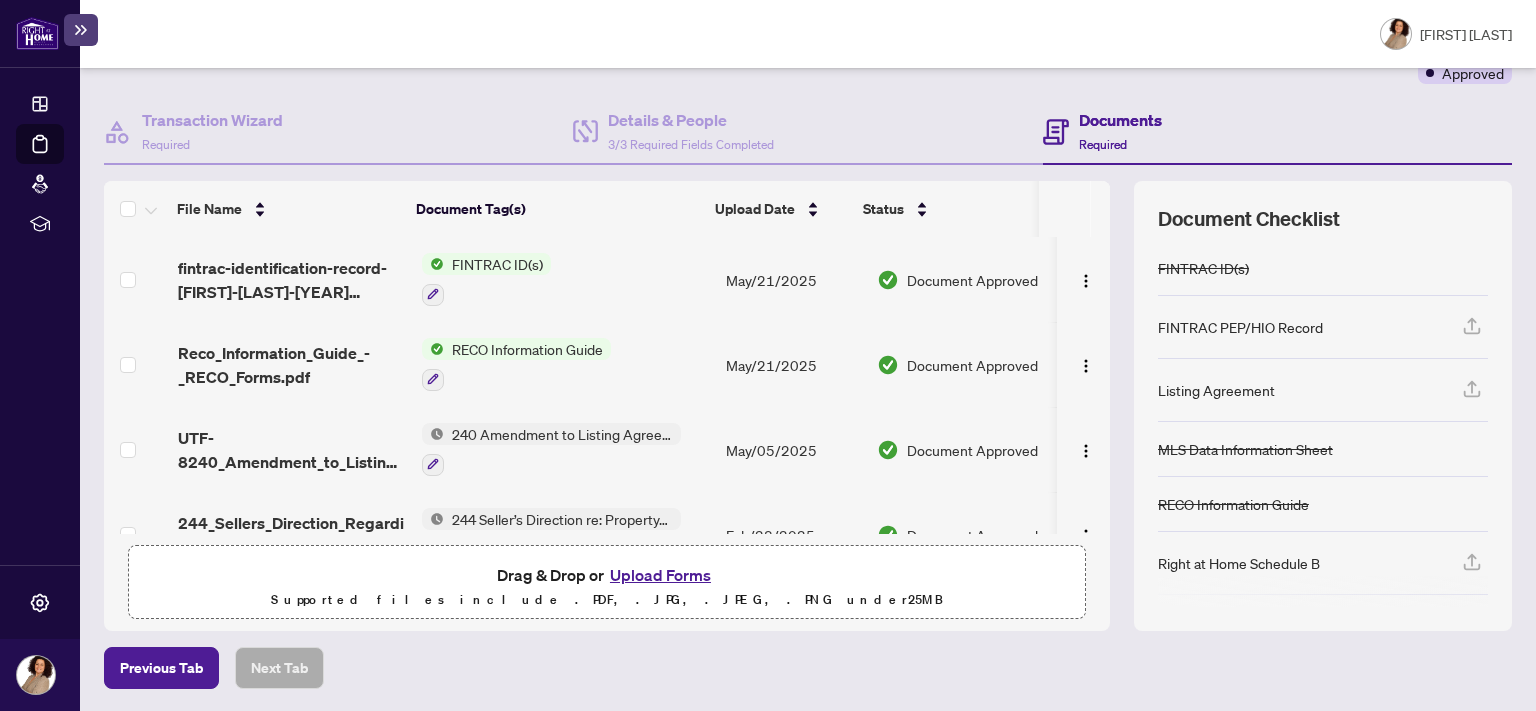 scroll, scrollTop: 0, scrollLeft: 0, axis: both 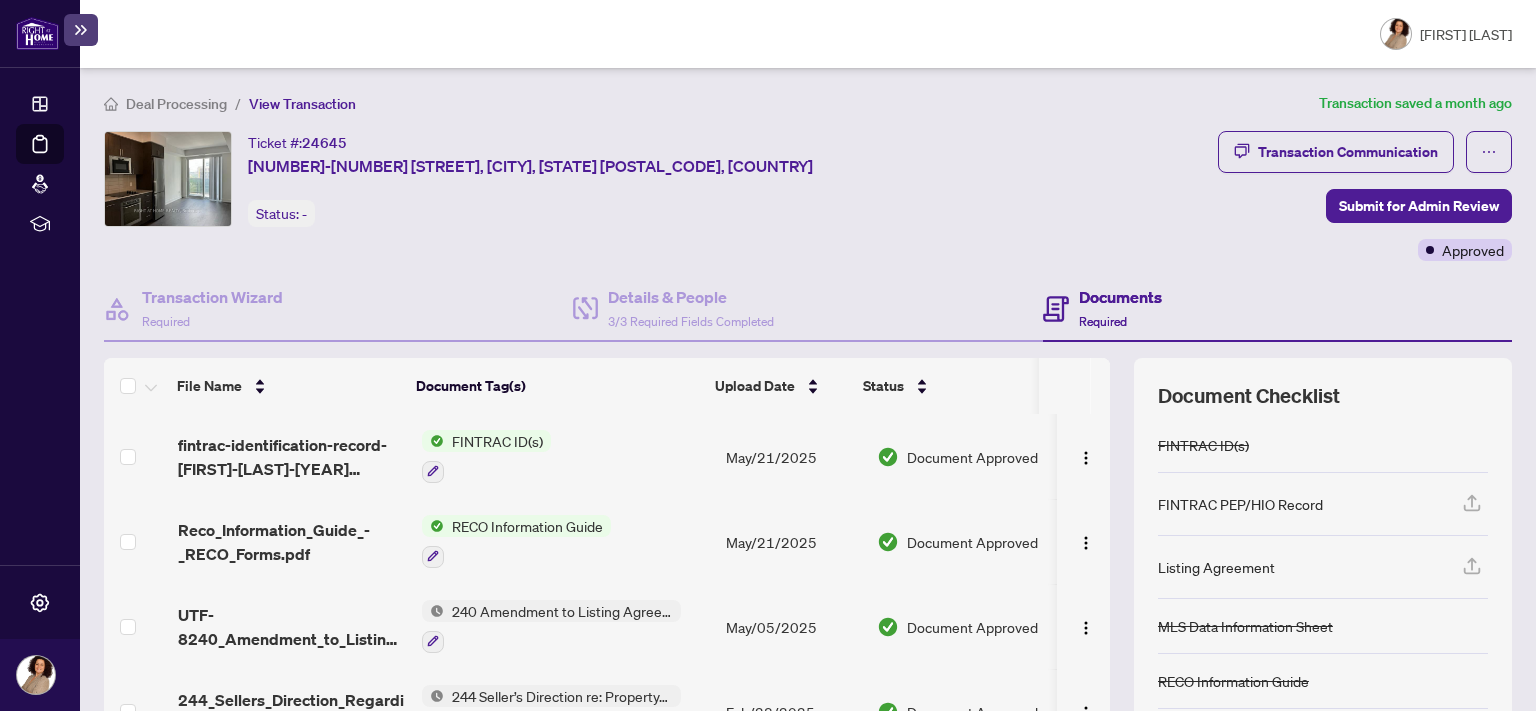 click on "Deal Processing" at bounding box center (176, 104) 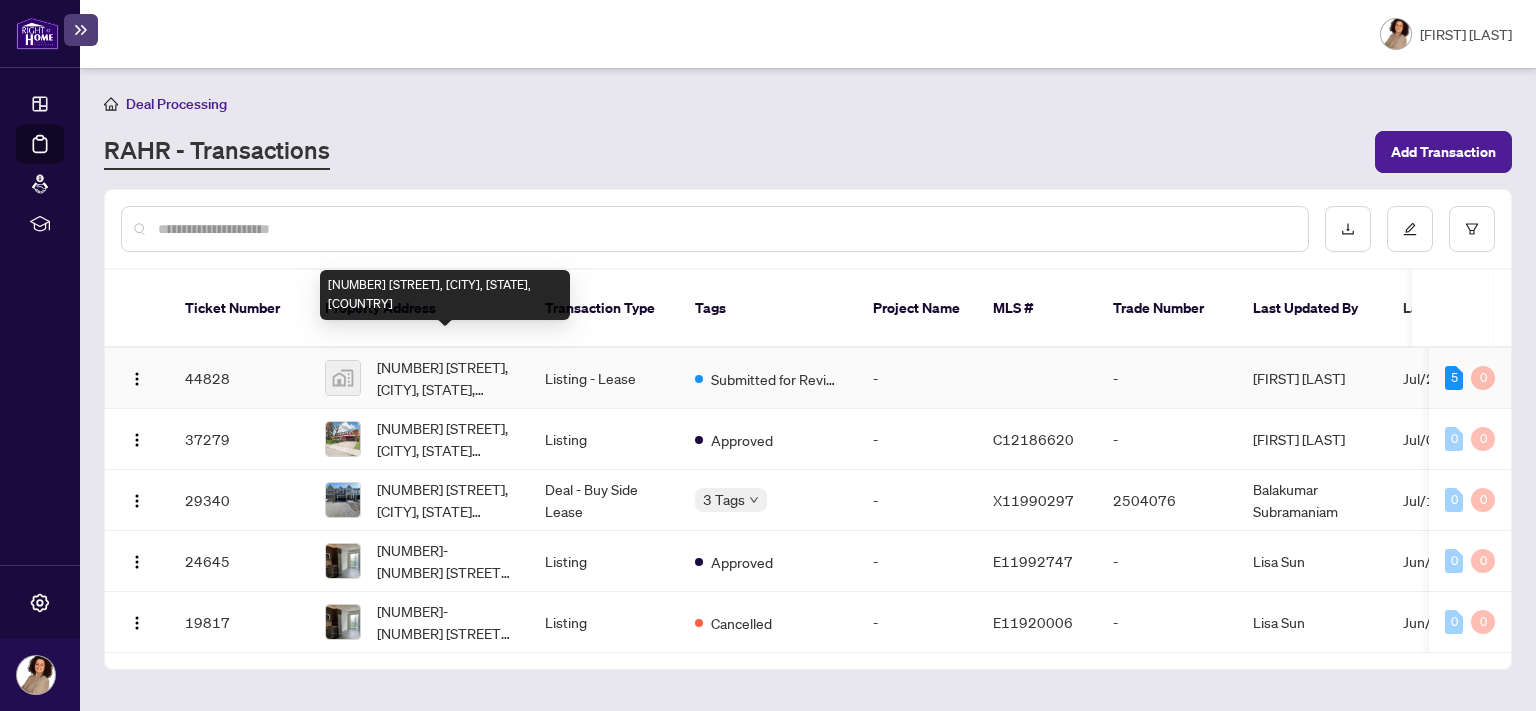 click on "[NUMBER] [STREET], [CITY], [STATE], [COUNTRY]" at bounding box center (445, 378) 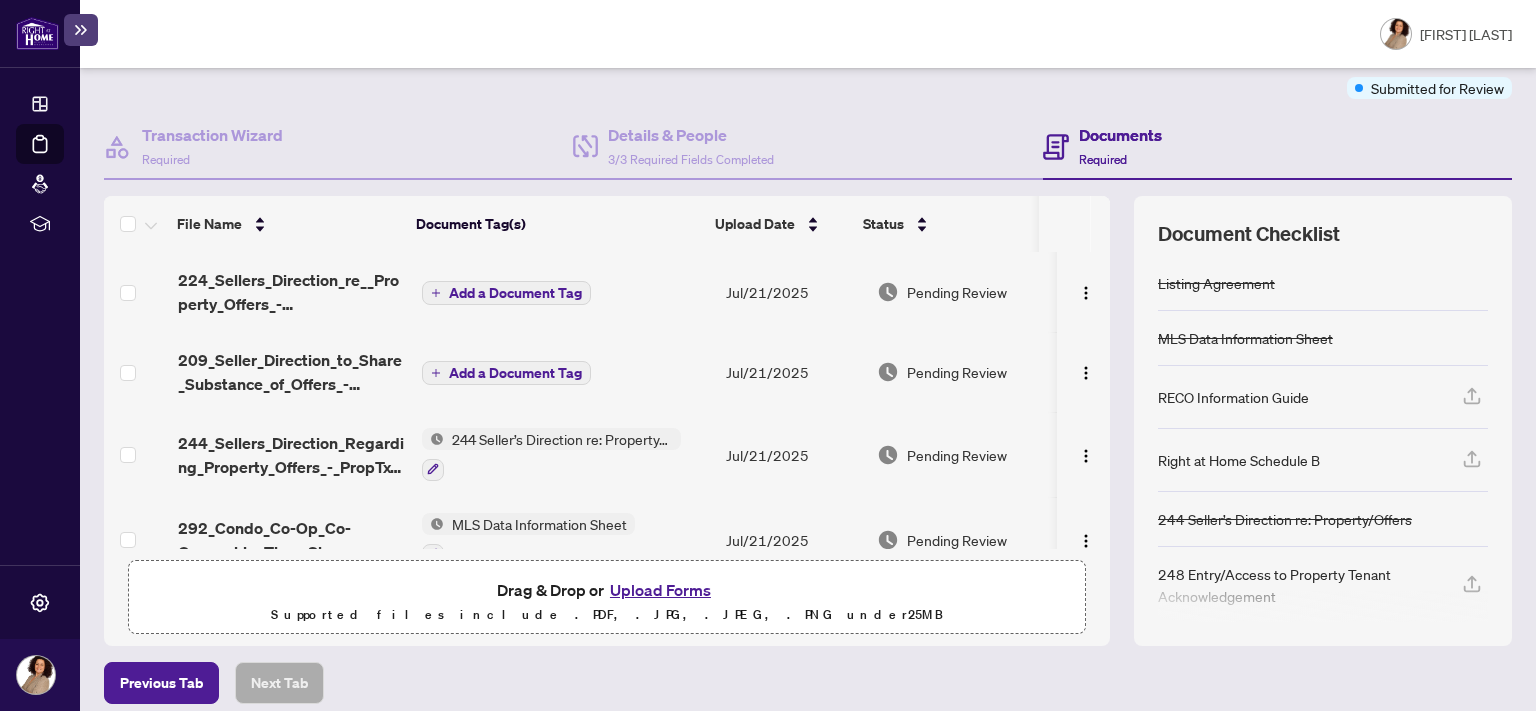 scroll, scrollTop: 177, scrollLeft: 0, axis: vertical 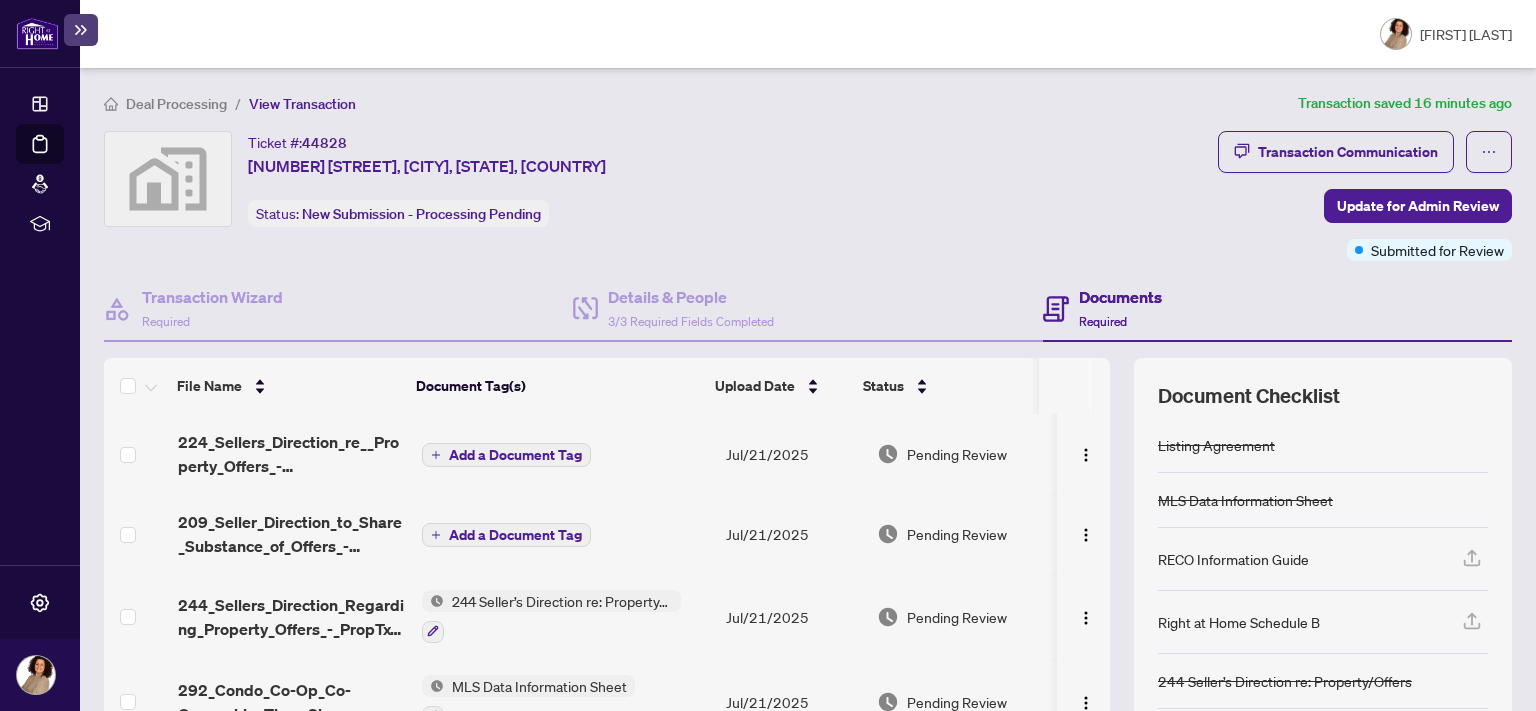 click on "Deal Processing" at bounding box center (176, 104) 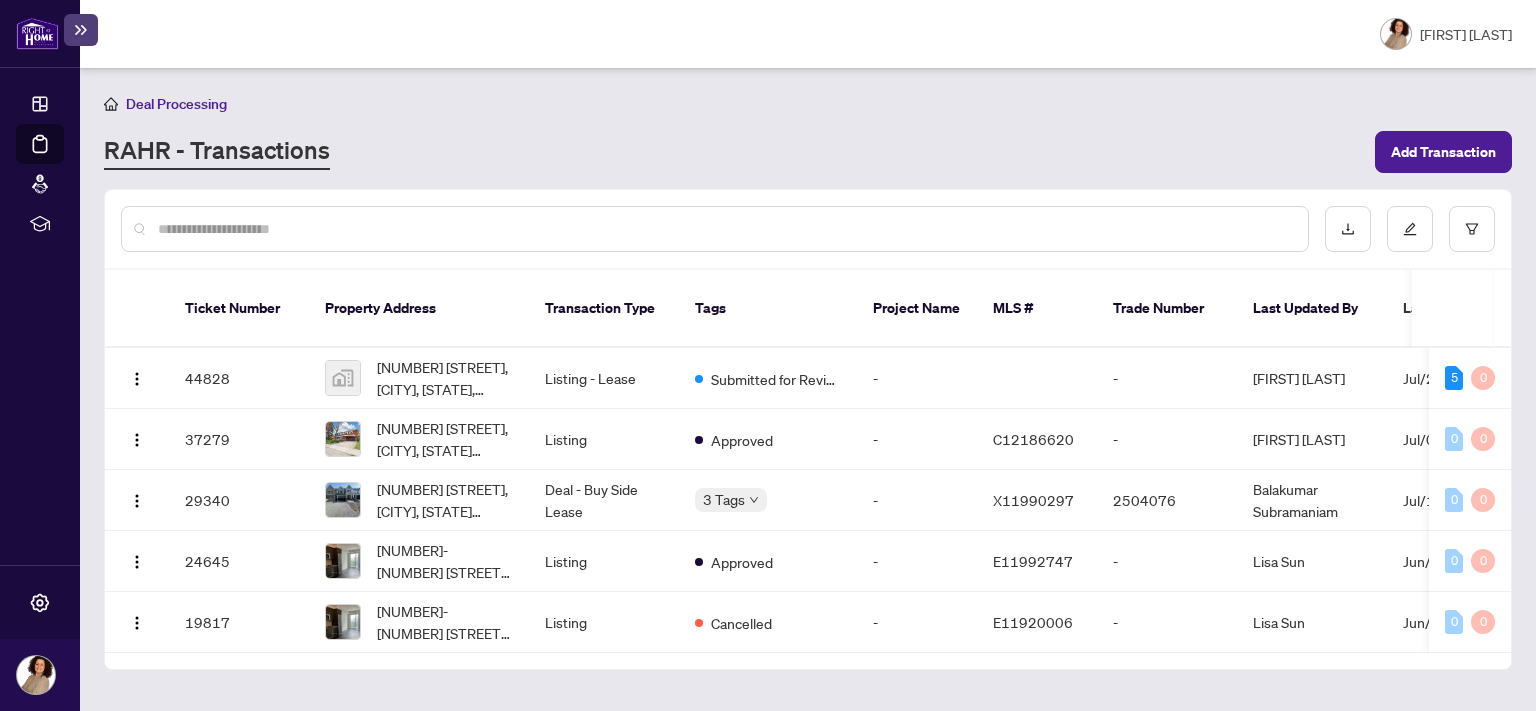 scroll, scrollTop: 0, scrollLeft: 150, axis: horizontal 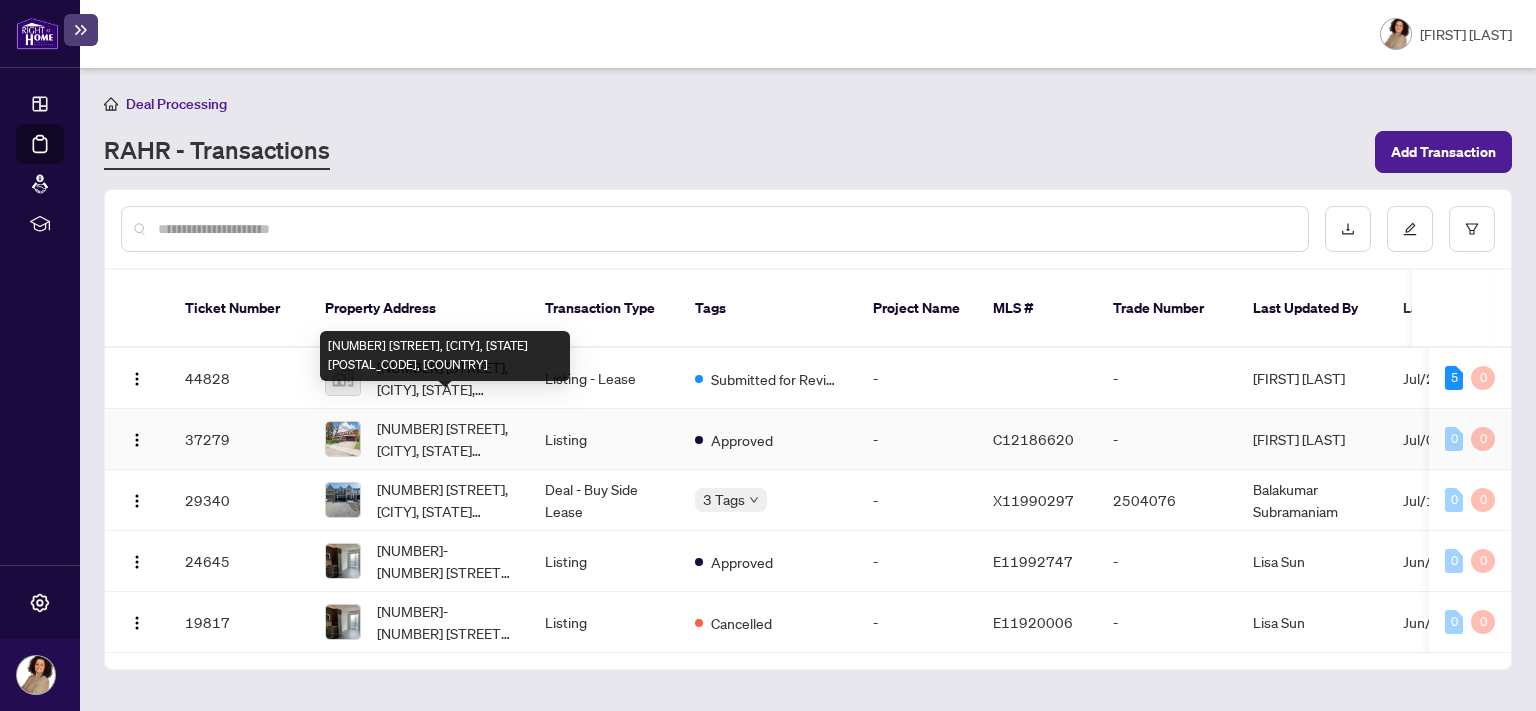 click on "[NUMBER] [STREET], [CITY], [STATE] [POSTAL_CODE], [COUNTRY]" at bounding box center [445, 439] 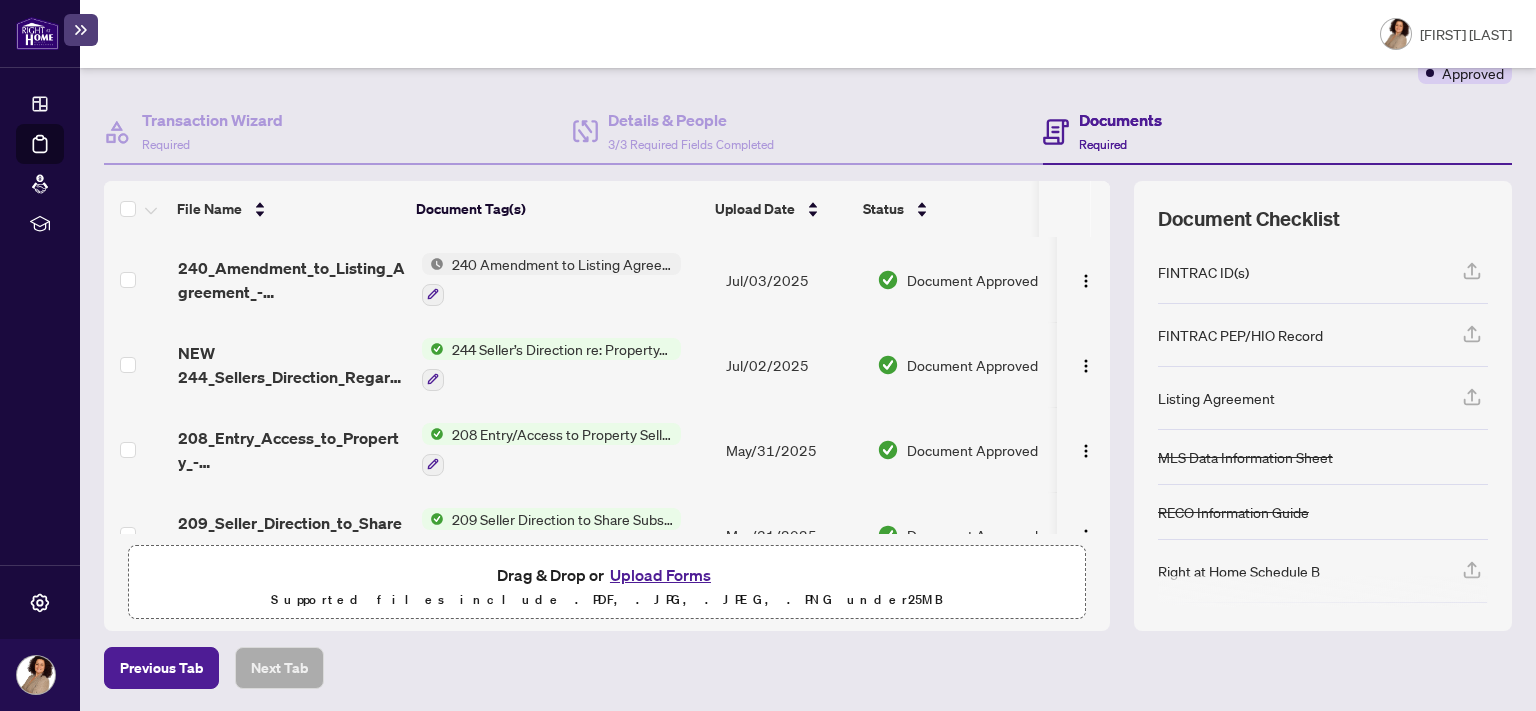scroll, scrollTop: 0, scrollLeft: 0, axis: both 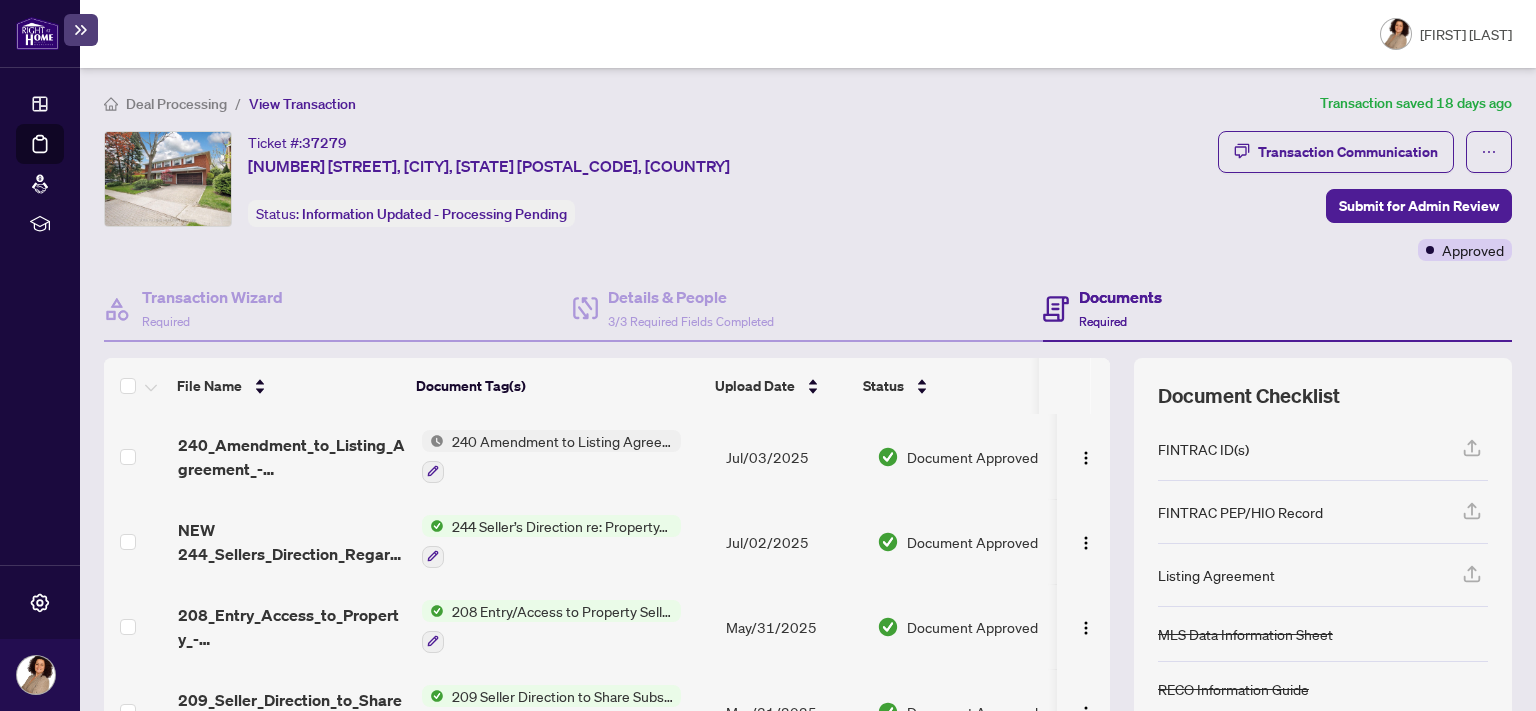 click on "Deal Processing" at bounding box center (176, 104) 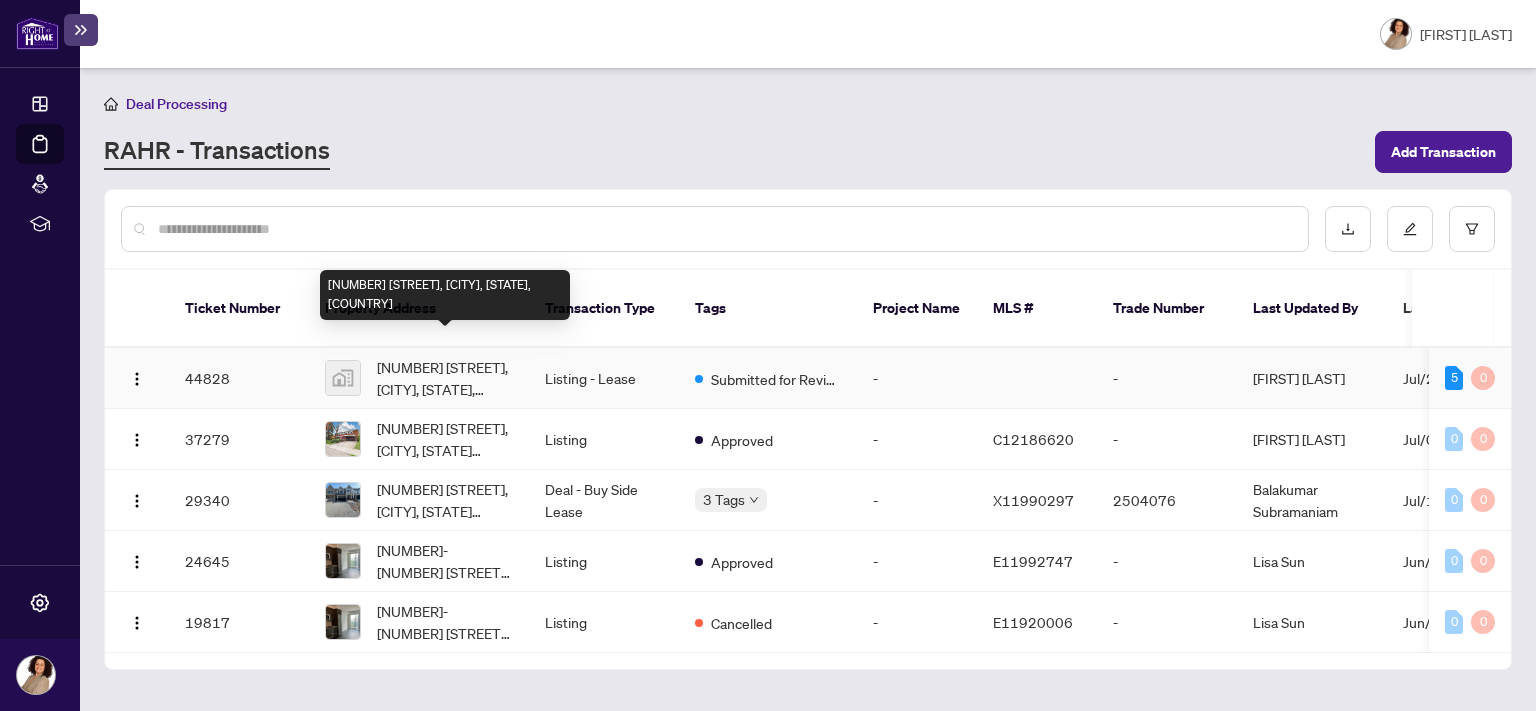 click on "[NUMBER] [STREET], [CITY], [STATE], [COUNTRY]" at bounding box center [445, 378] 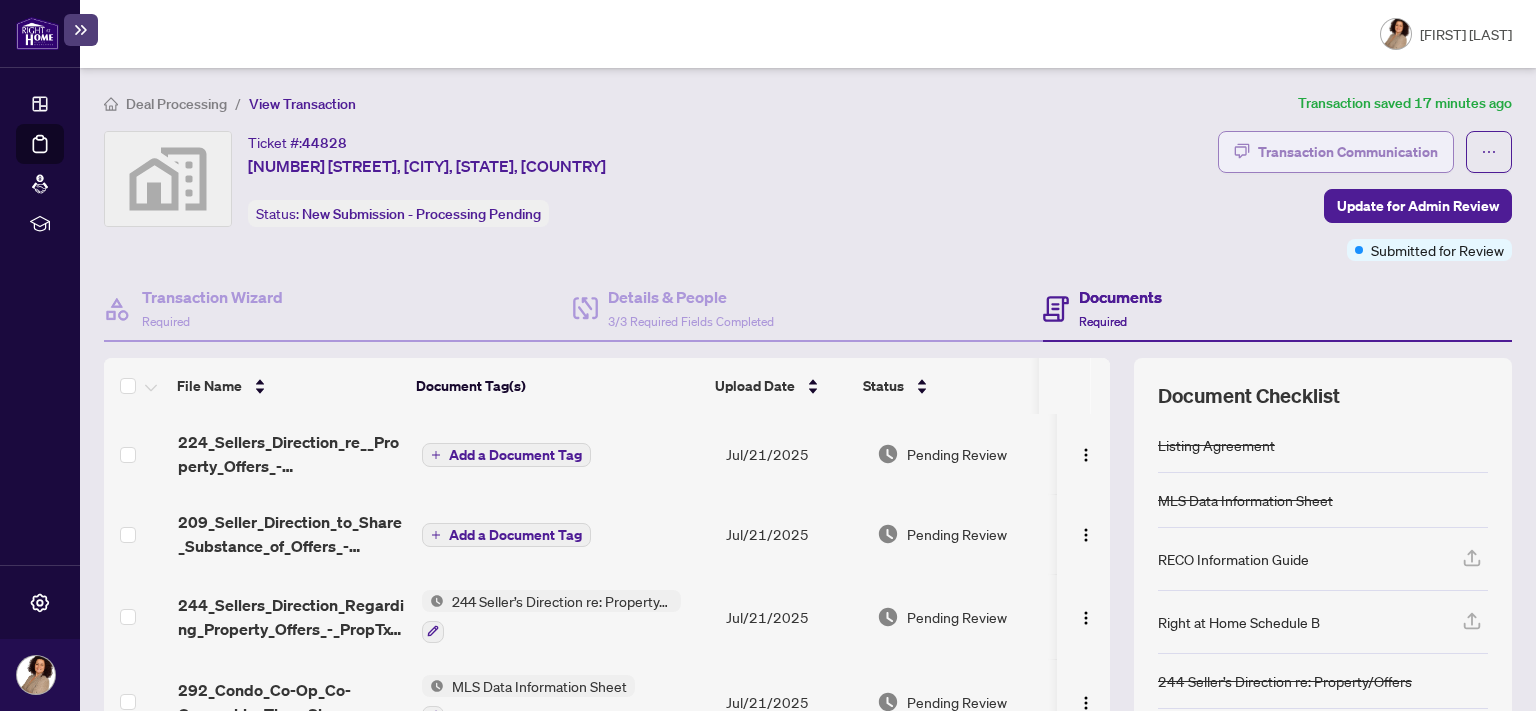 click on "Transaction Communication" at bounding box center [1348, 152] 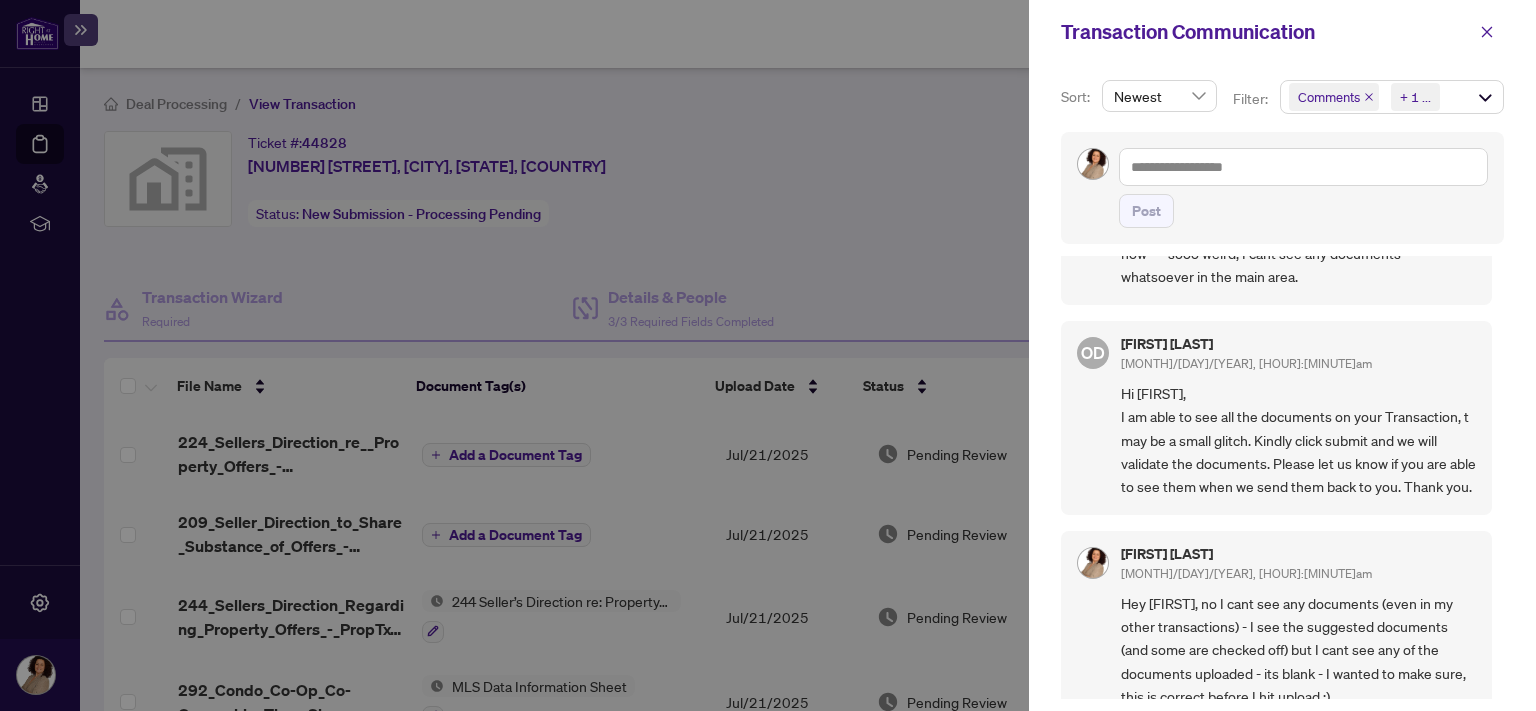 scroll, scrollTop: 0, scrollLeft: 0, axis: both 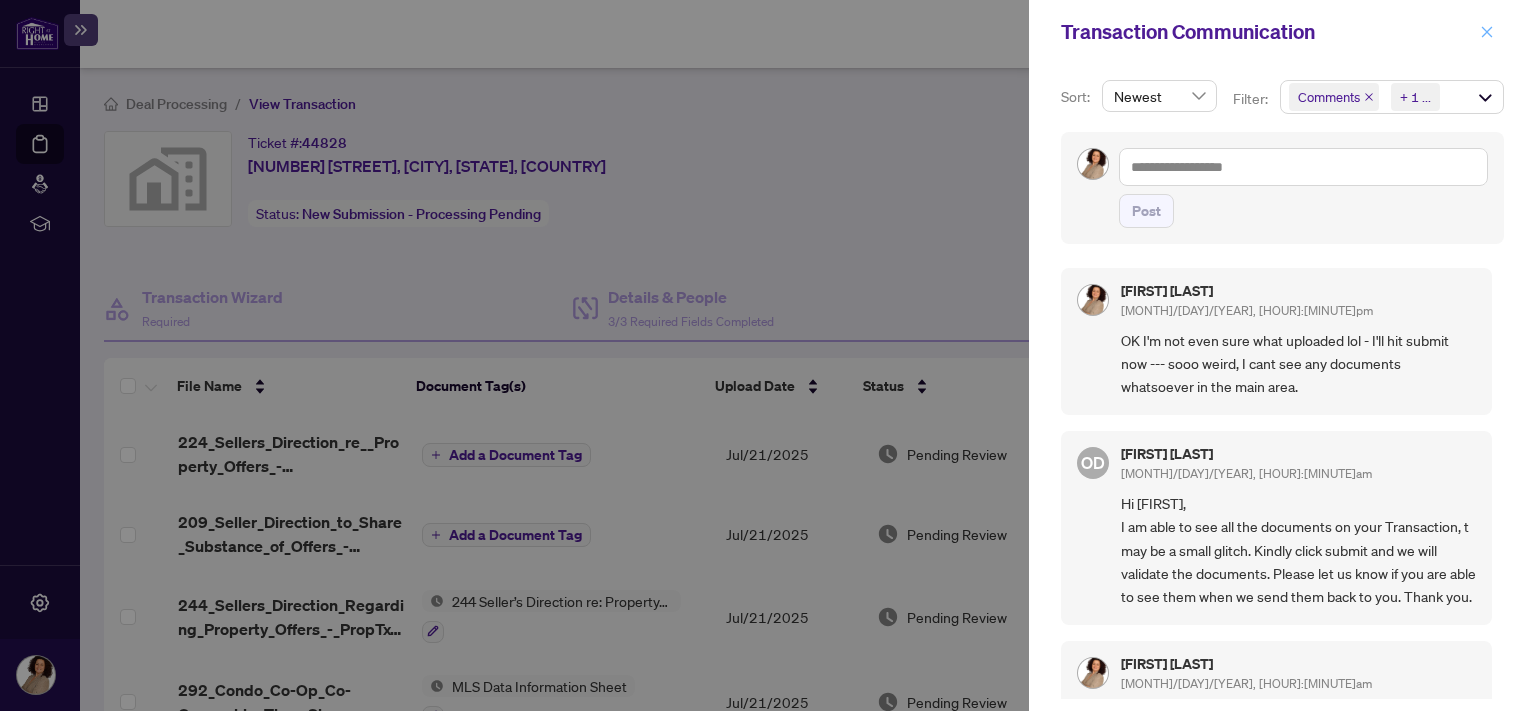 click 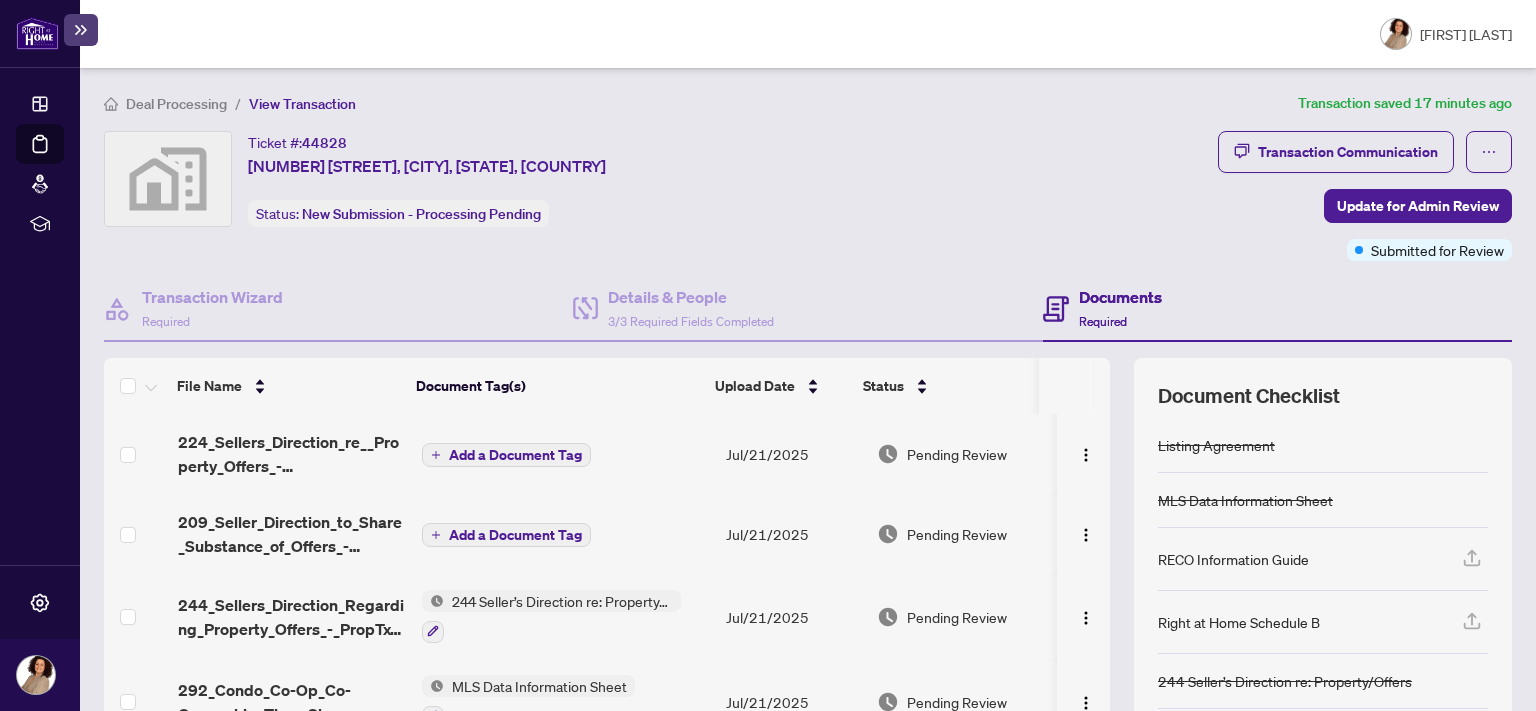 click on "Deal Processing" at bounding box center (176, 104) 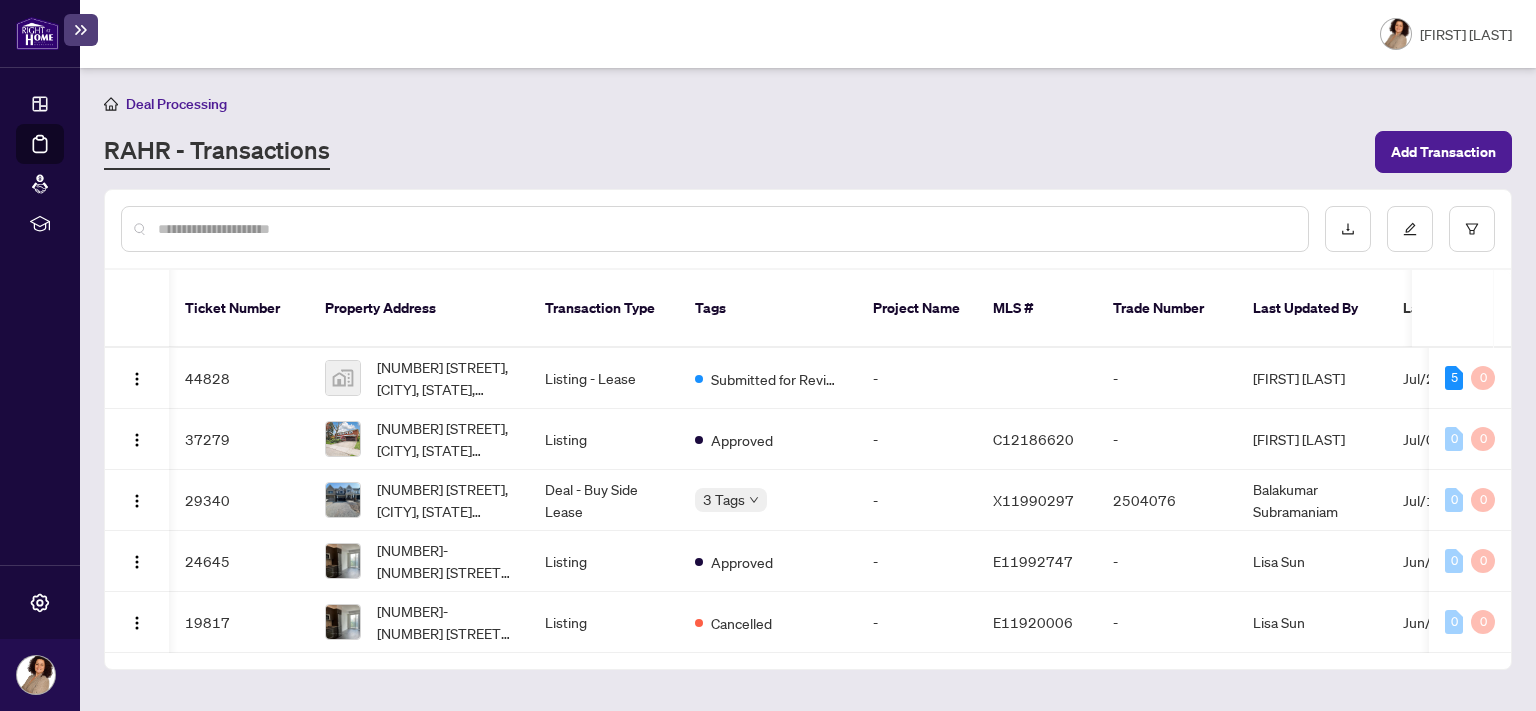 scroll, scrollTop: 0, scrollLeft: 242, axis: horizontal 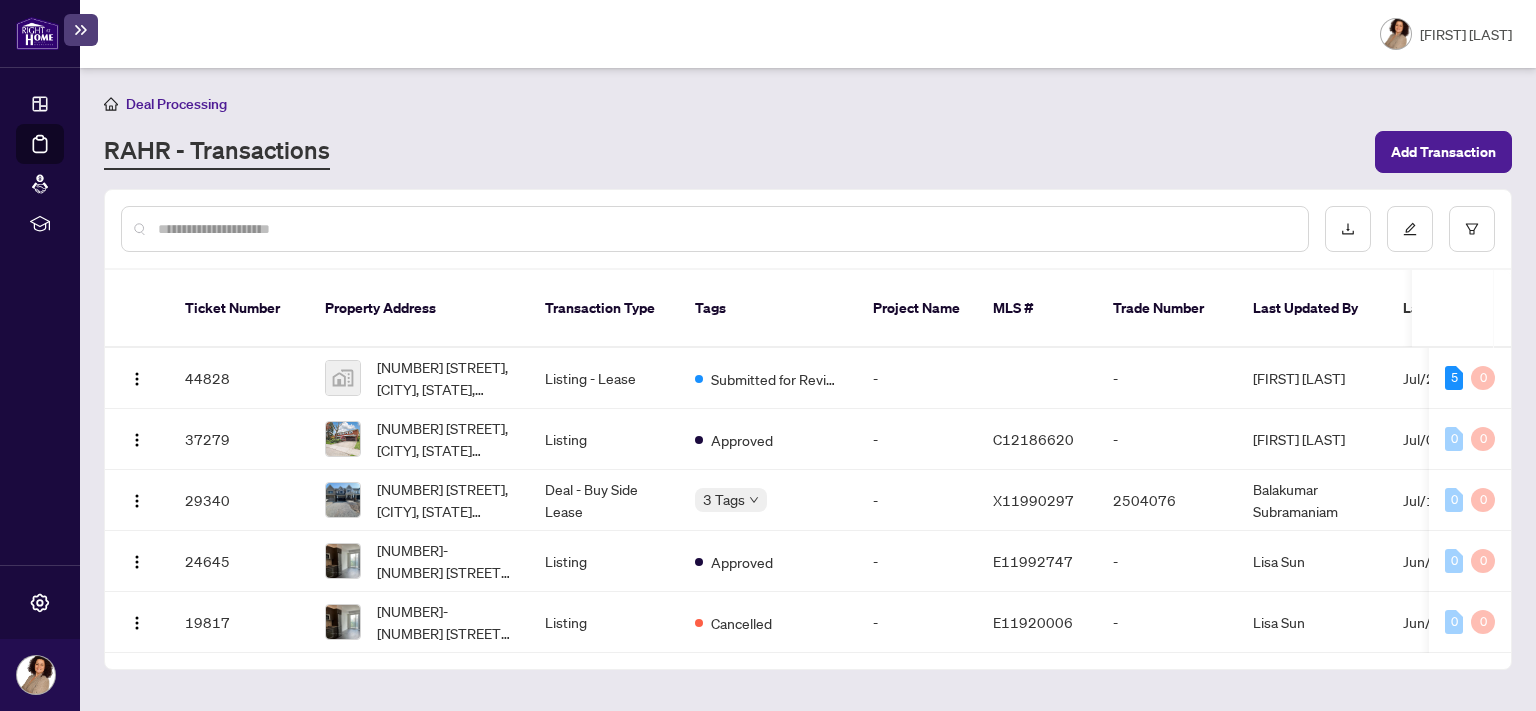 click on "Deal Processing" at bounding box center [176, 104] 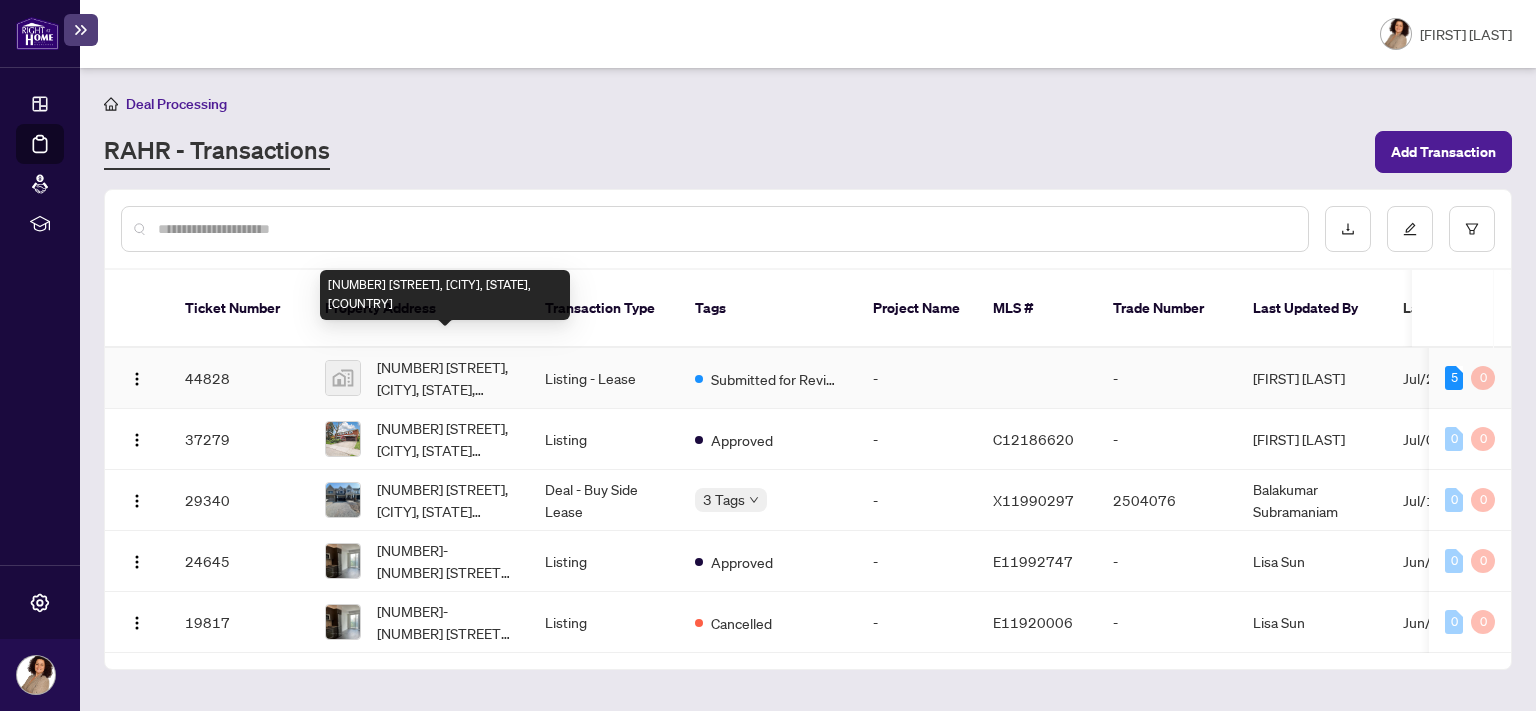 click on "[NUMBER] [STREET], [CITY], [STATE], [COUNTRY]" at bounding box center (445, 378) 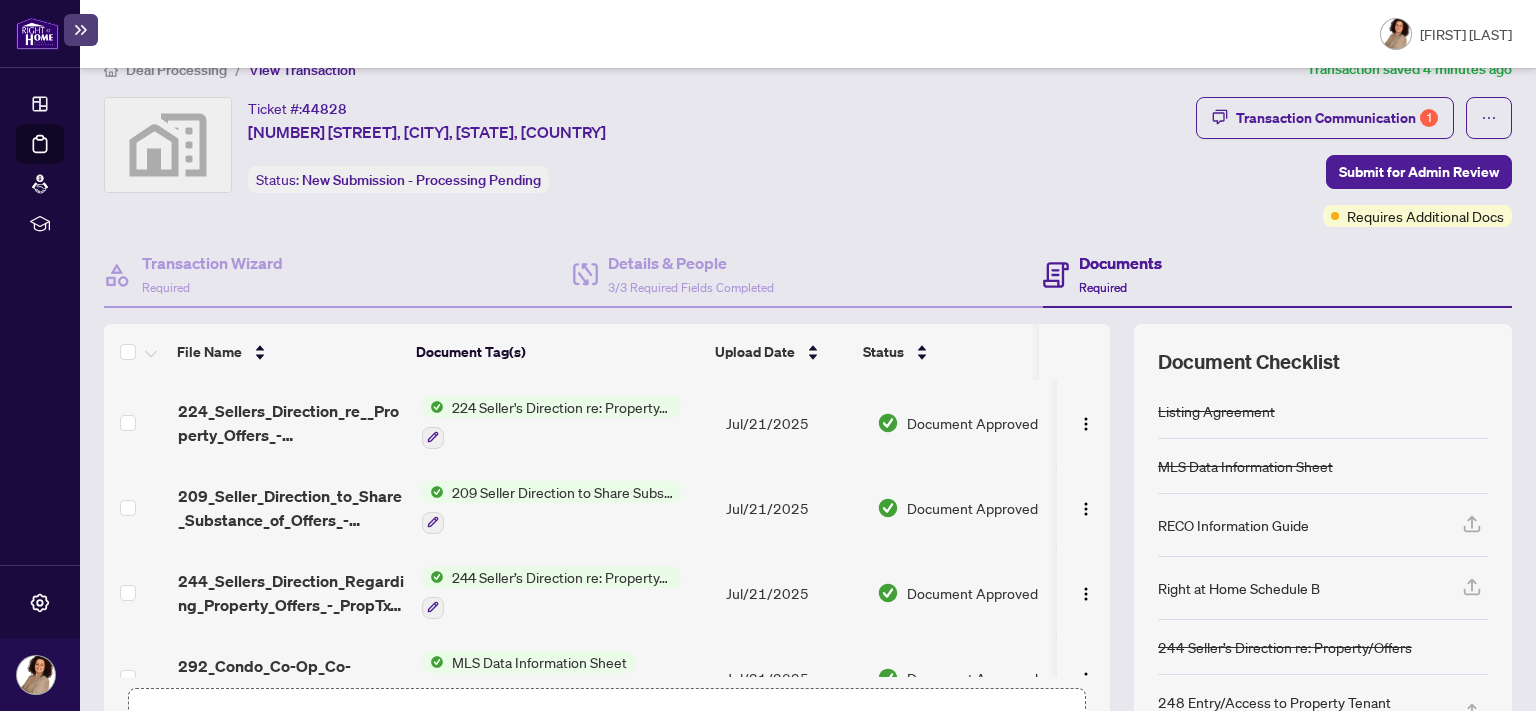 scroll, scrollTop: 0, scrollLeft: 0, axis: both 